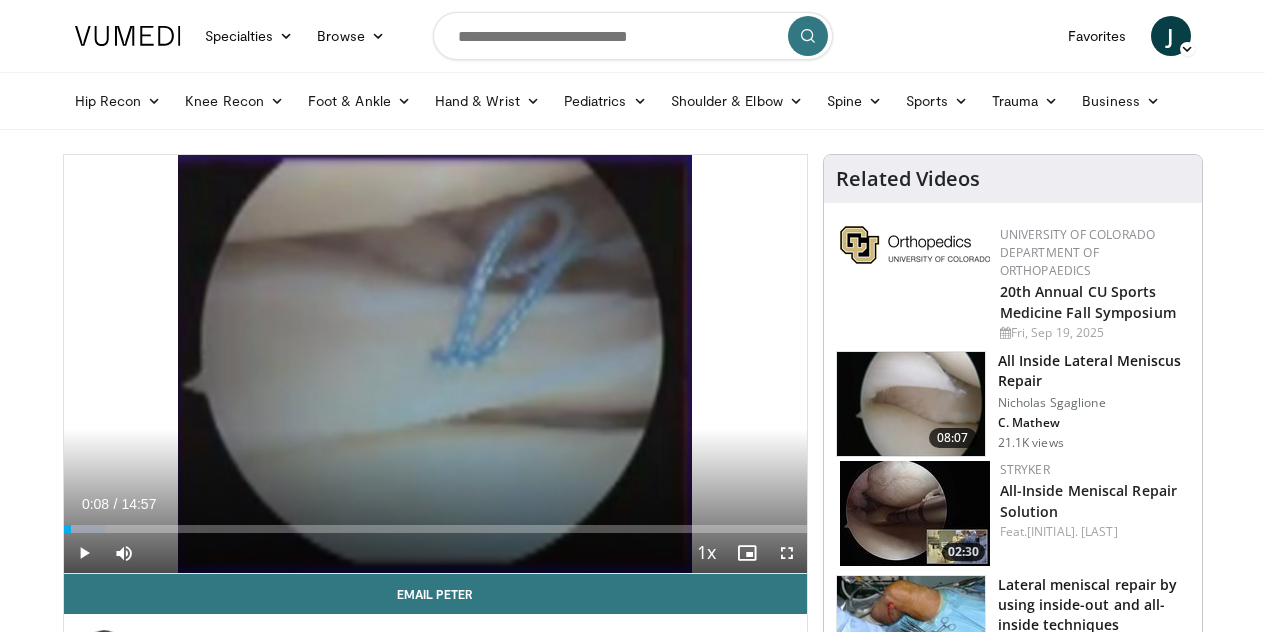scroll, scrollTop: 0, scrollLeft: 0, axis: both 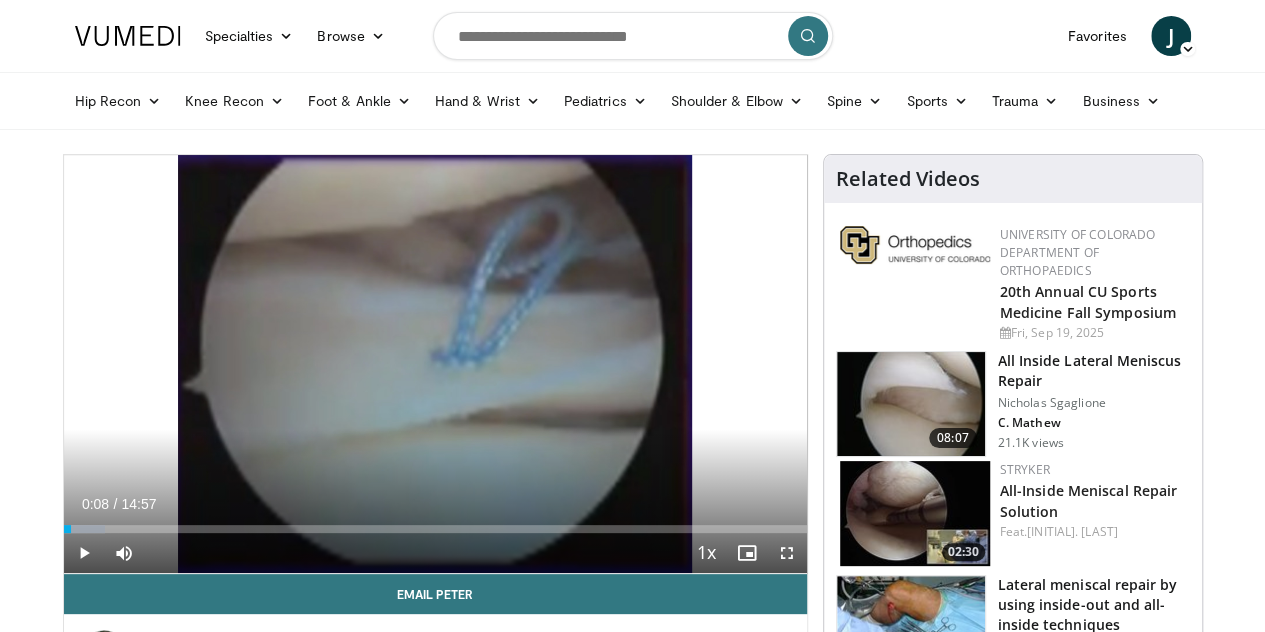 click at bounding box center [435, 364] 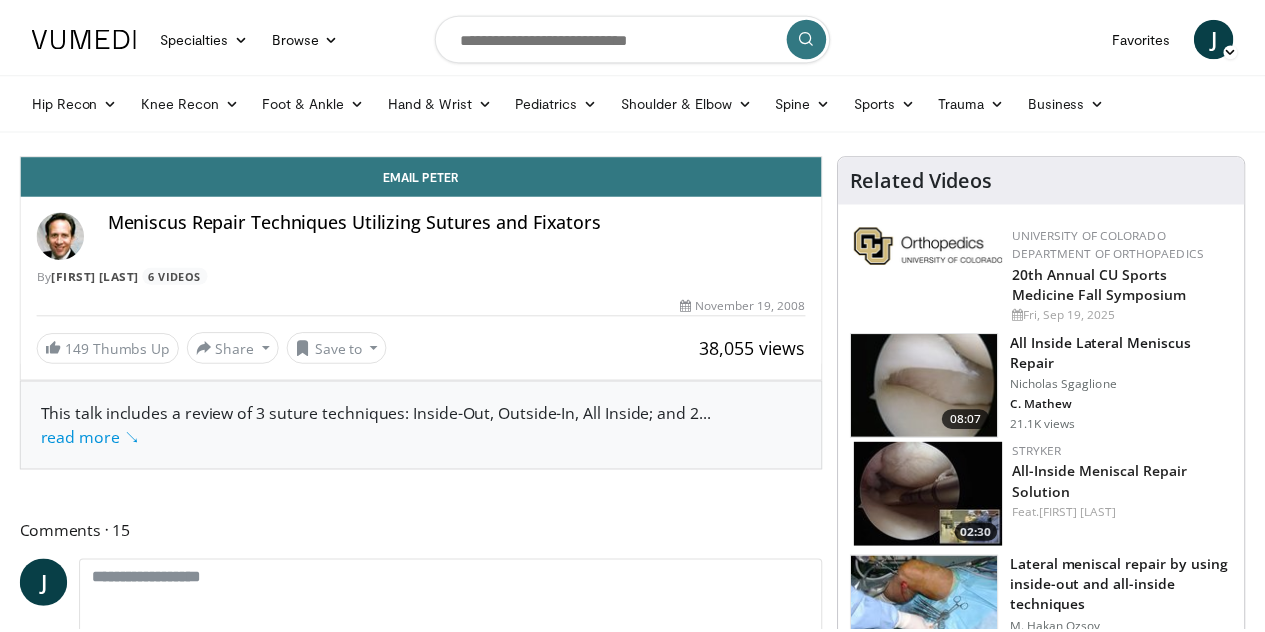 scroll, scrollTop: 0, scrollLeft: 0, axis: both 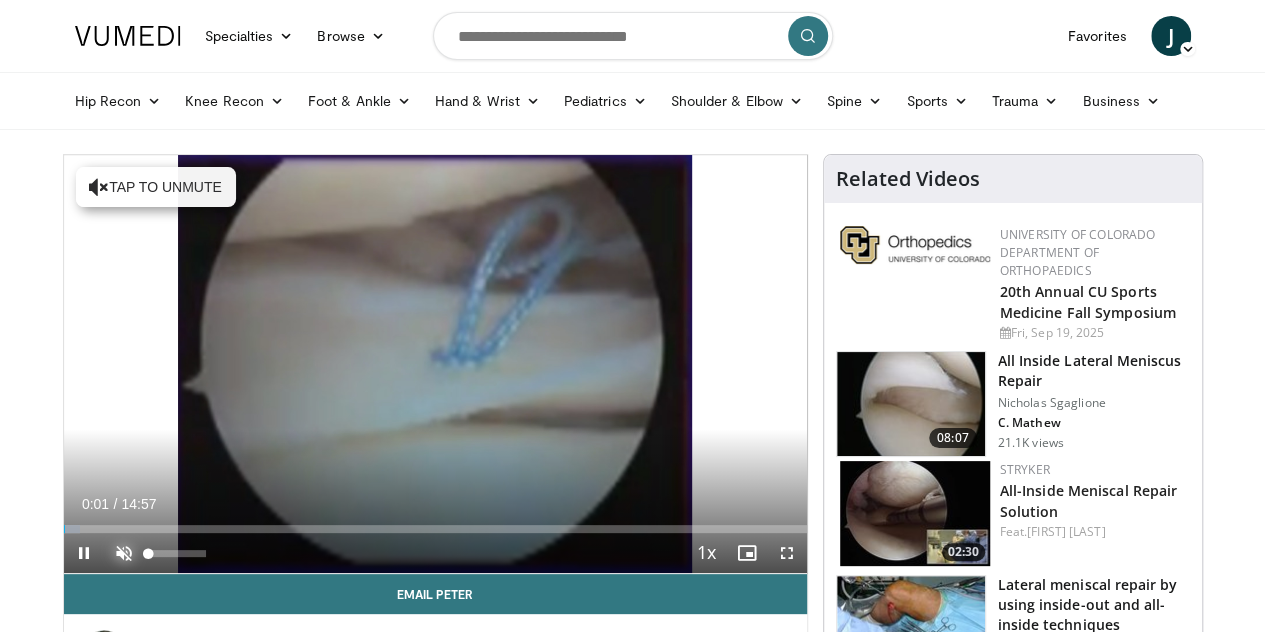 click at bounding box center (124, 553) 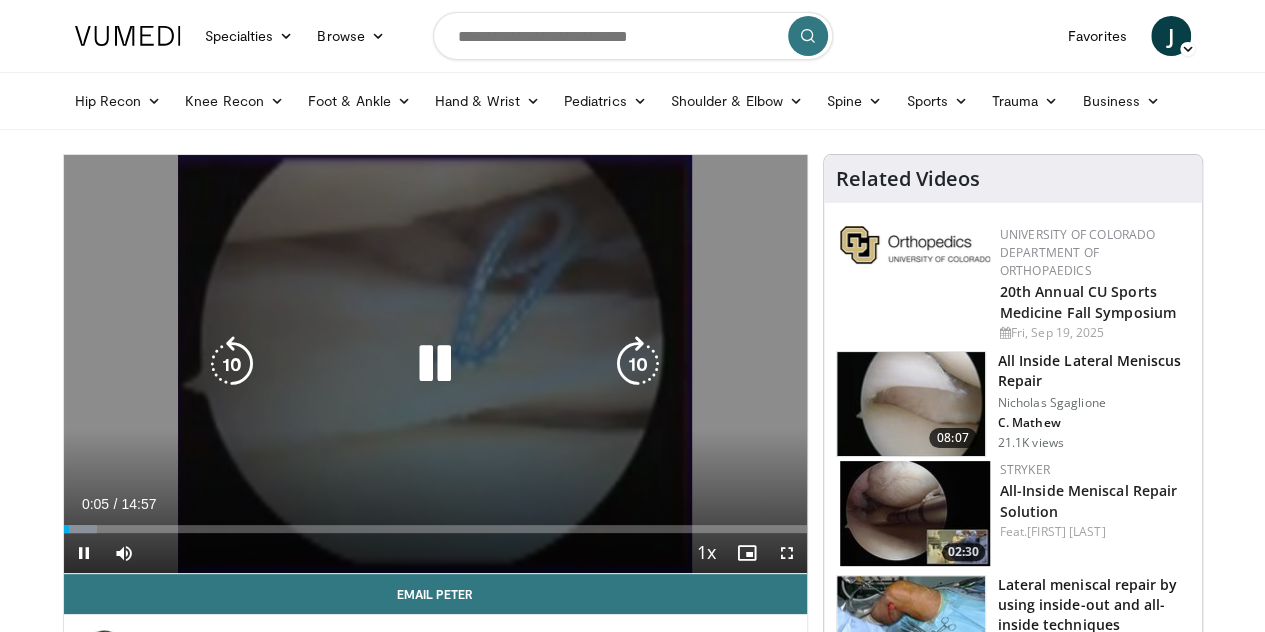 click at bounding box center [435, 364] 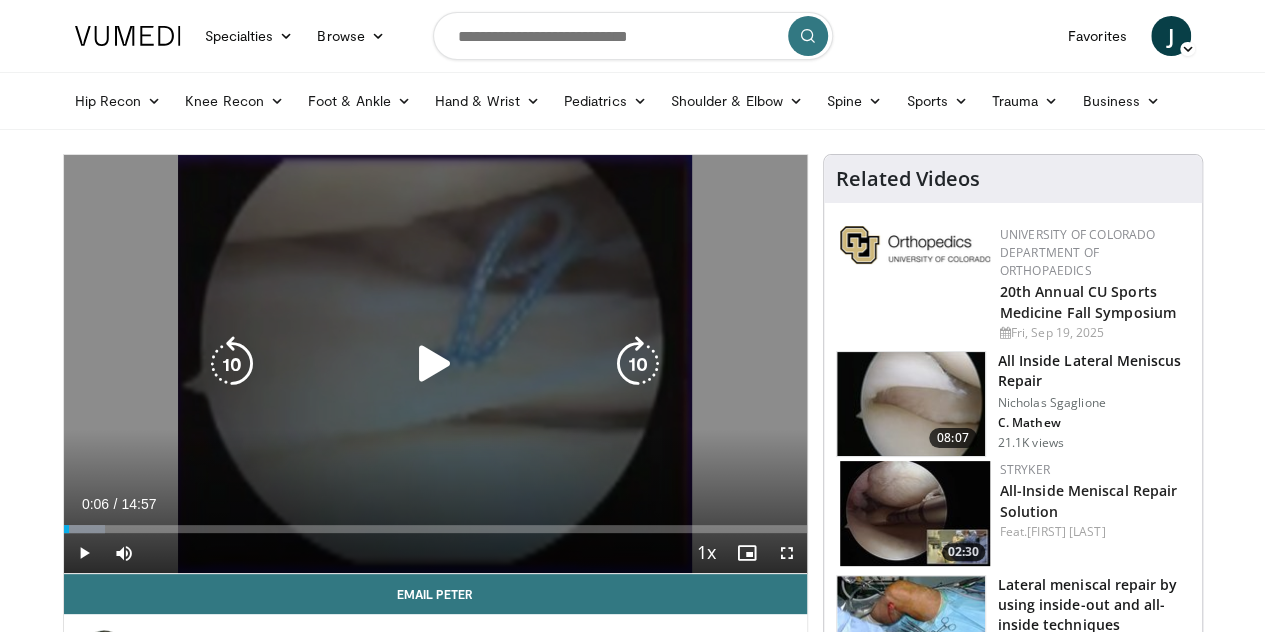 click at bounding box center (435, 364) 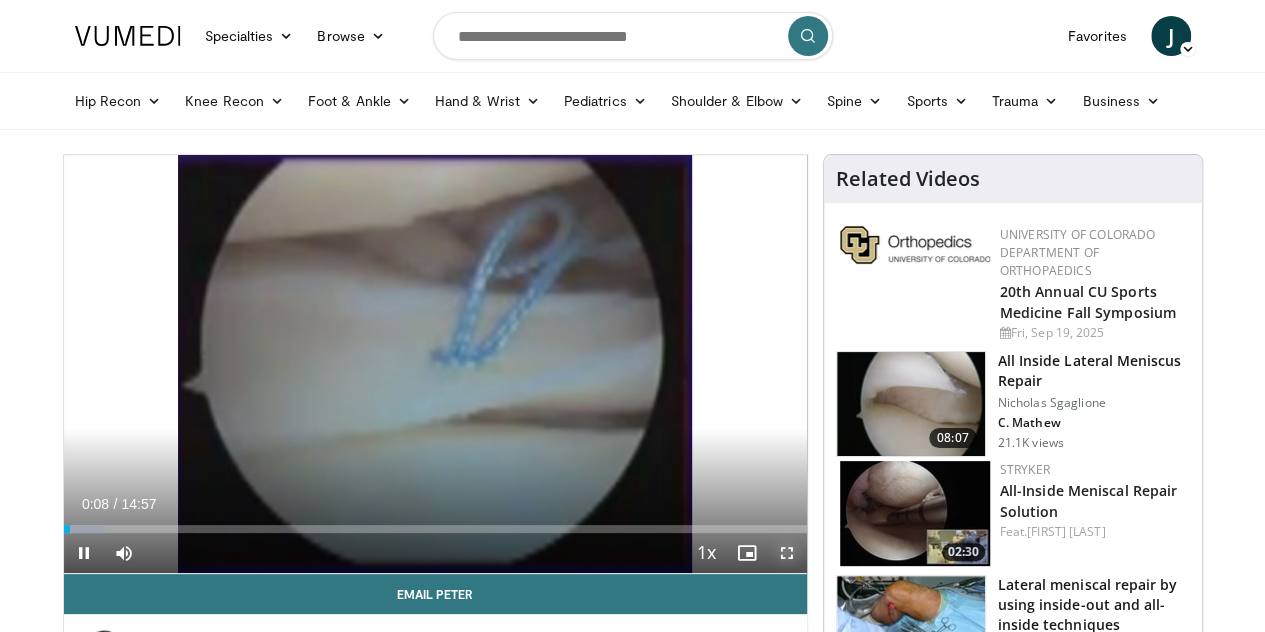 click at bounding box center (787, 553) 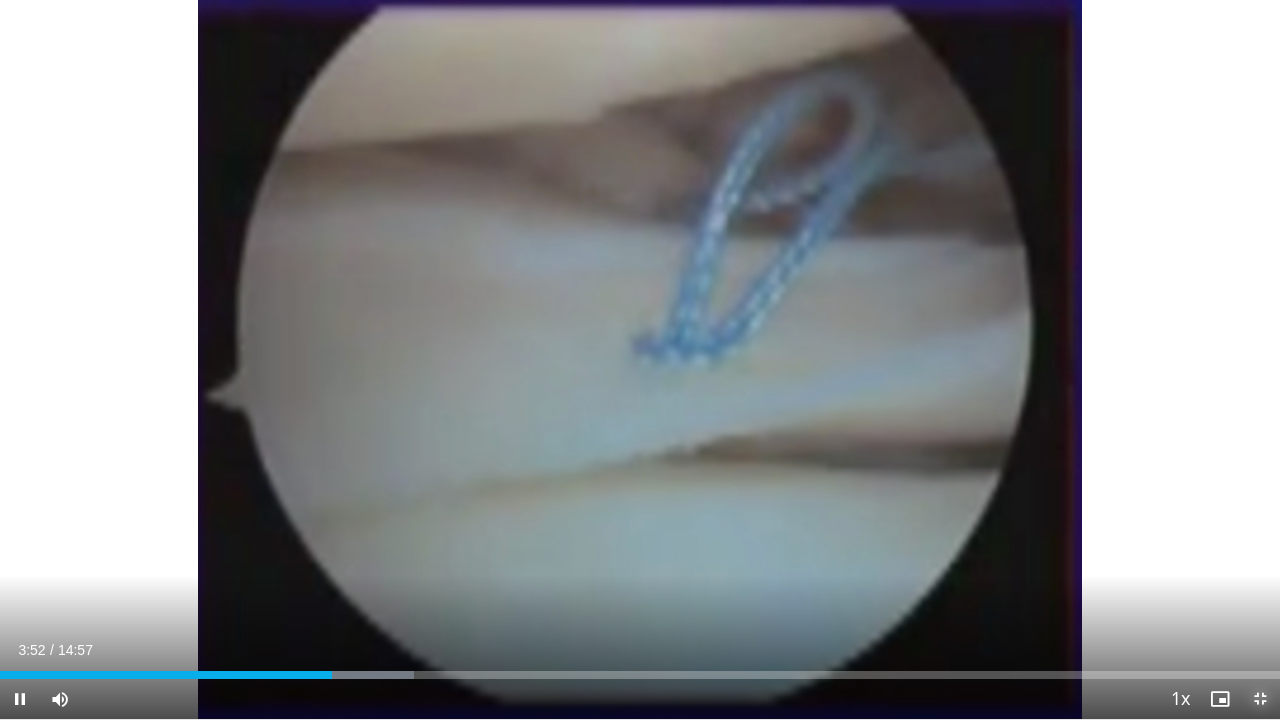 click at bounding box center [1260, 699] 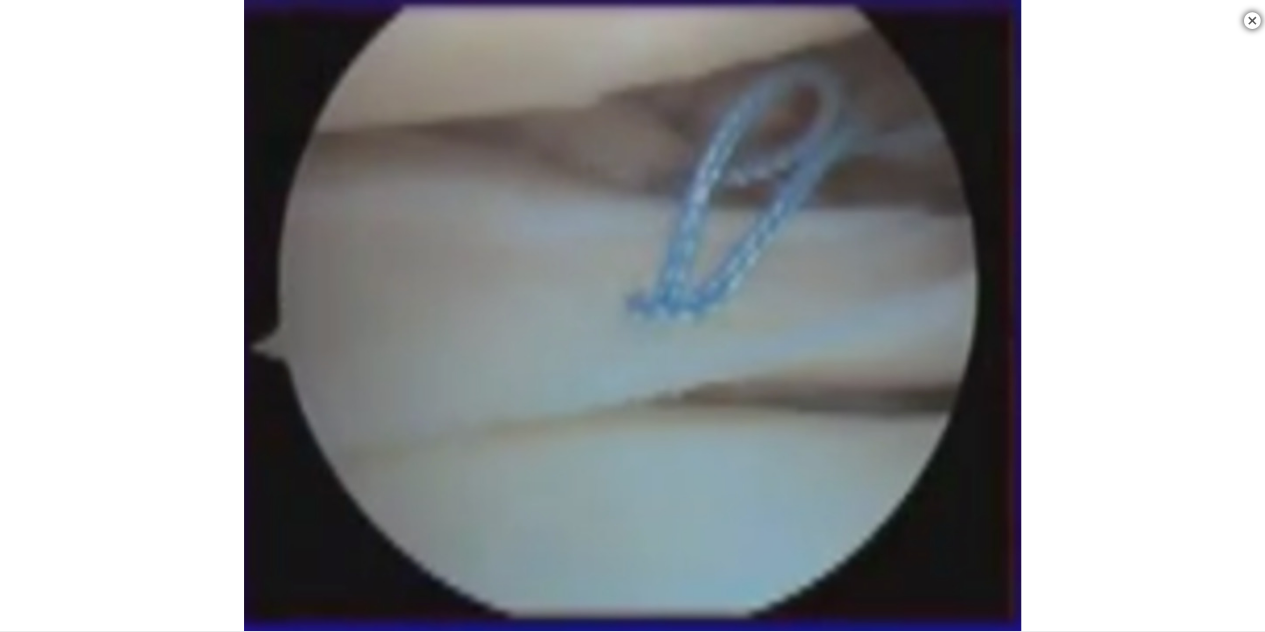 scroll, scrollTop: 316, scrollLeft: 0, axis: vertical 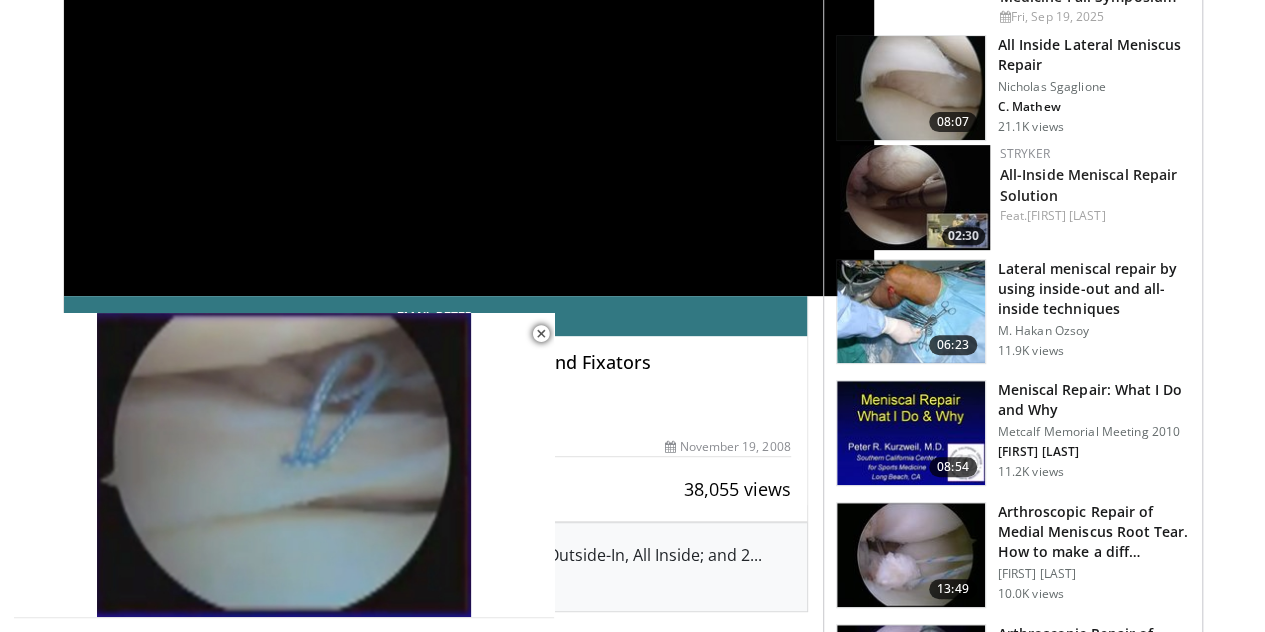 click at bounding box center [911, 555] 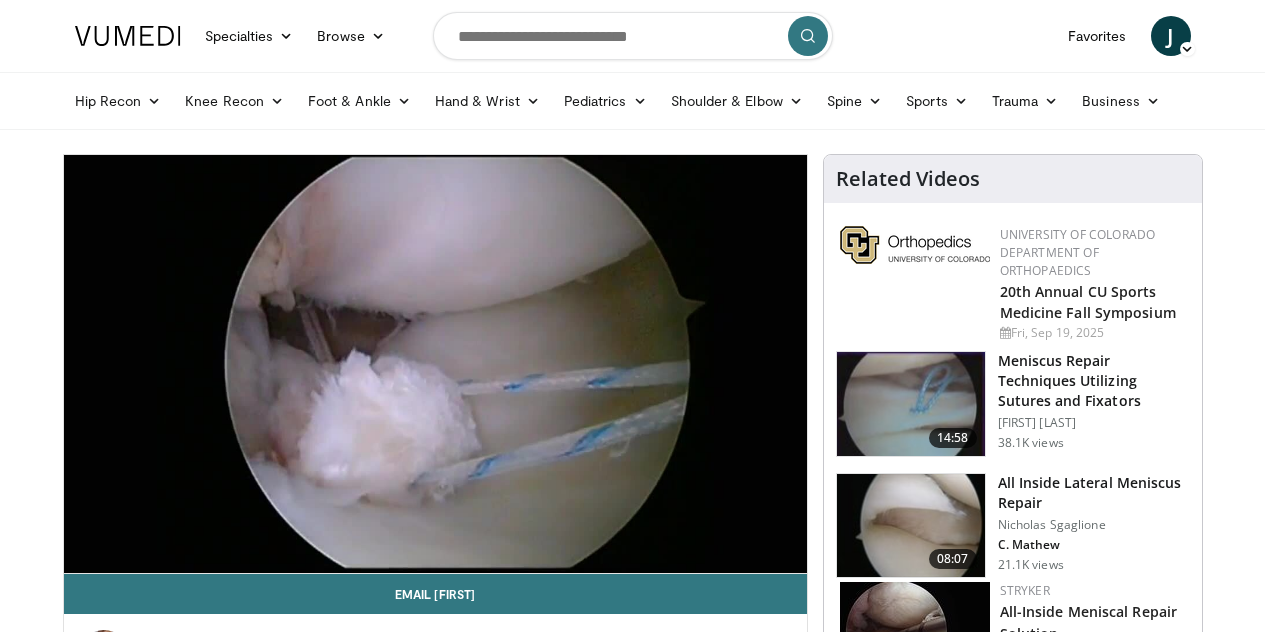 scroll, scrollTop: 152, scrollLeft: 0, axis: vertical 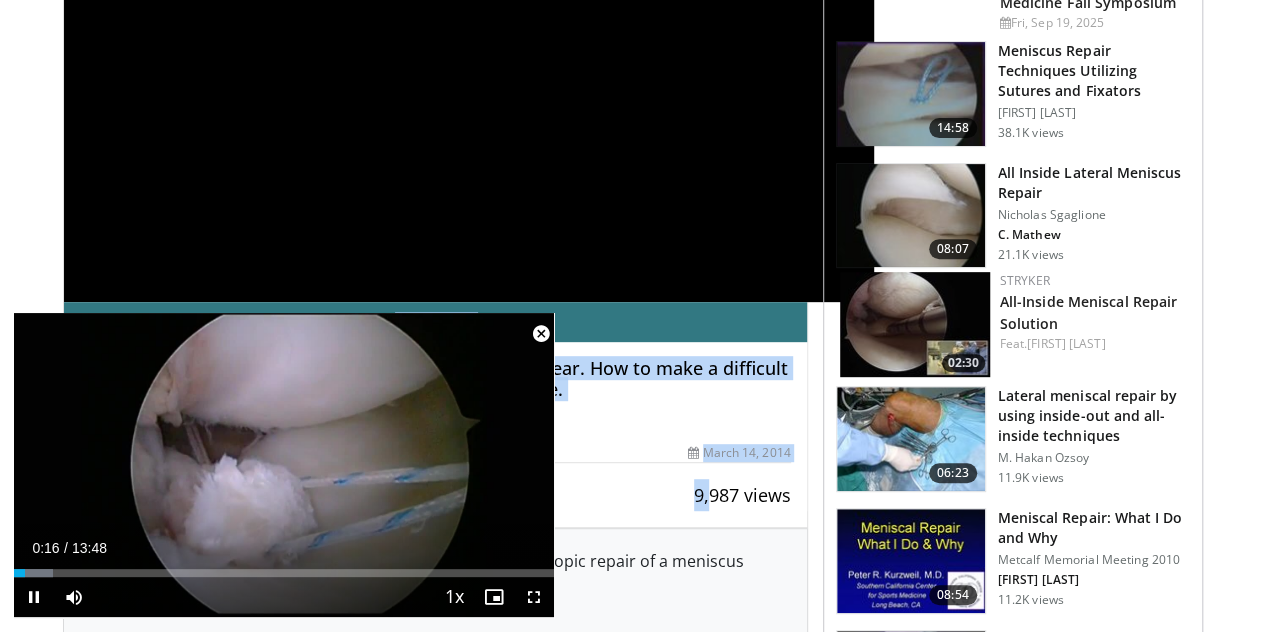 drag, startPoint x: 0, startPoint y: 0, endPoint x: 538, endPoint y: 329, distance: 630.6227 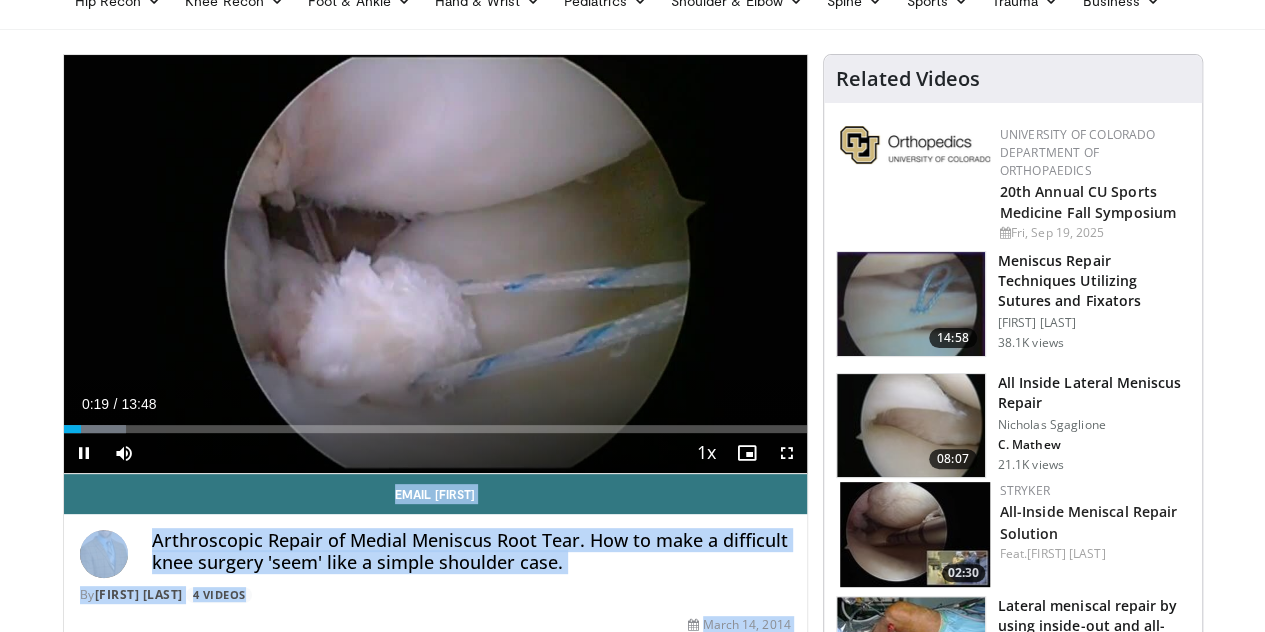 scroll, scrollTop: 95, scrollLeft: 0, axis: vertical 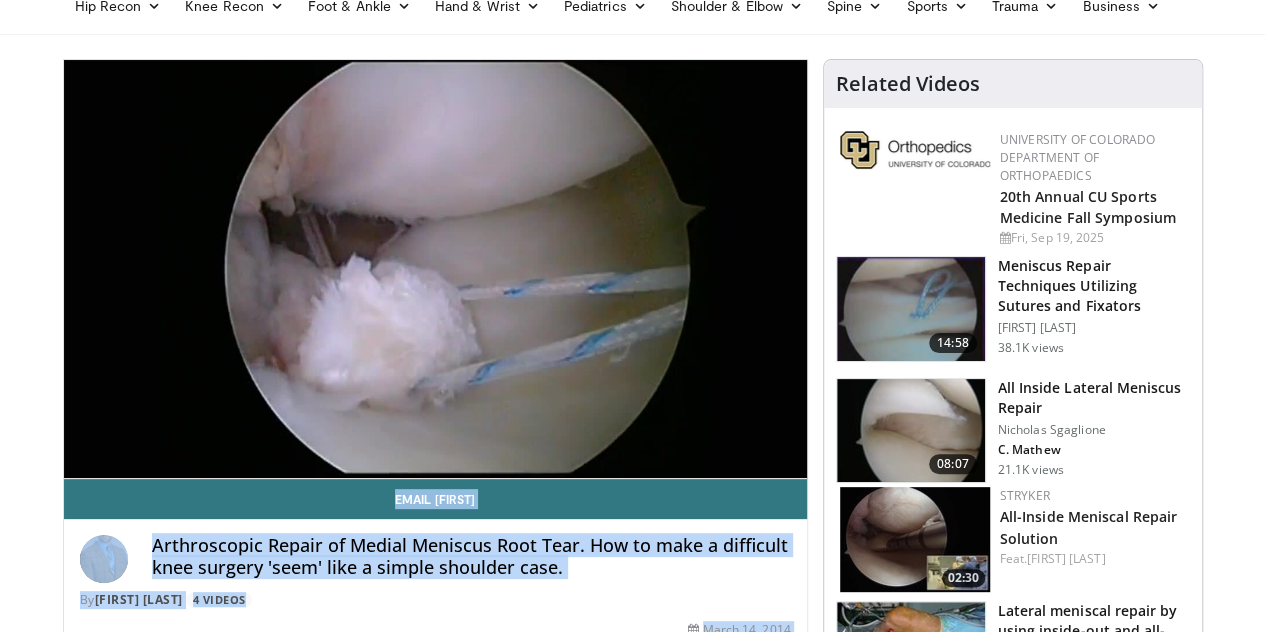click on "Arthroscopic Repair of Medial Meniscus Root Tear. How to make a difficult knee surgery 'seem' like a simple shoulder case." at bounding box center [471, 556] 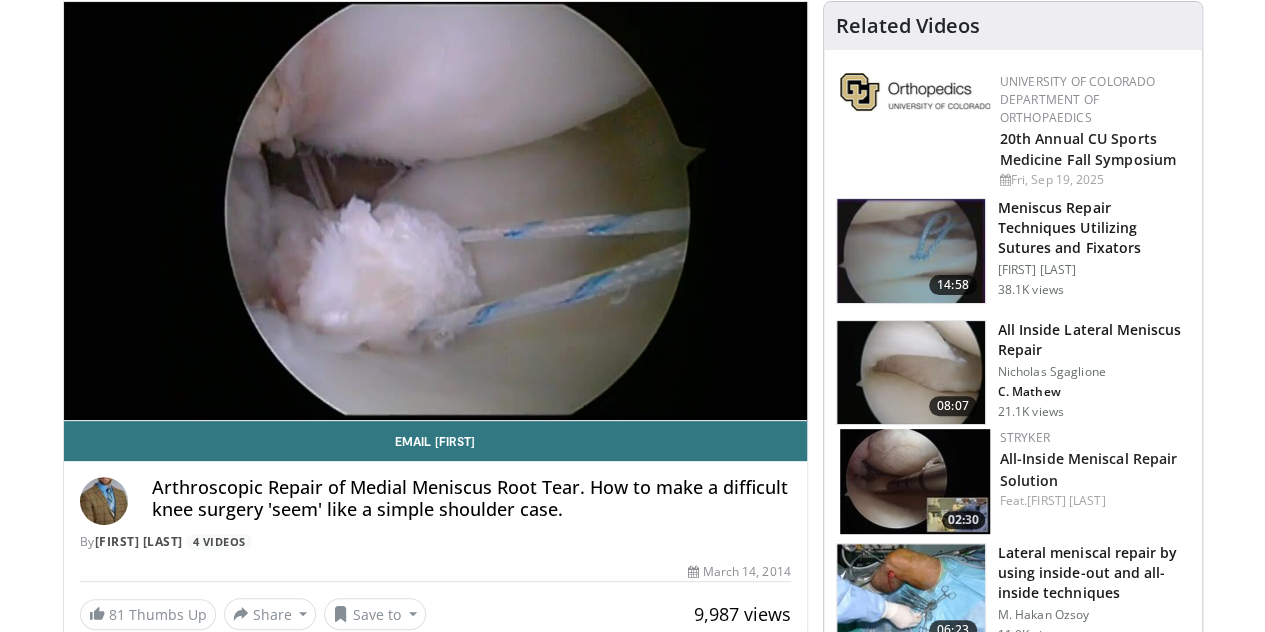 scroll, scrollTop: 146, scrollLeft: 0, axis: vertical 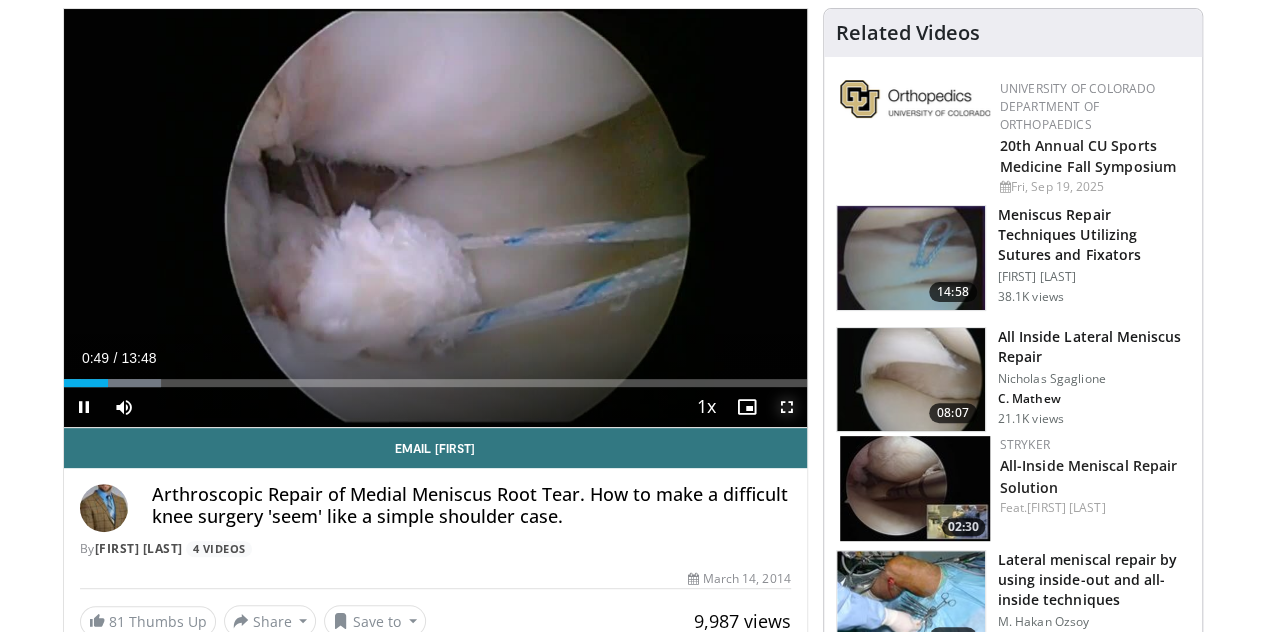 click at bounding box center [787, 407] 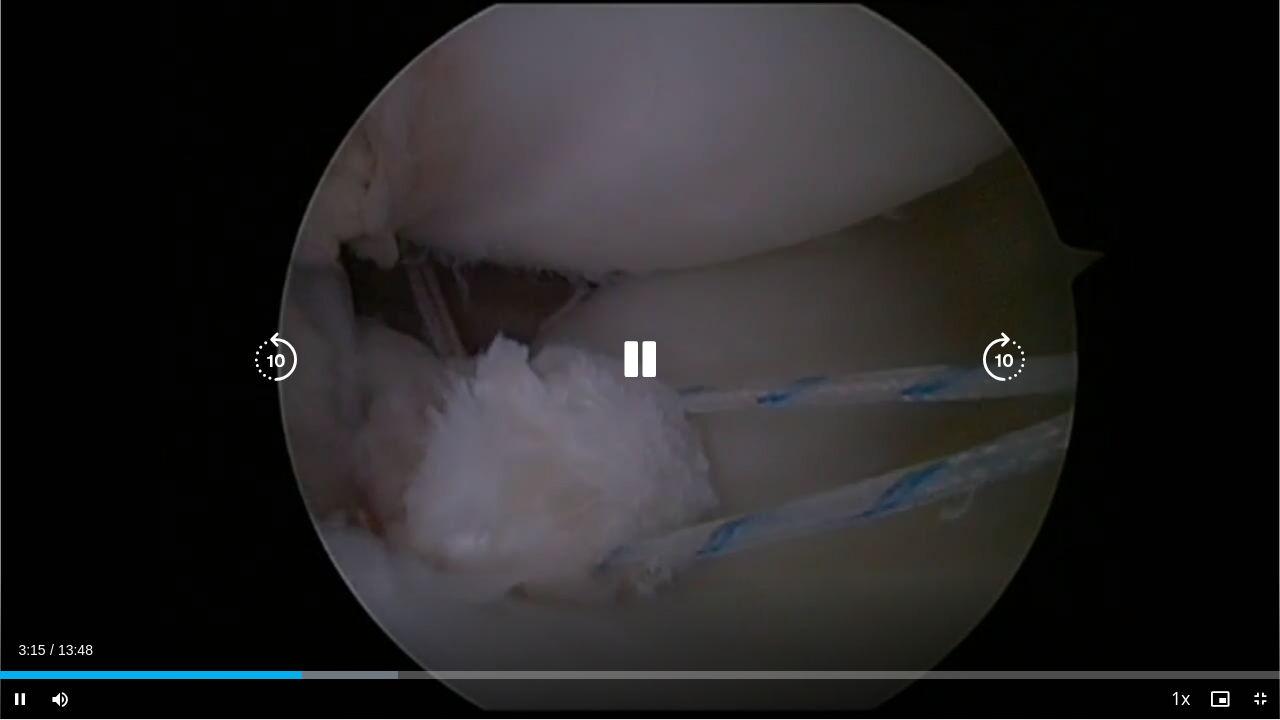 click on "10 seconds
Tap to unmute" at bounding box center (640, 359) 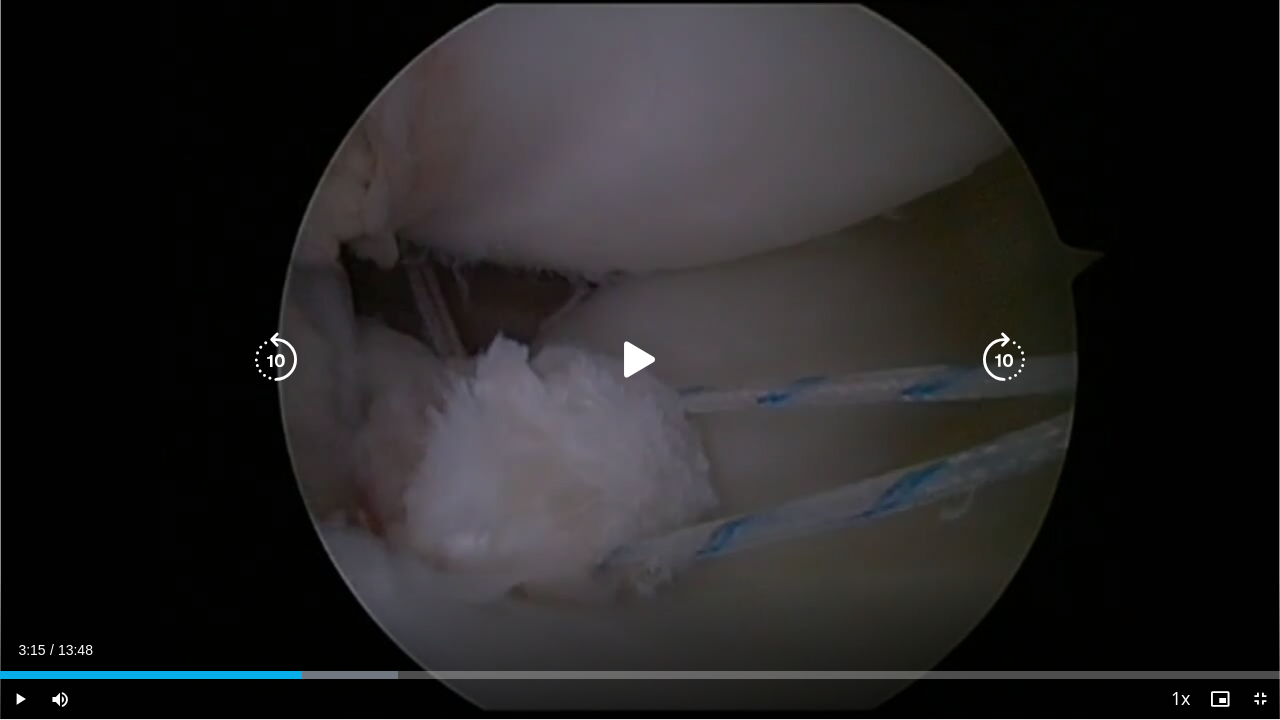 click at bounding box center [640, 360] 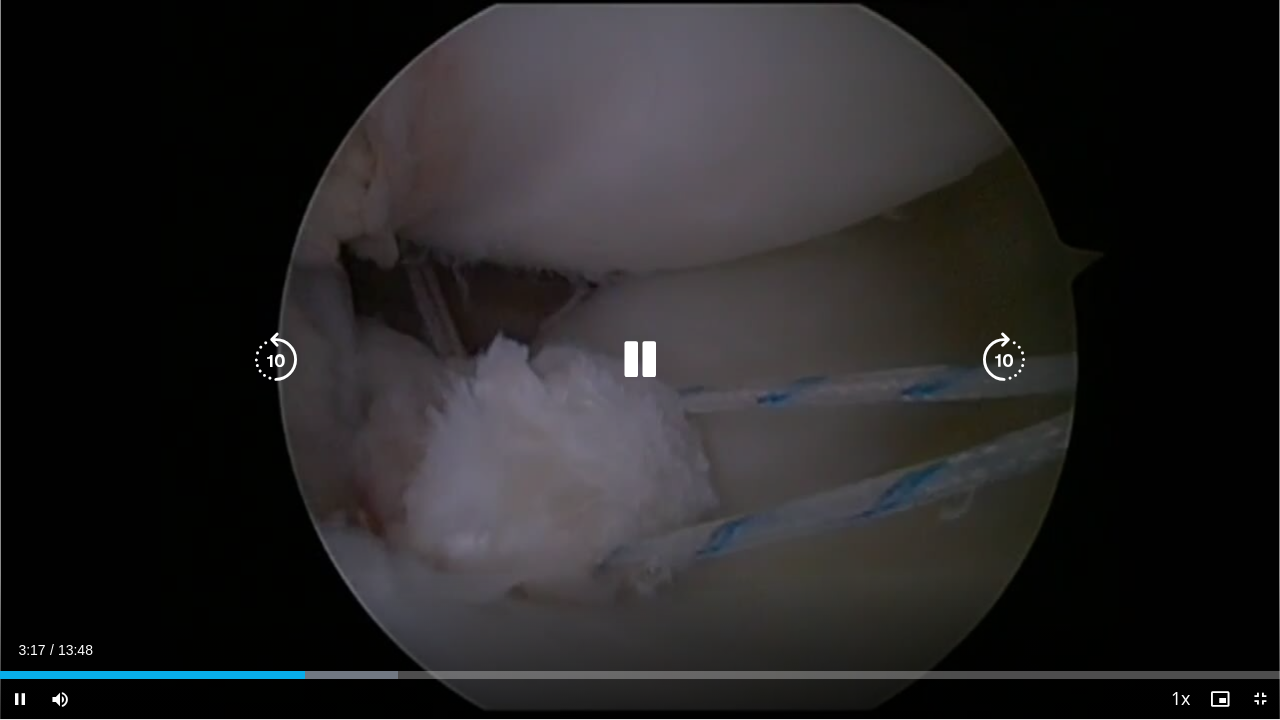 click at bounding box center (640, 360) 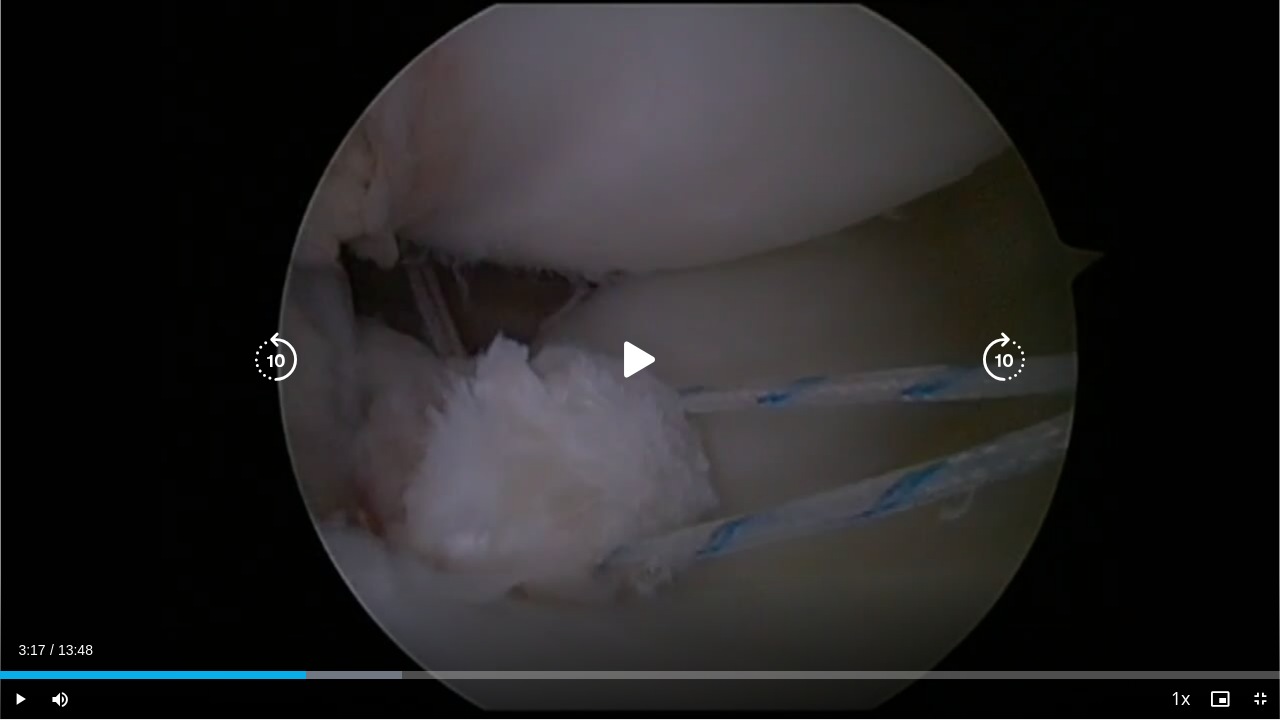click at bounding box center [640, 360] 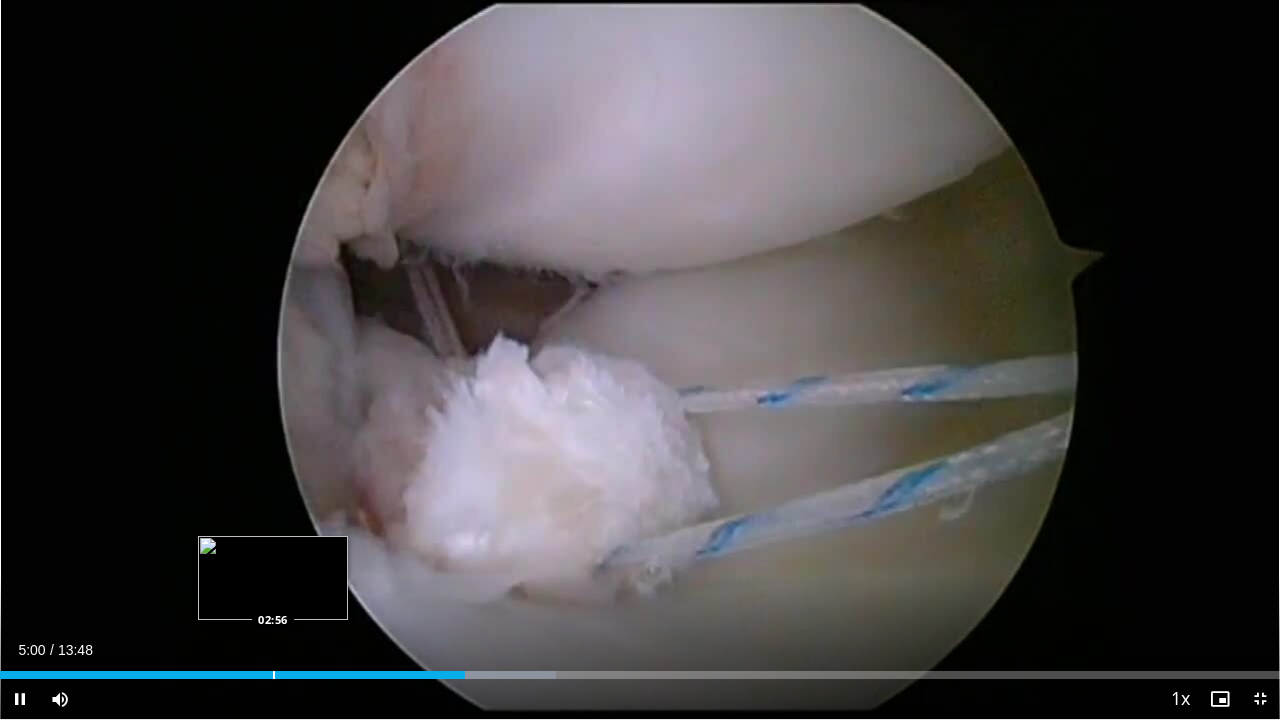 click at bounding box center [274, 675] 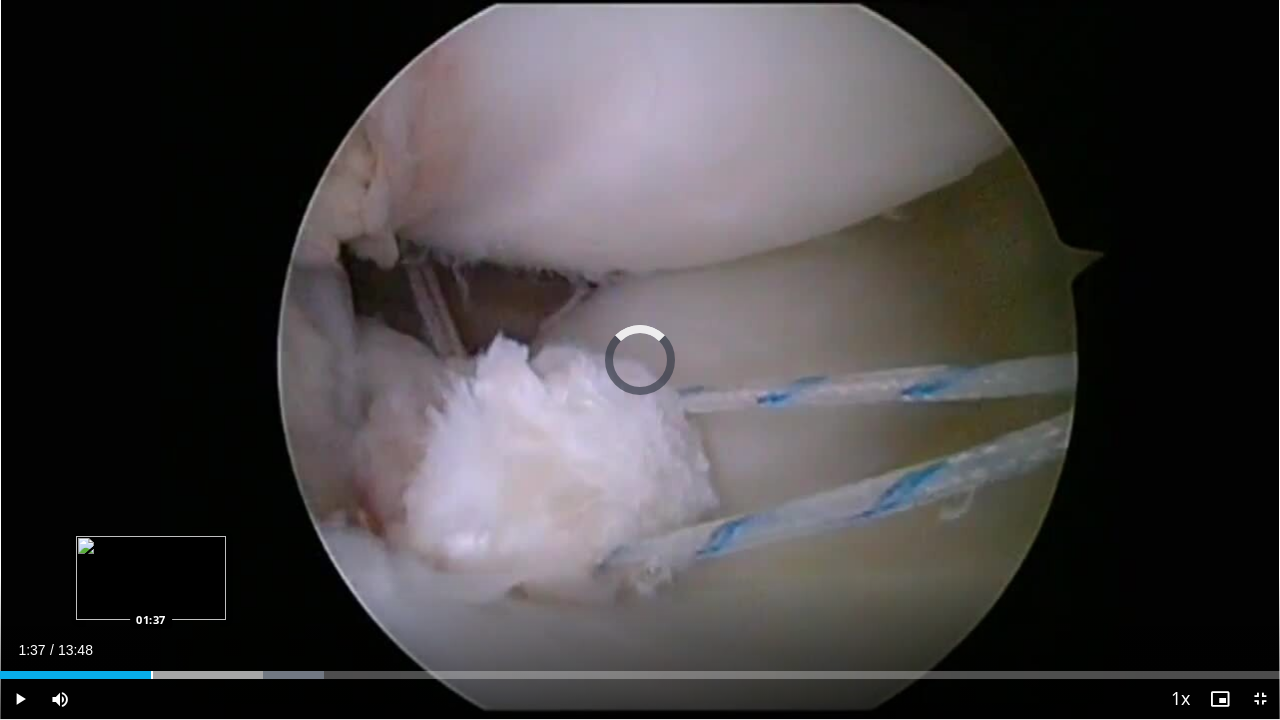 click on "Loaded :  25.34% 01:37 01:37" at bounding box center (640, 669) 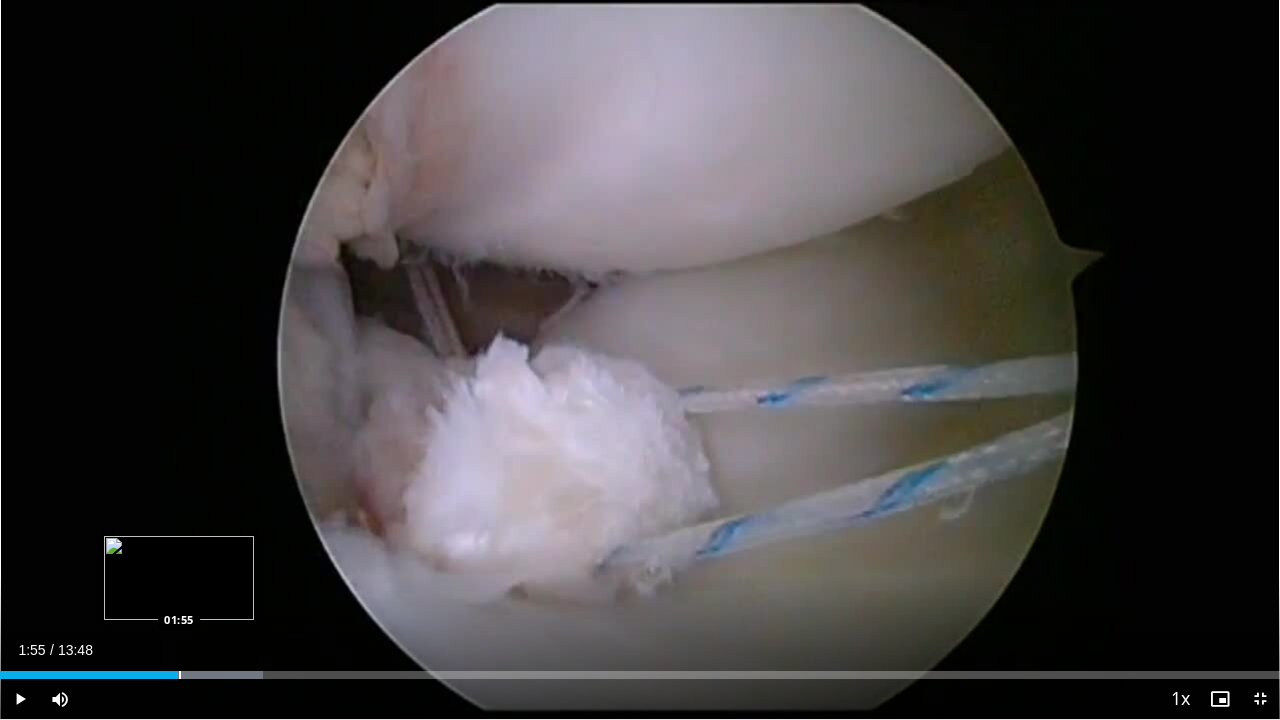 click on "Loaded :  20.52% 01:55 01:55" at bounding box center [640, 675] 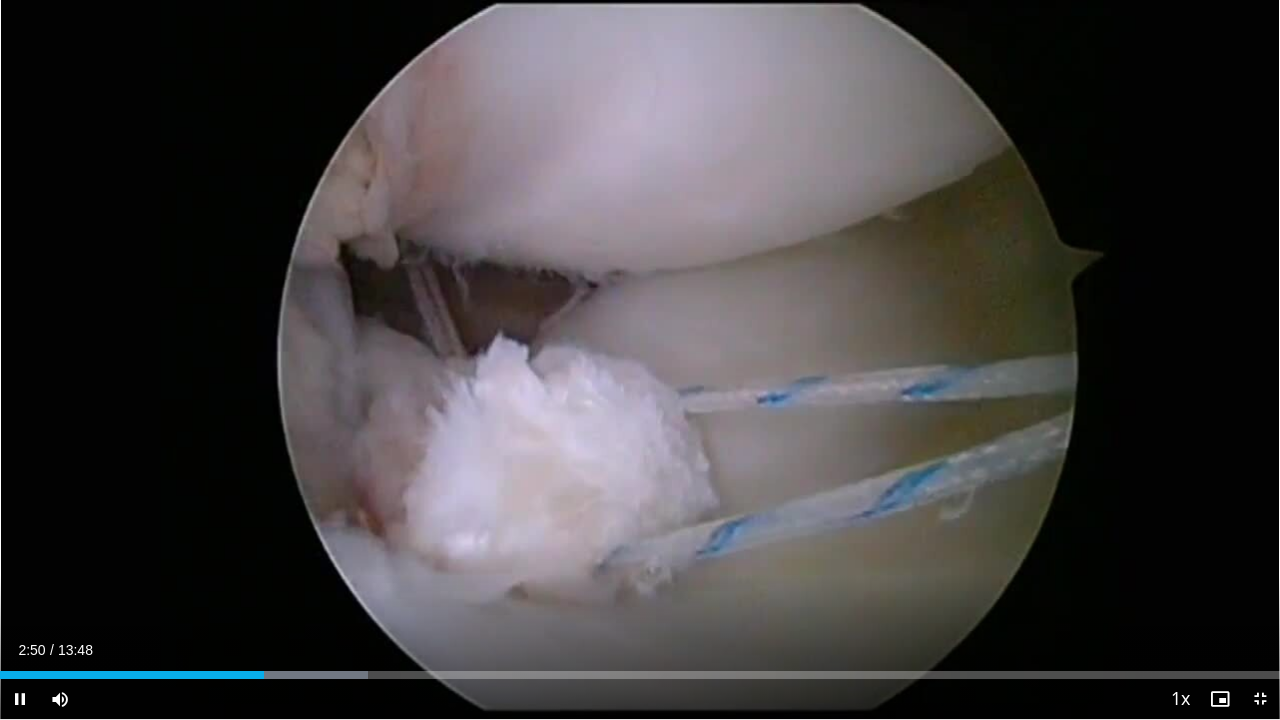 click on "**********" at bounding box center (640, 360) 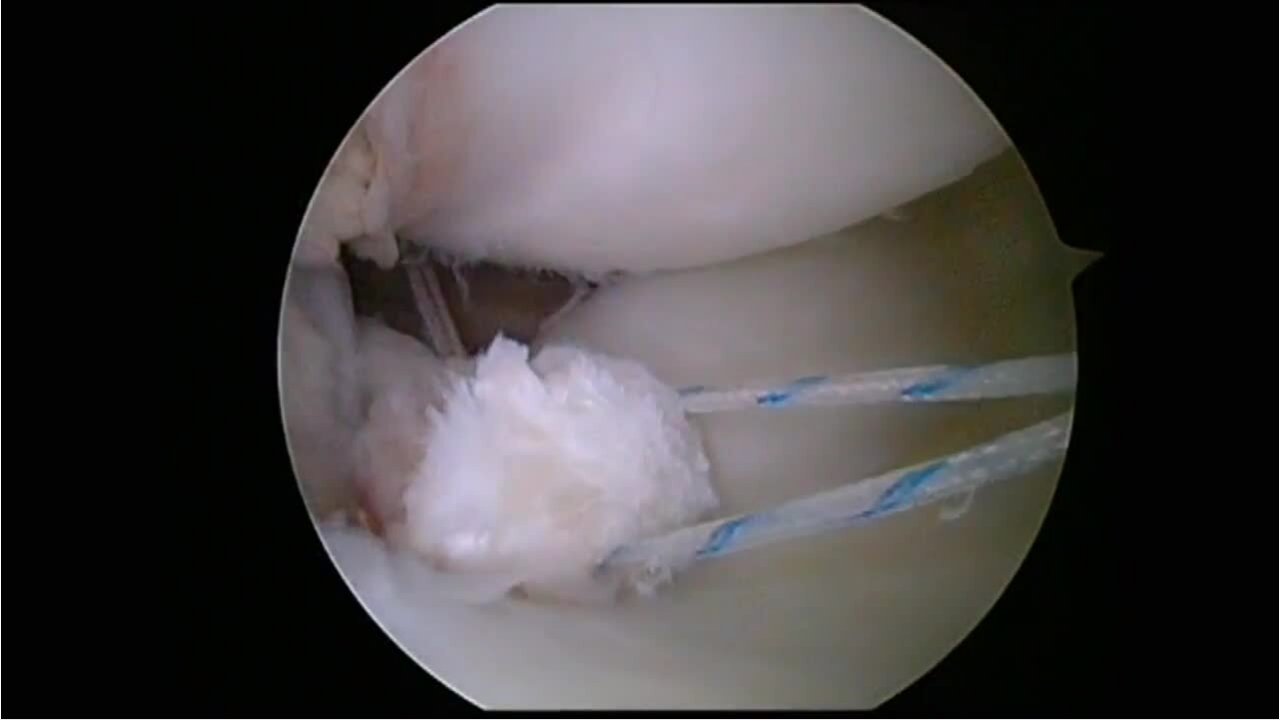 click on "**********" at bounding box center [640, 360] 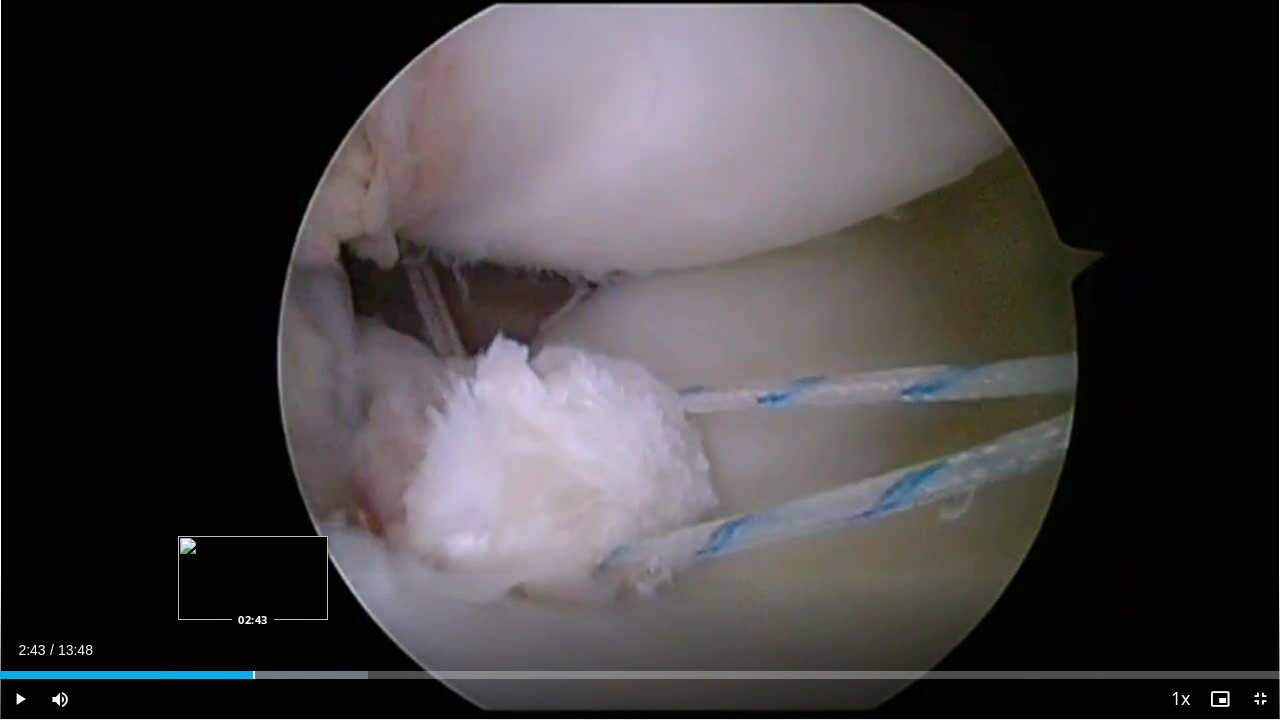 click at bounding box center (254, 675) 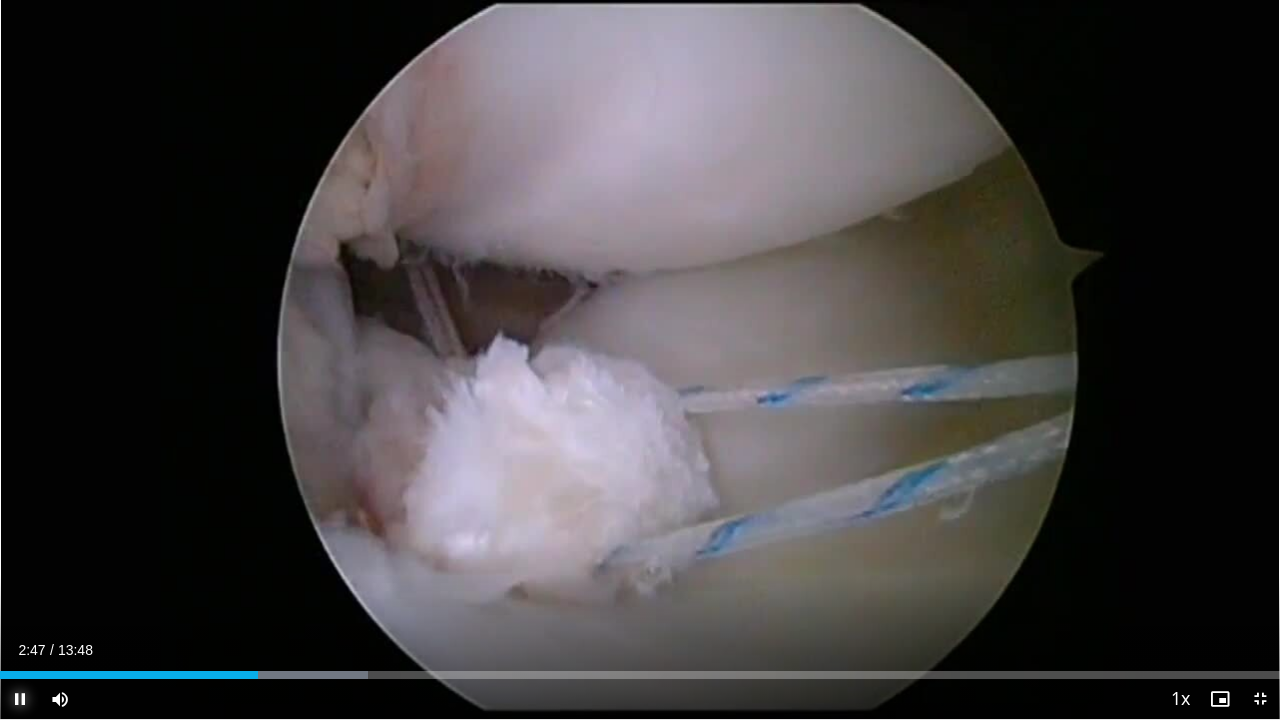 click at bounding box center (20, 699) 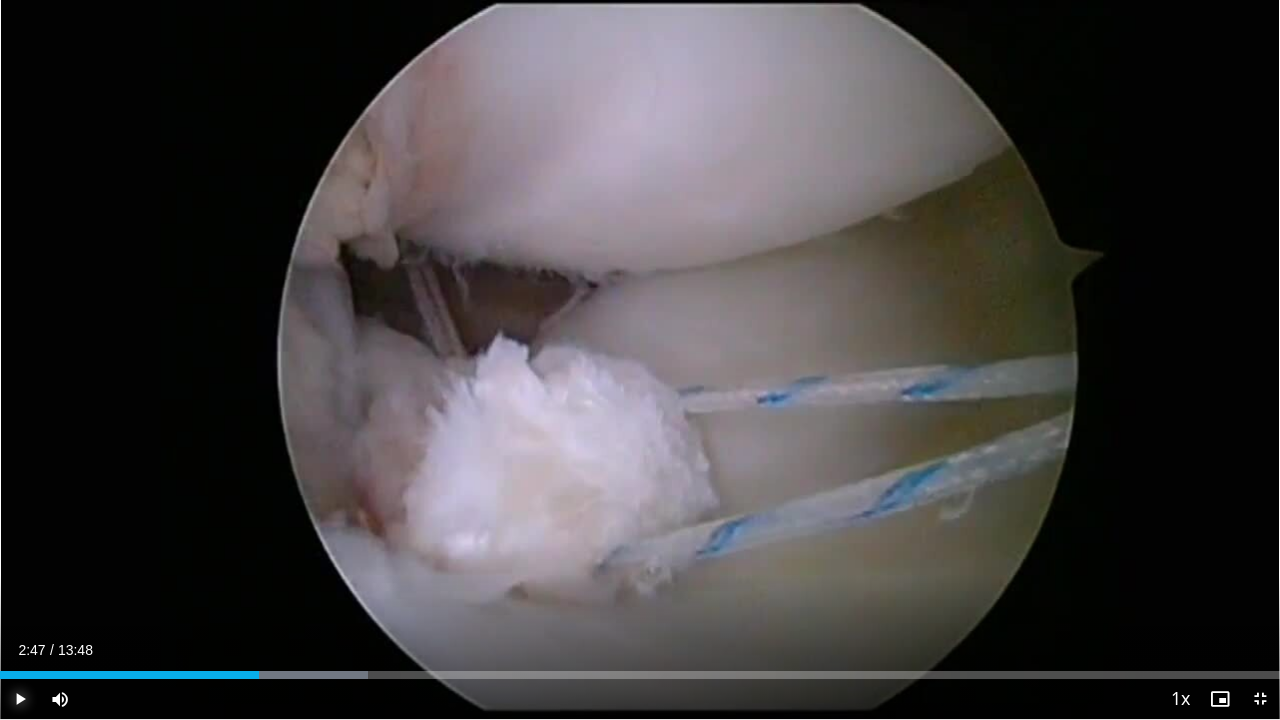 click at bounding box center (20, 699) 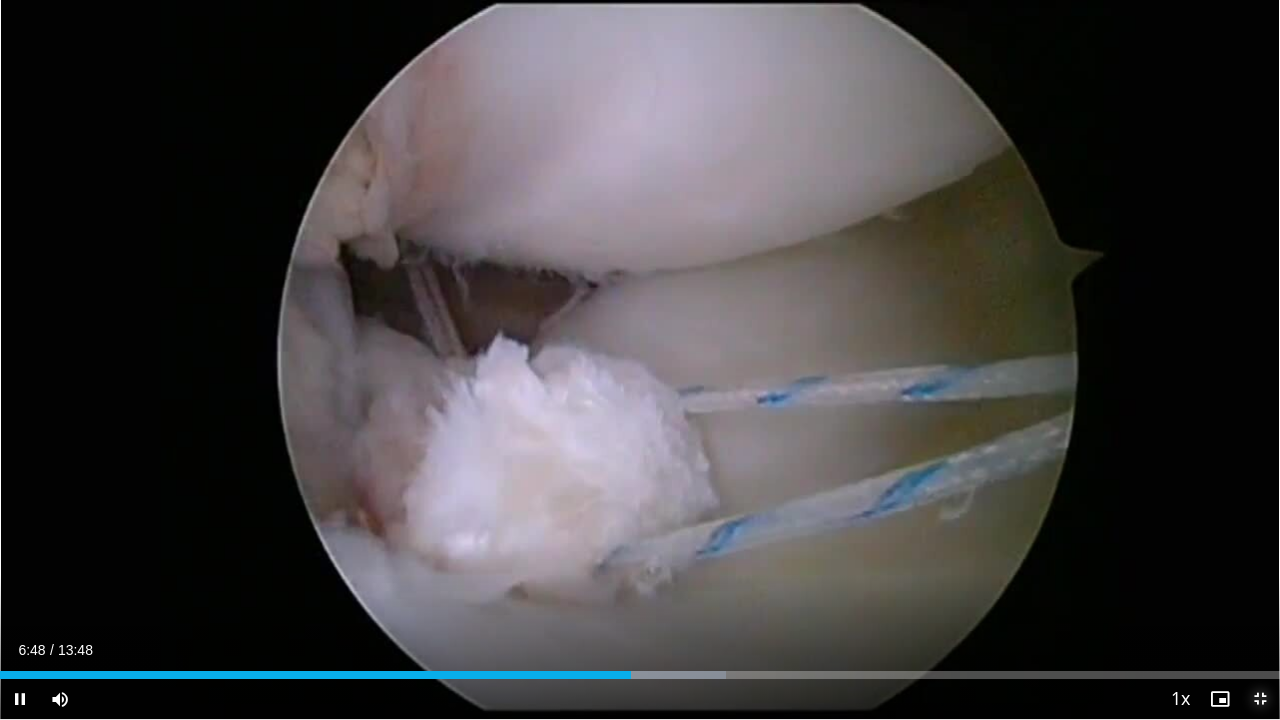 click at bounding box center [1260, 699] 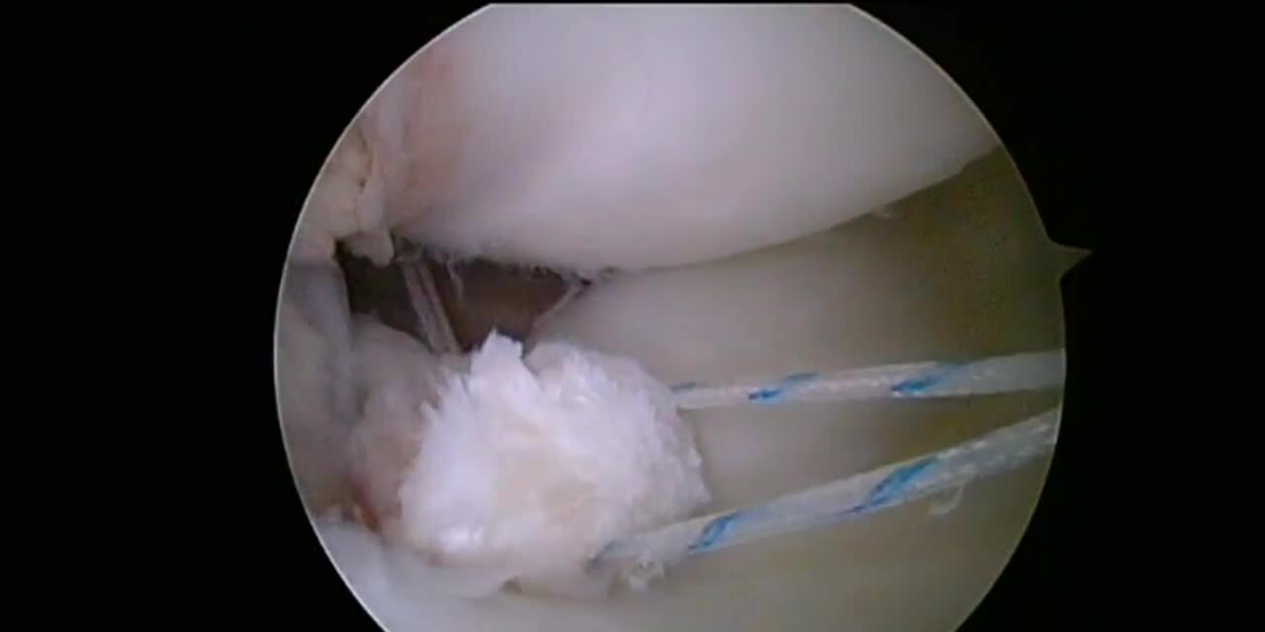 scroll, scrollTop: 205, scrollLeft: 0, axis: vertical 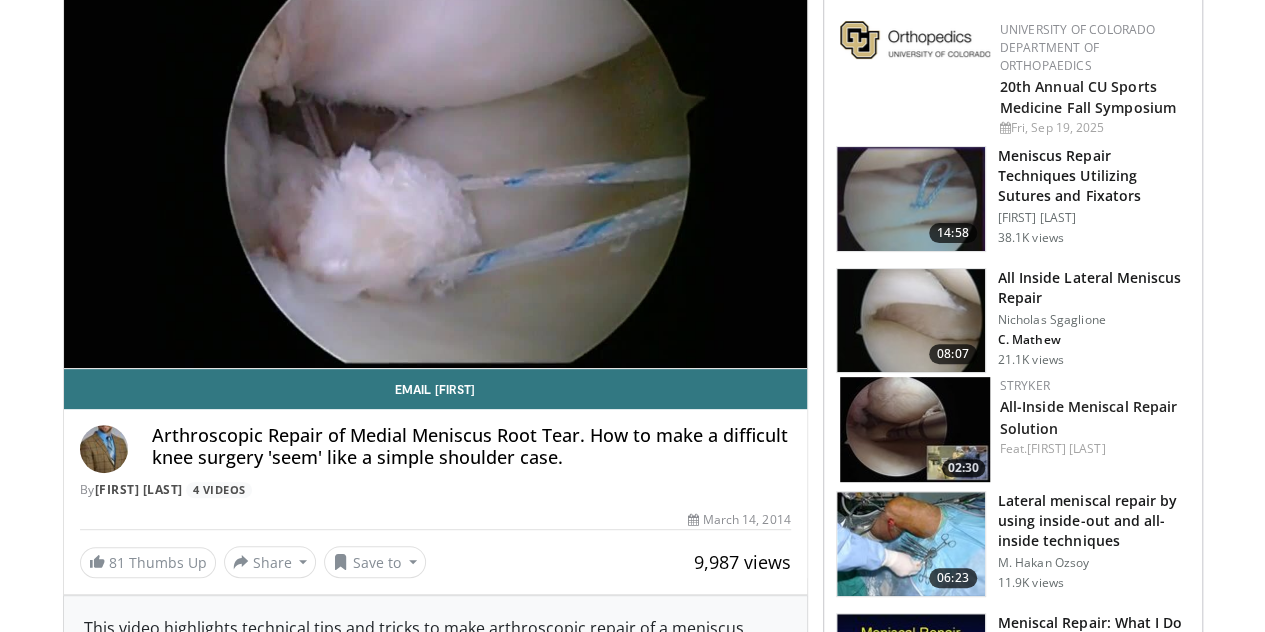 click at bounding box center (911, 321) 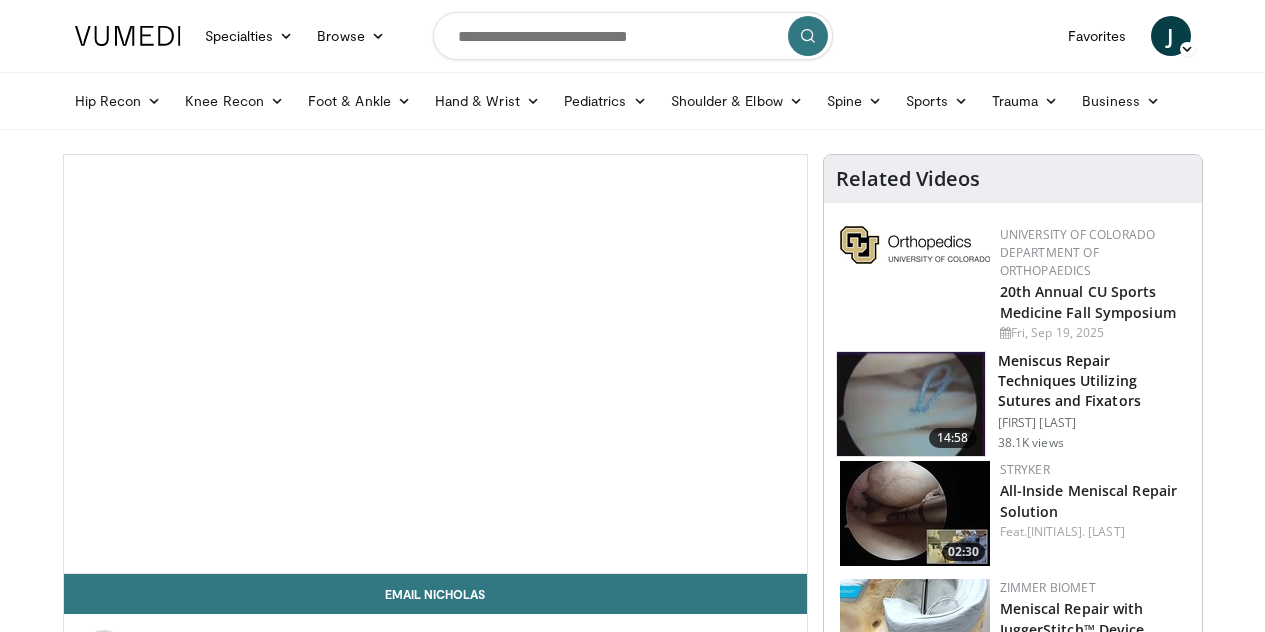 scroll, scrollTop: 0, scrollLeft: 0, axis: both 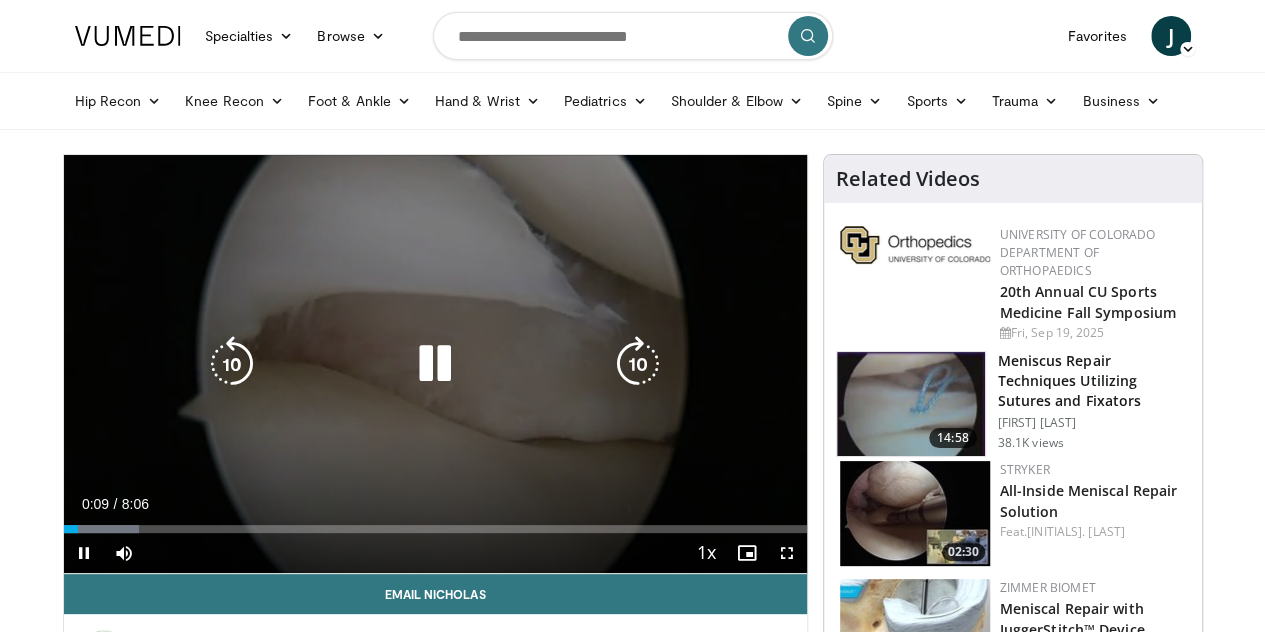 click at bounding box center [435, 364] 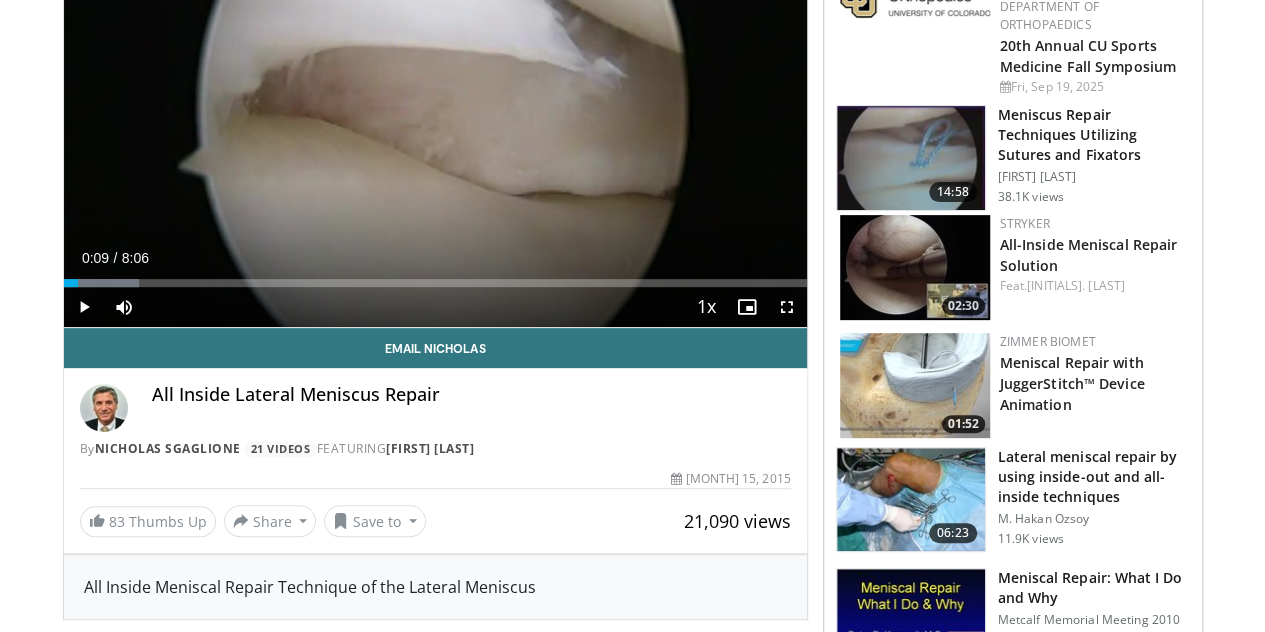 scroll, scrollTop: 266, scrollLeft: 0, axis: vertical 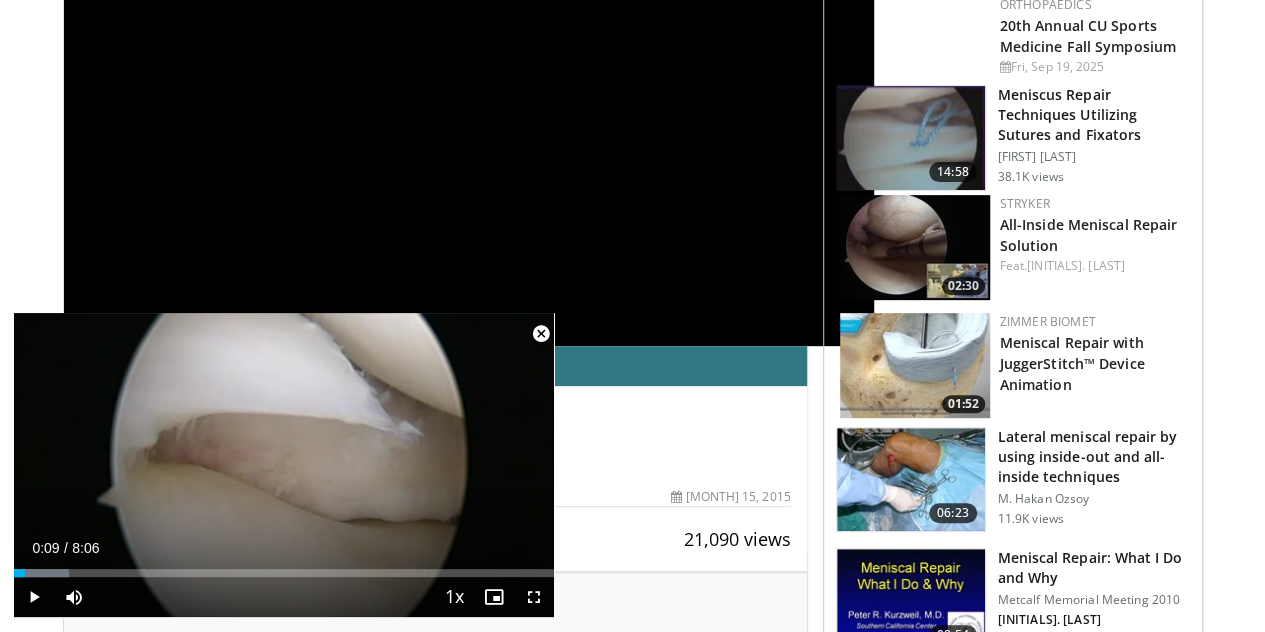 click at bounding box center [915, 365] 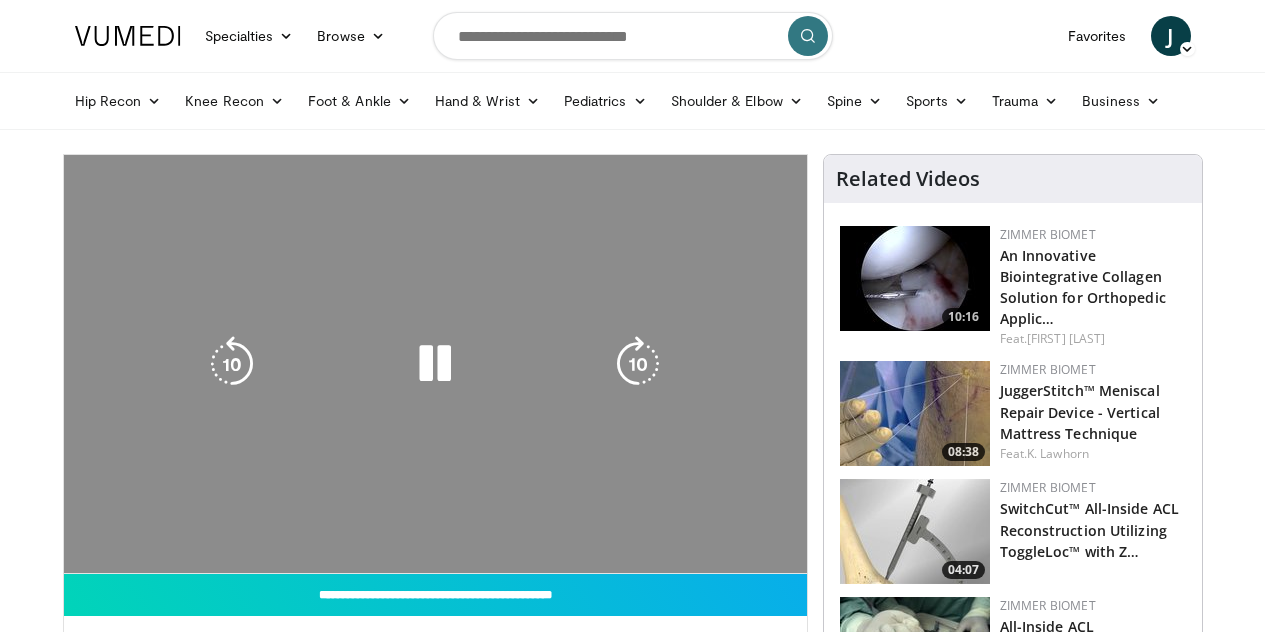 scroll, scrollTop: 0, scrollLeft: 0, axis: both 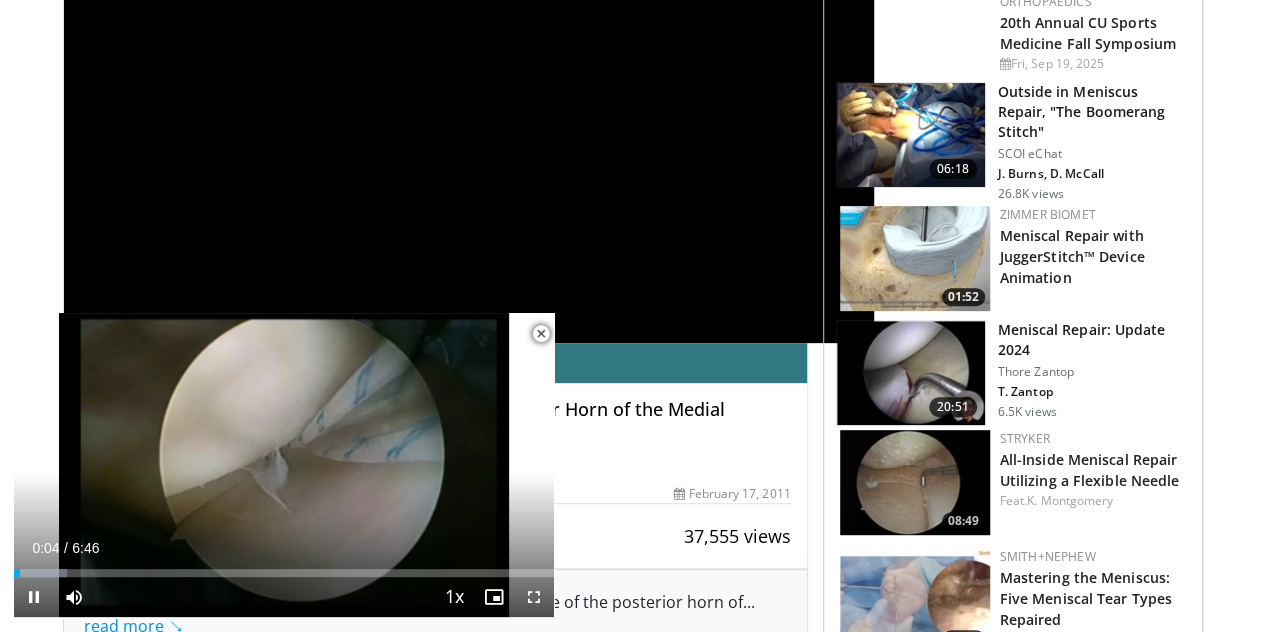 click at bounding box center (541, 334) 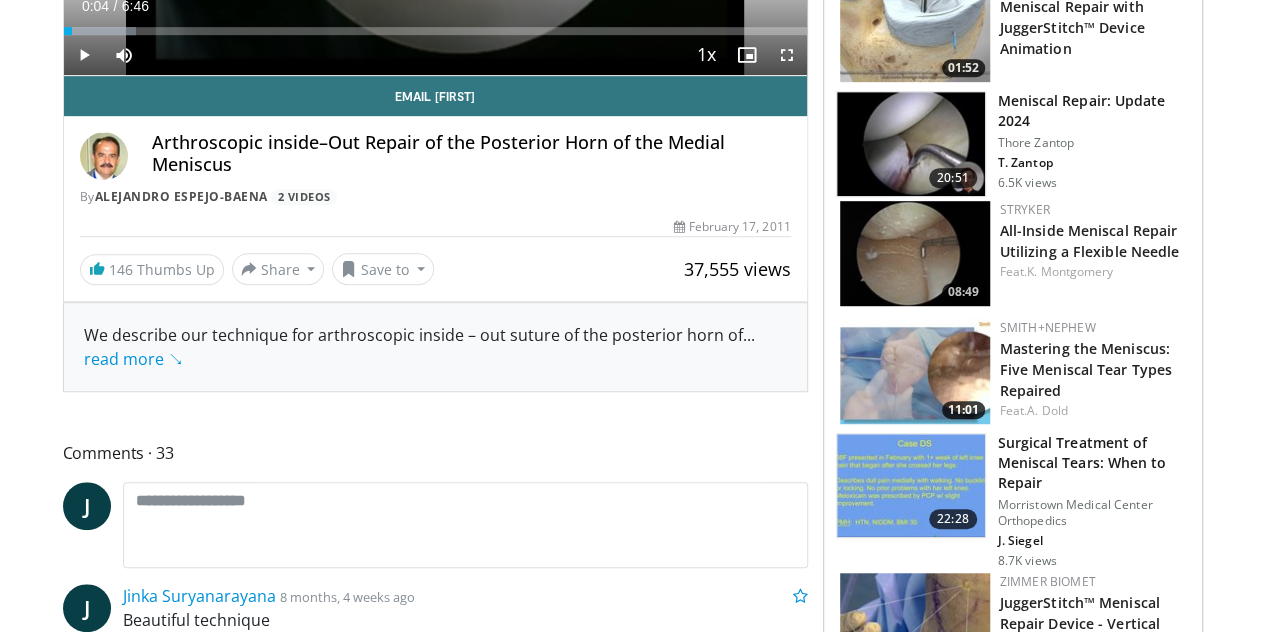 scroll, scrollTop: 508, scrollLeft: 0, axis: vertical 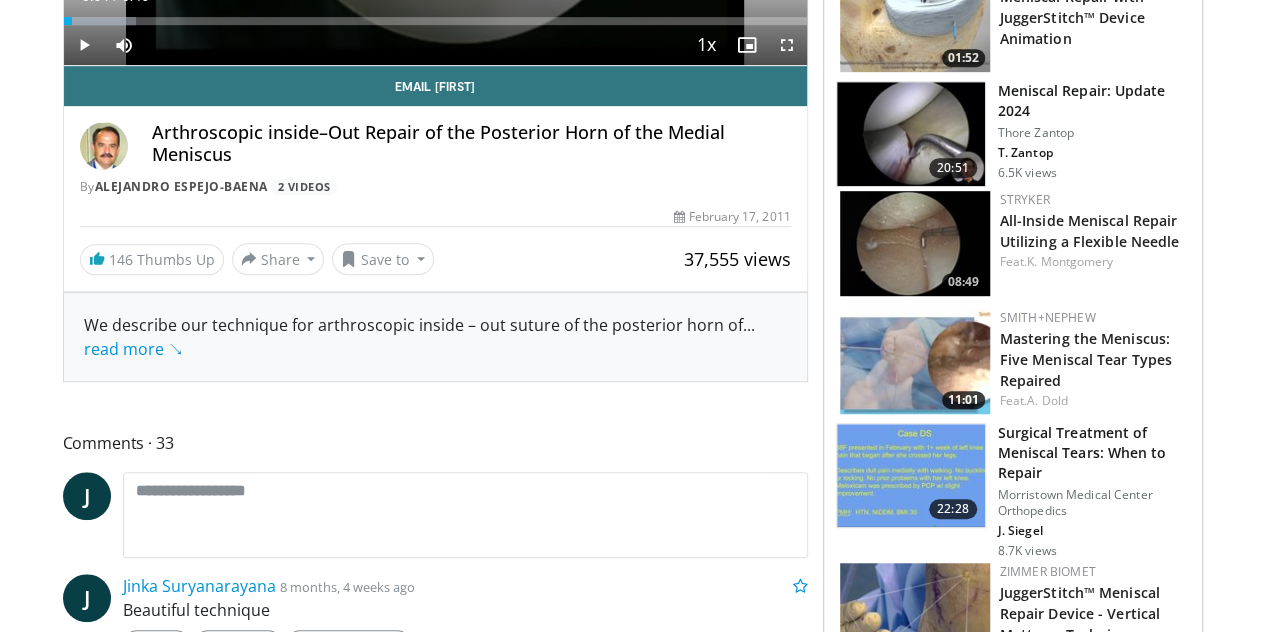 click at bounding box center (915, 361) 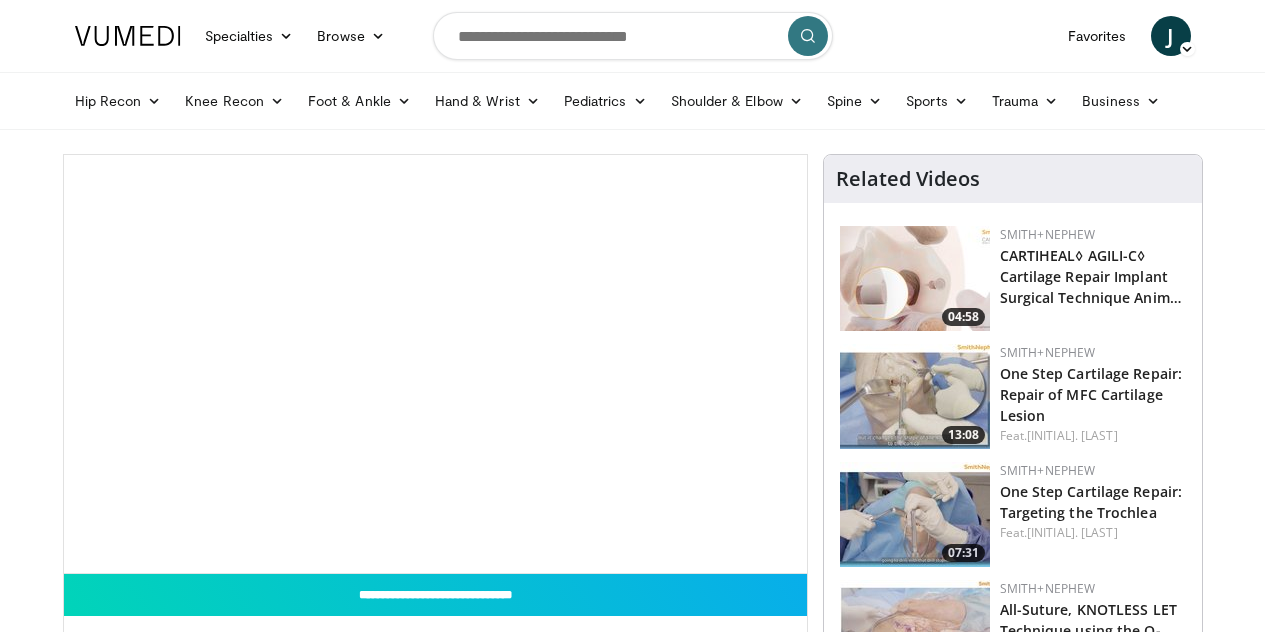 scroll, scrollTop: 0, scrollLeft: 0, axis: both 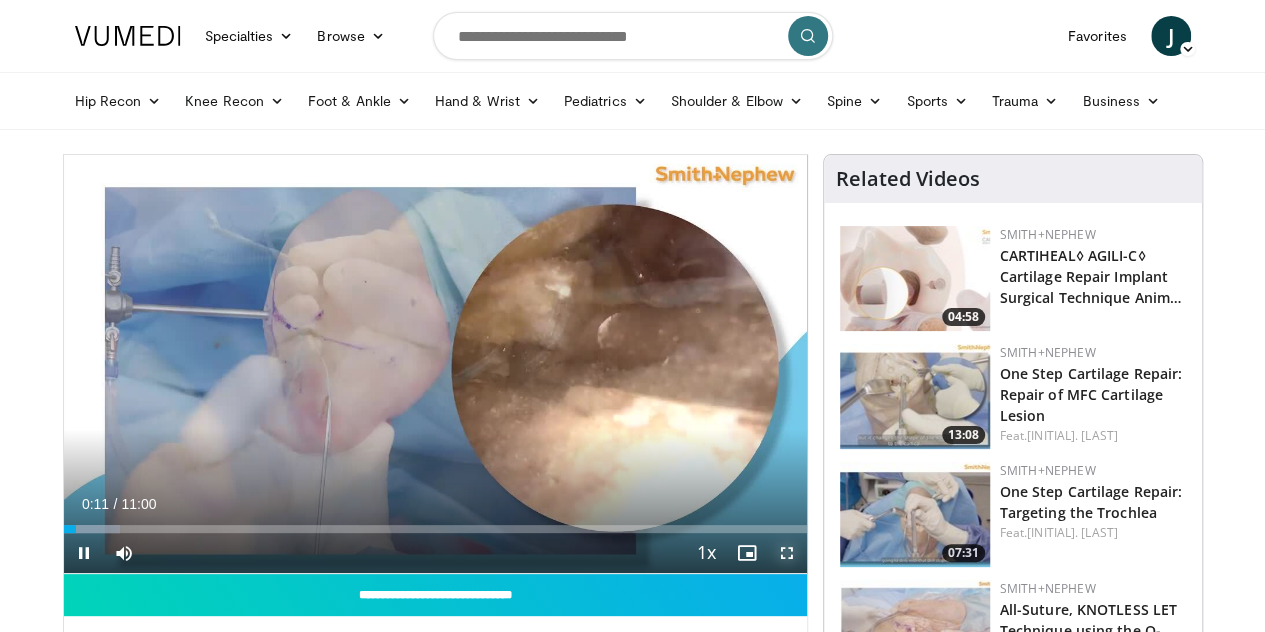 click at bounding box center (787, 553) 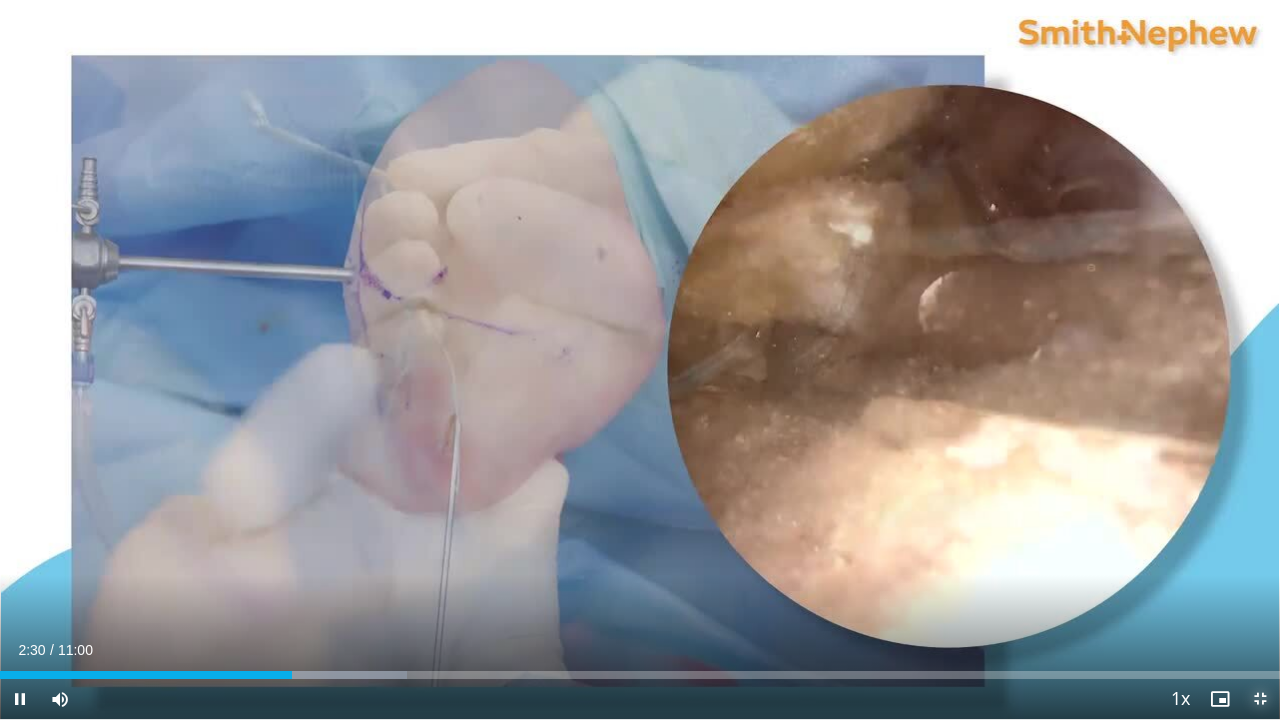 click at bounding box center (1260, 699) 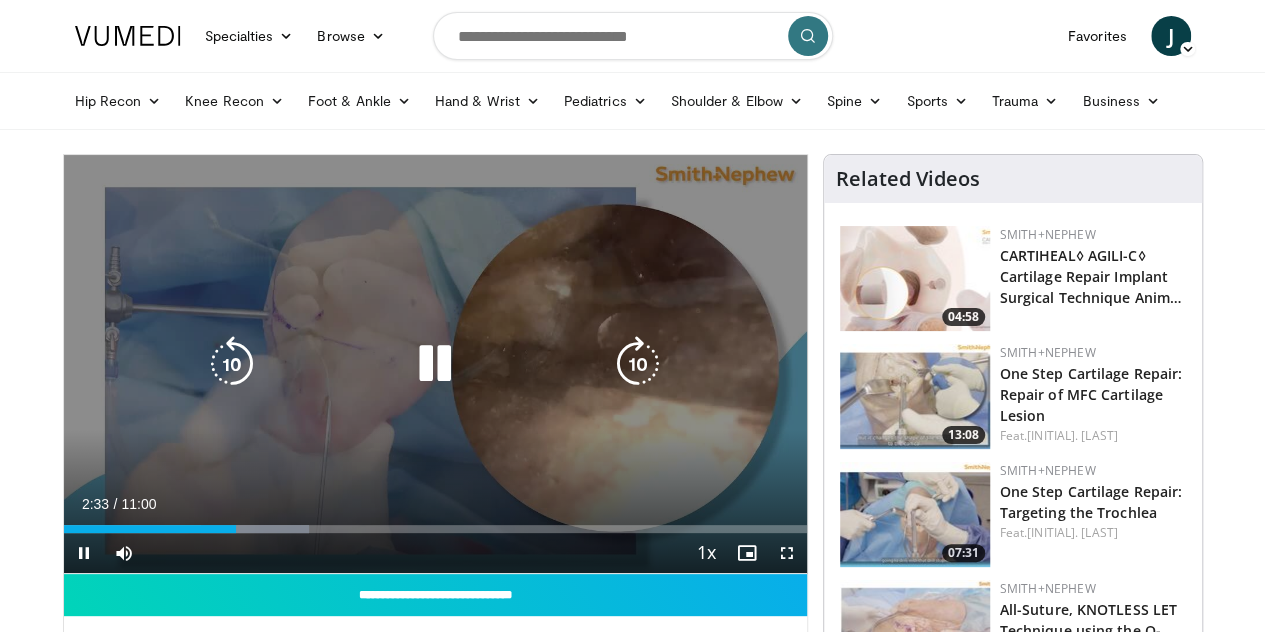 click at bounding box center [435, 364] 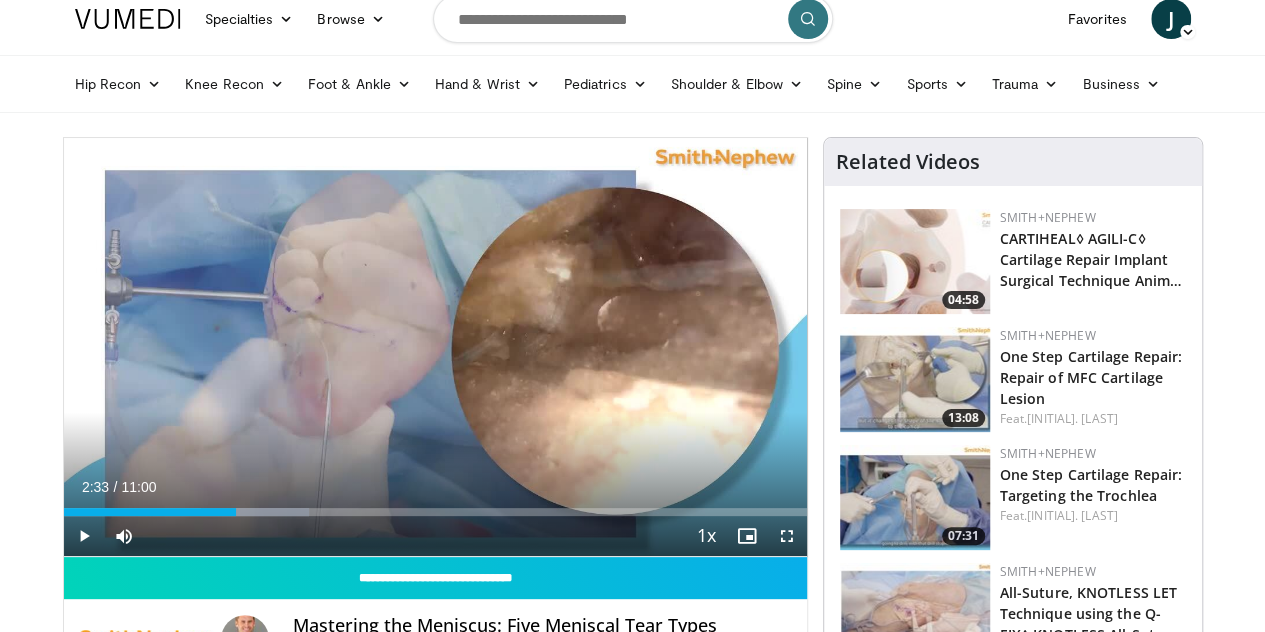 scroll, scrollTop: 16, scrollLeft: 0, axis: vertical 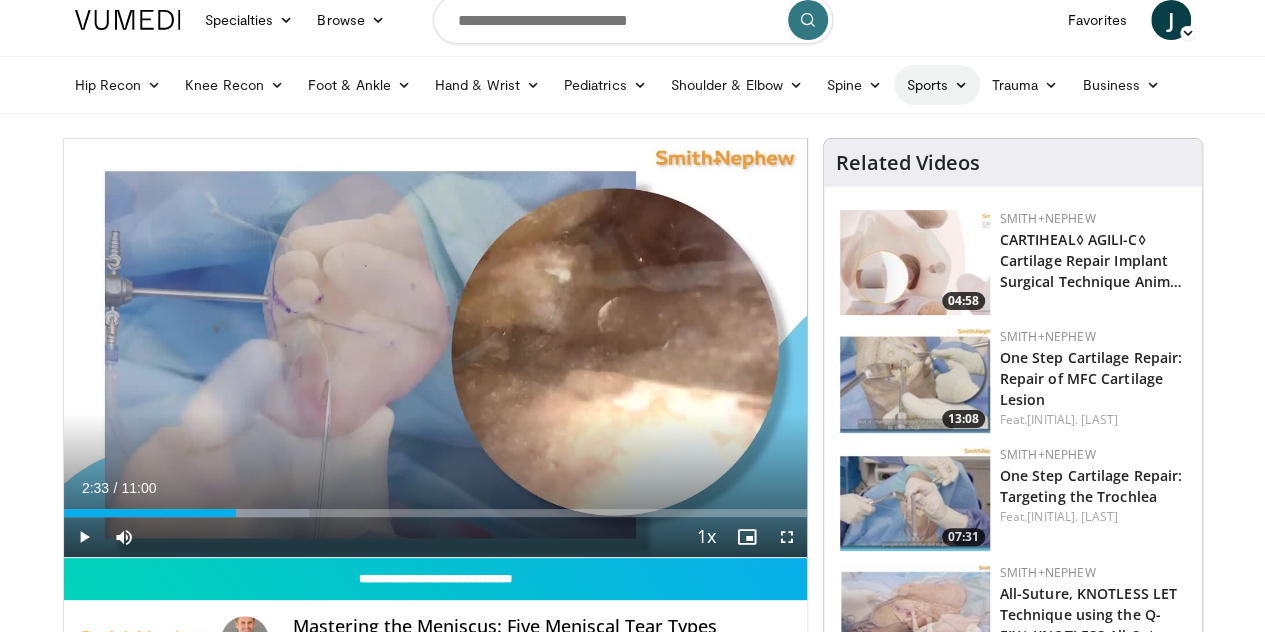 click at bounding box center [961, 85] 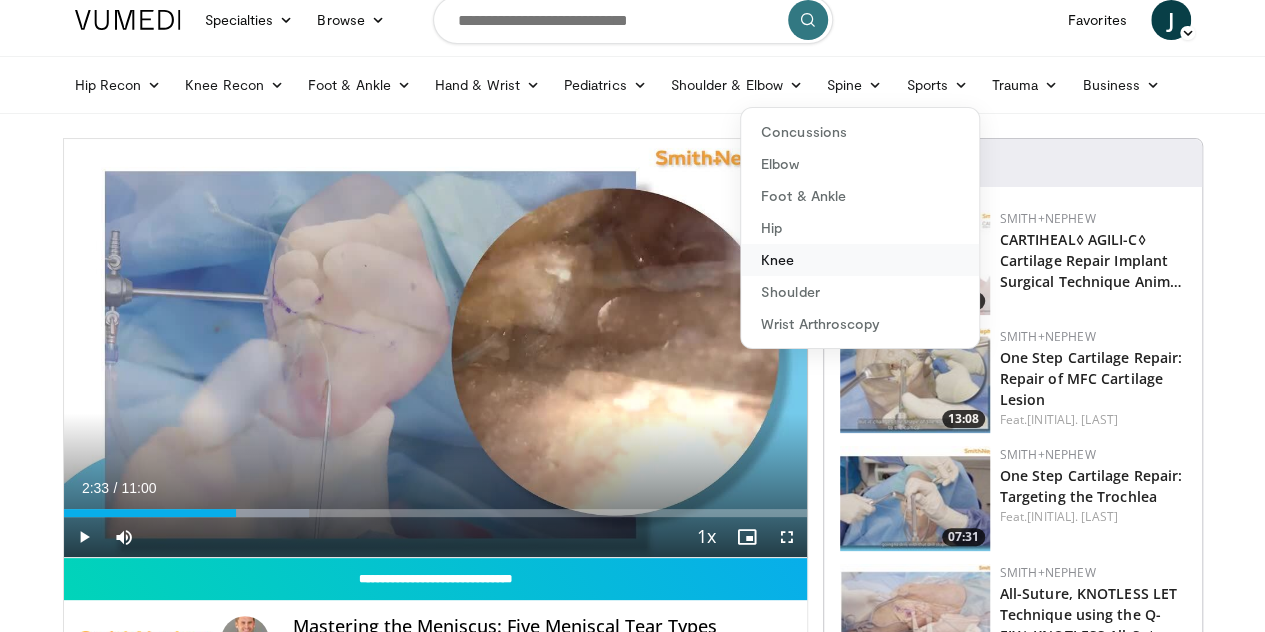 click on "Knee" at bounding box center [860, 260] 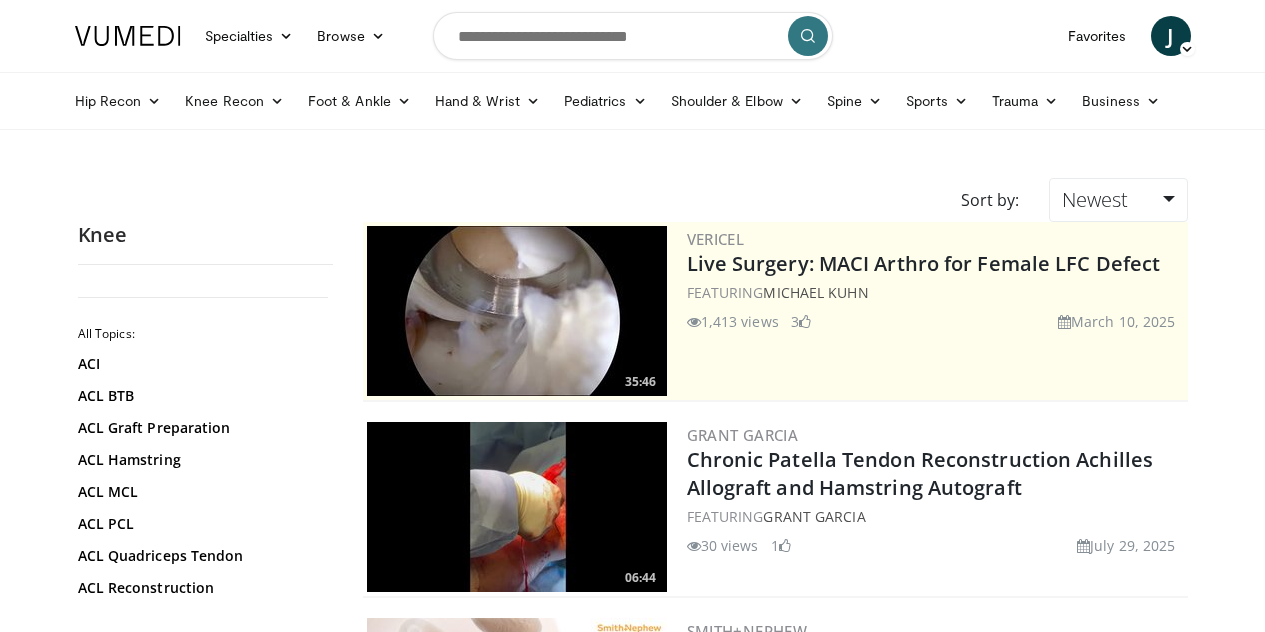 scroll, scrollTop: 0, scrollLeft: 0, axis: both 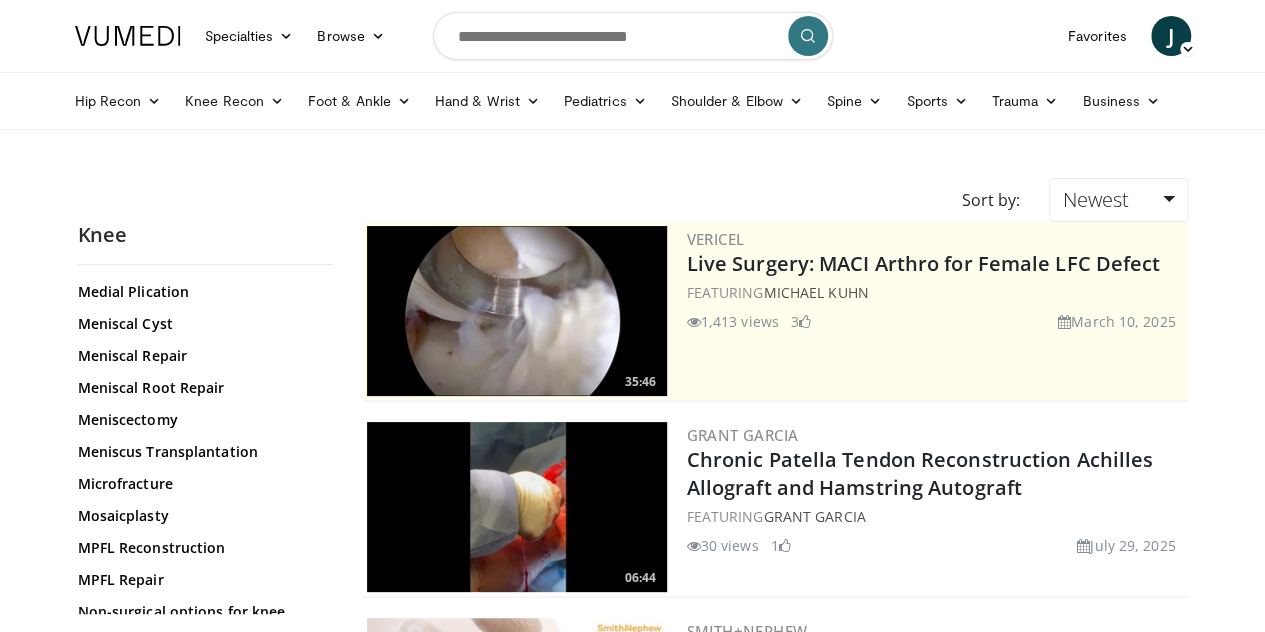 click on "ACI
ACL BTB
ACL Graft Preparation
ACL Hamstring
ACL MCL
ACL PCL
ACL Quadriceps Tendon
ACL Reconstruction
ACL Repair
AMZ
Anatomic ACL
Anterolateral Ligament
Arthroscopy For Knee Arthritis
Biologics for Knee
BTB Harvest
Cartilage
Cartilage Repair
Chondromalacia Patella
Chondroplasty
Diagnostic Knee Arthroscopy
Distal Femoral Osteotomy
Double Bundle ACL
Elmslie
Hamstring Harvest
Hamstring Repair
High Tibial Osteotomy
Knee Anatomy
Knee Arthroscopy Complications
Knee Dislocation" at bounding box center (203, 264) 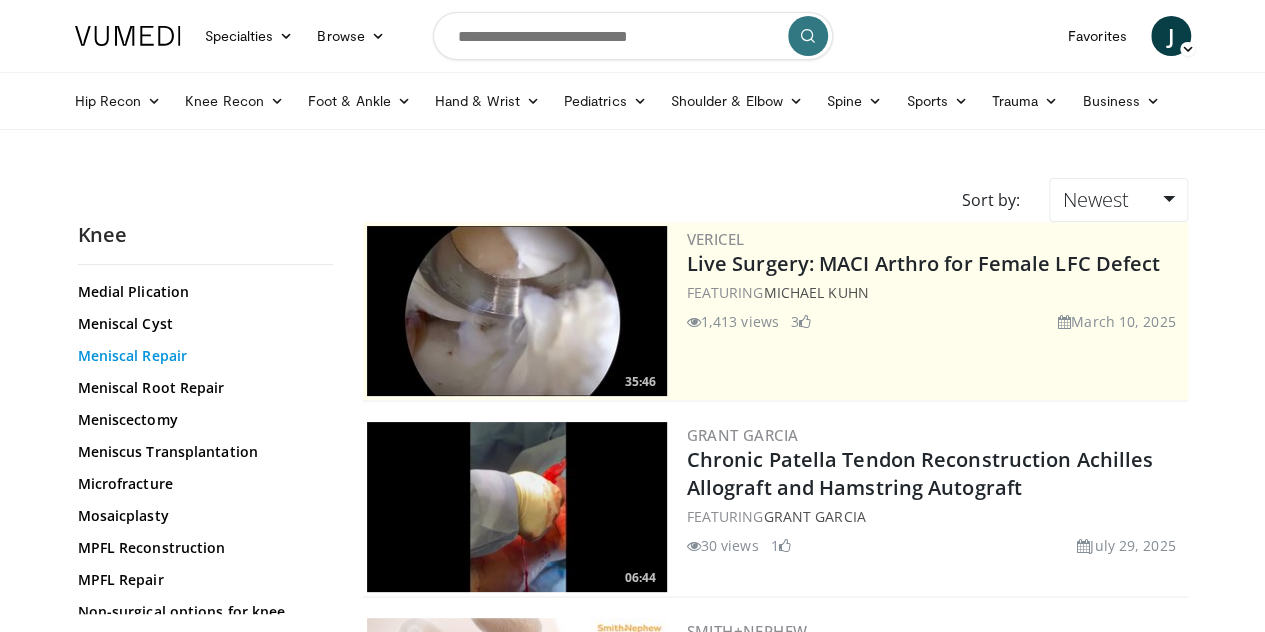 click on "Meniscal Repair" at bounding box center [200, 356] 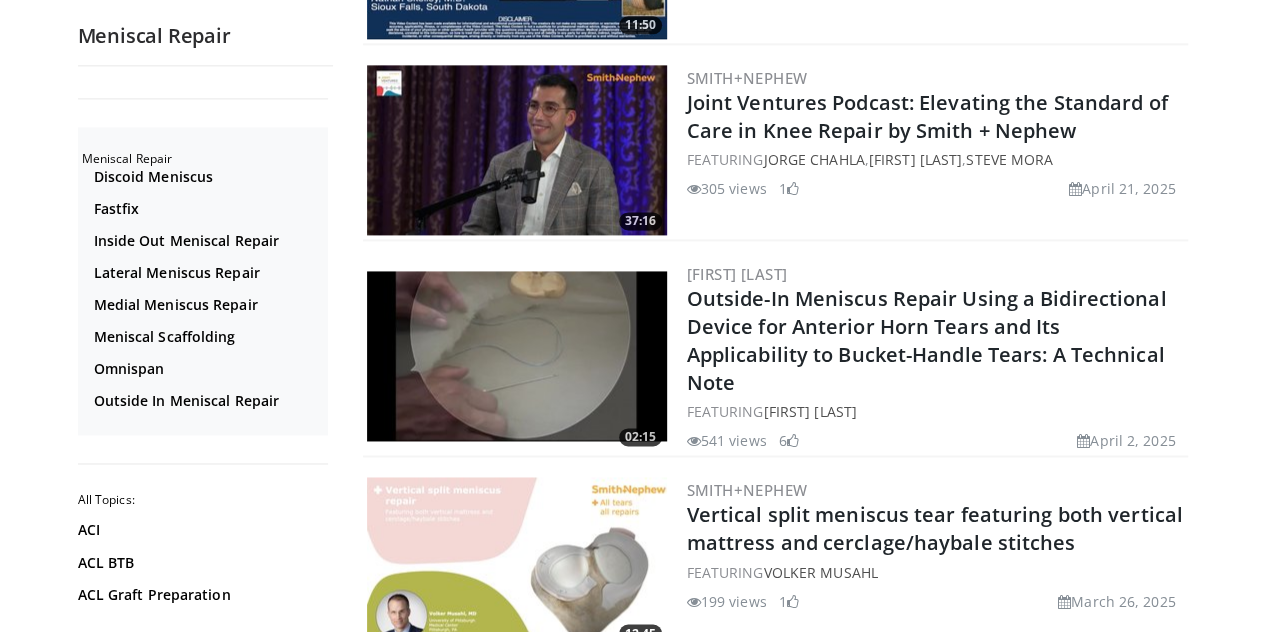 scroll, scrollTop: 1314, scrollLeft: 0, axis: vertical 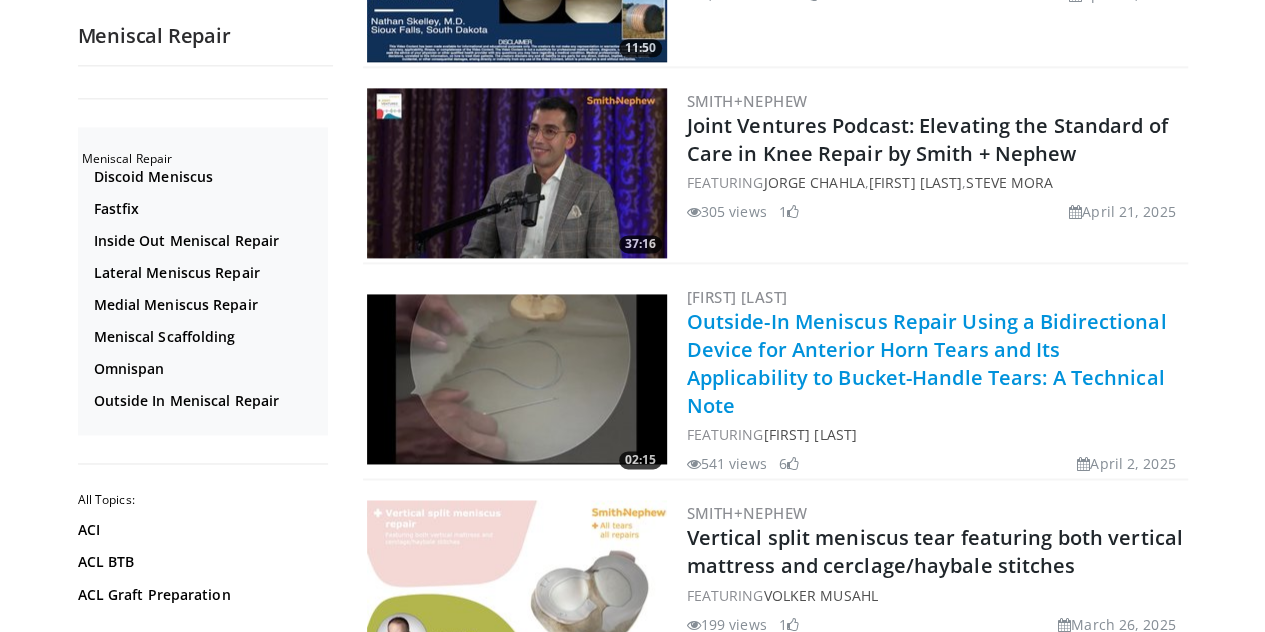 click on "Outside-In Meniscus Repair Using a Bidirectional Device for Anterior Horn Tears and Its Applicability to Bucket-Handle Tears: A Technical Note" at bounding box center [927, 363] 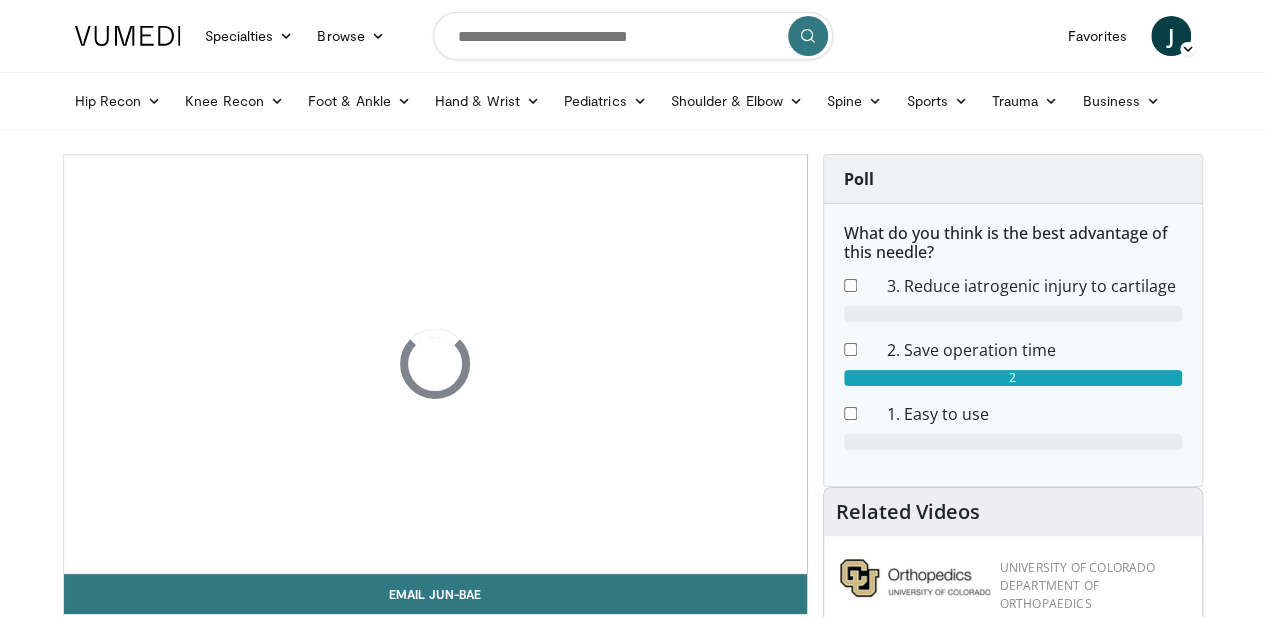 scroll, scrollTop: 230, scrollLeft: 0, axis: vertical 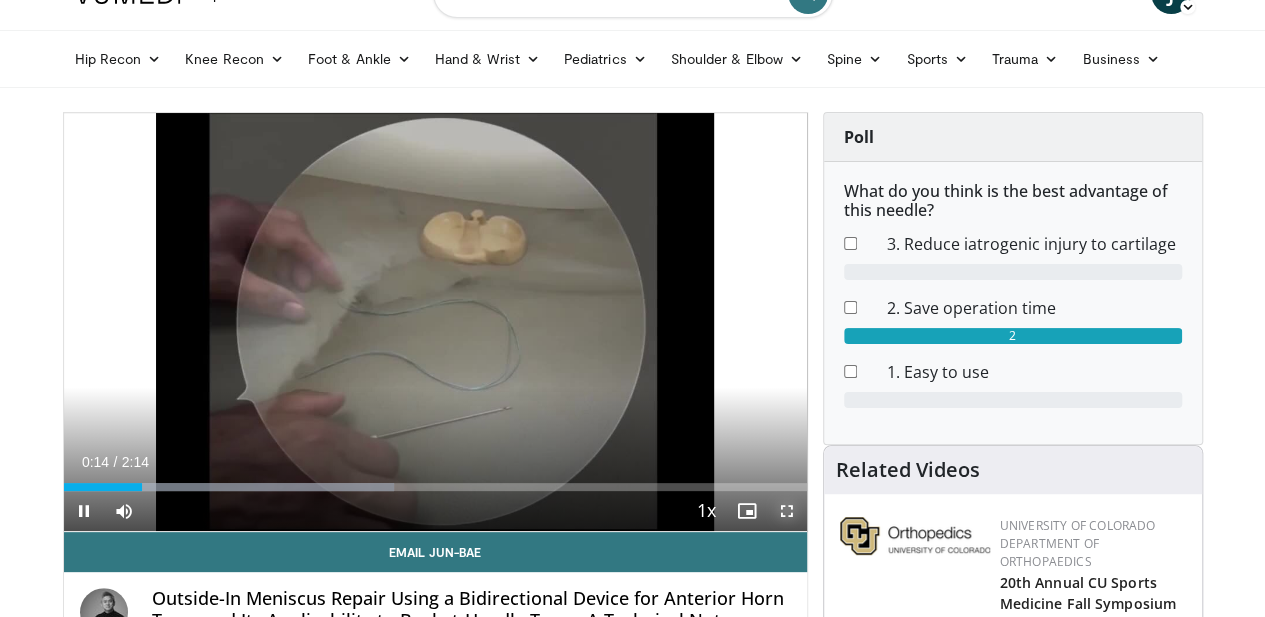 click at bounding box center [787, 511] 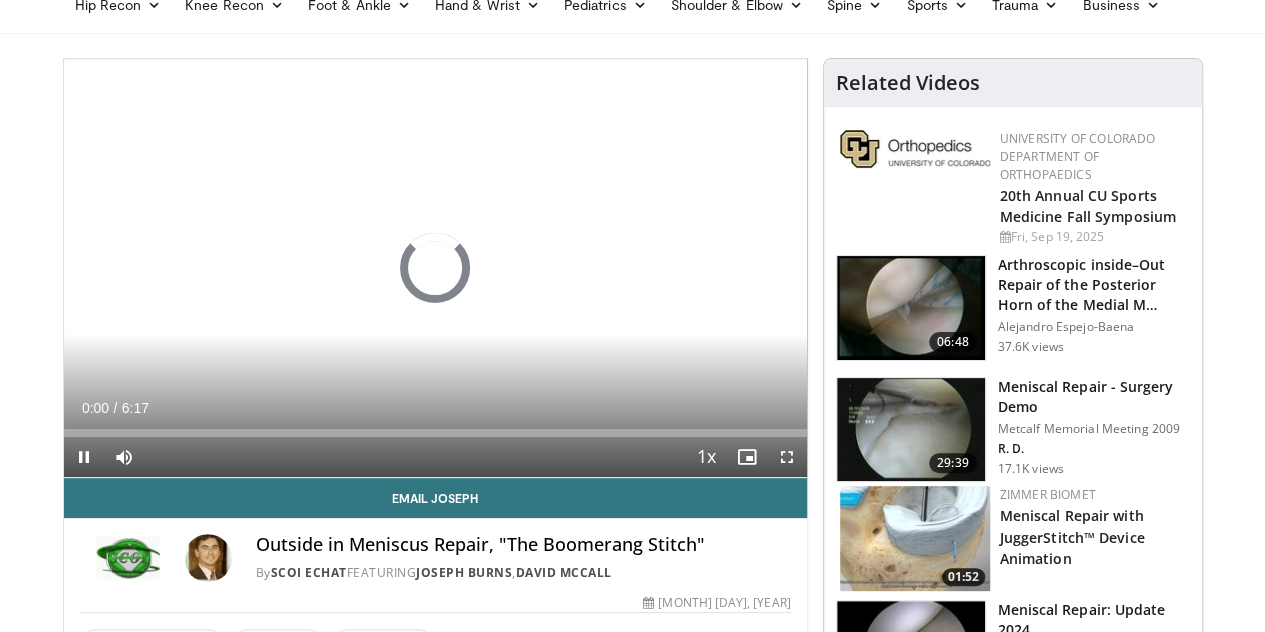 scroll, scrollTop: 174, scrollLeft: 0, axis: vertical 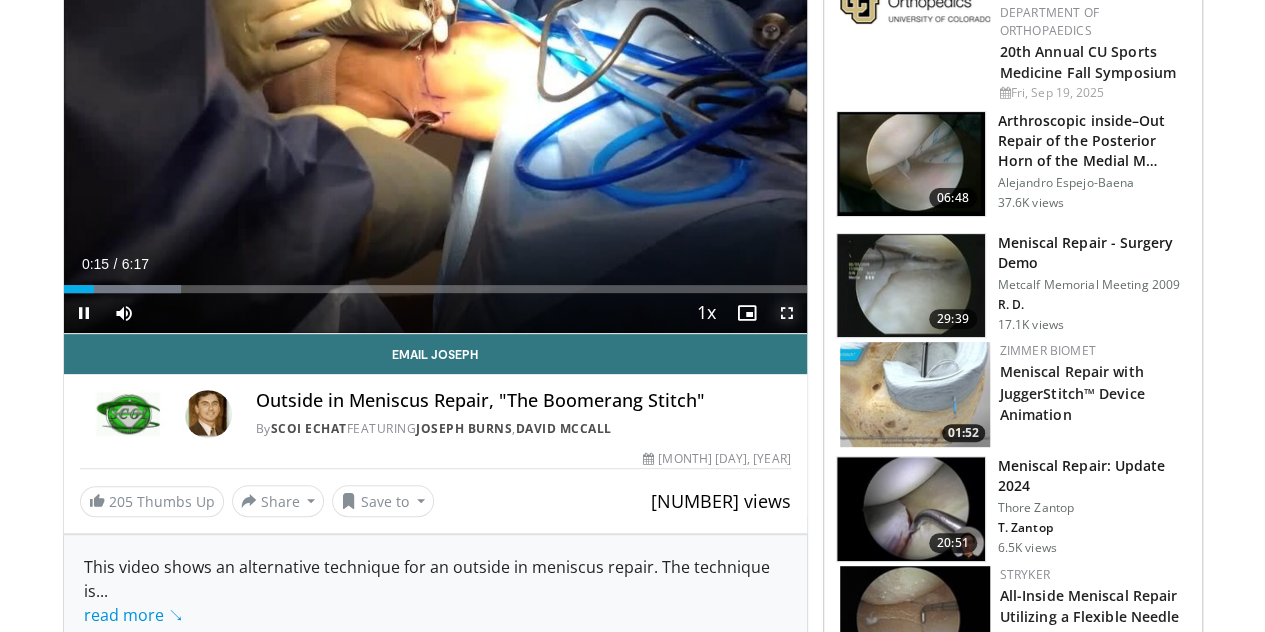 click at bounding box center [787, 313] 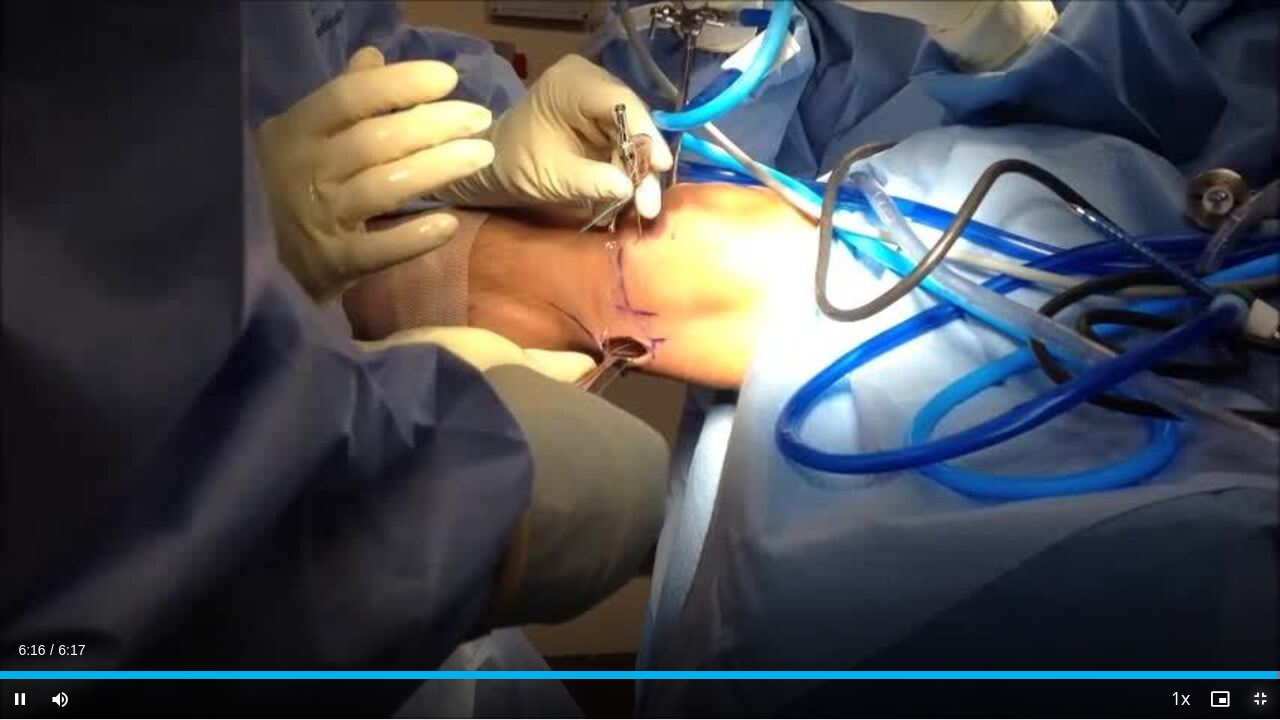 click at bounding box center [1260, 699] 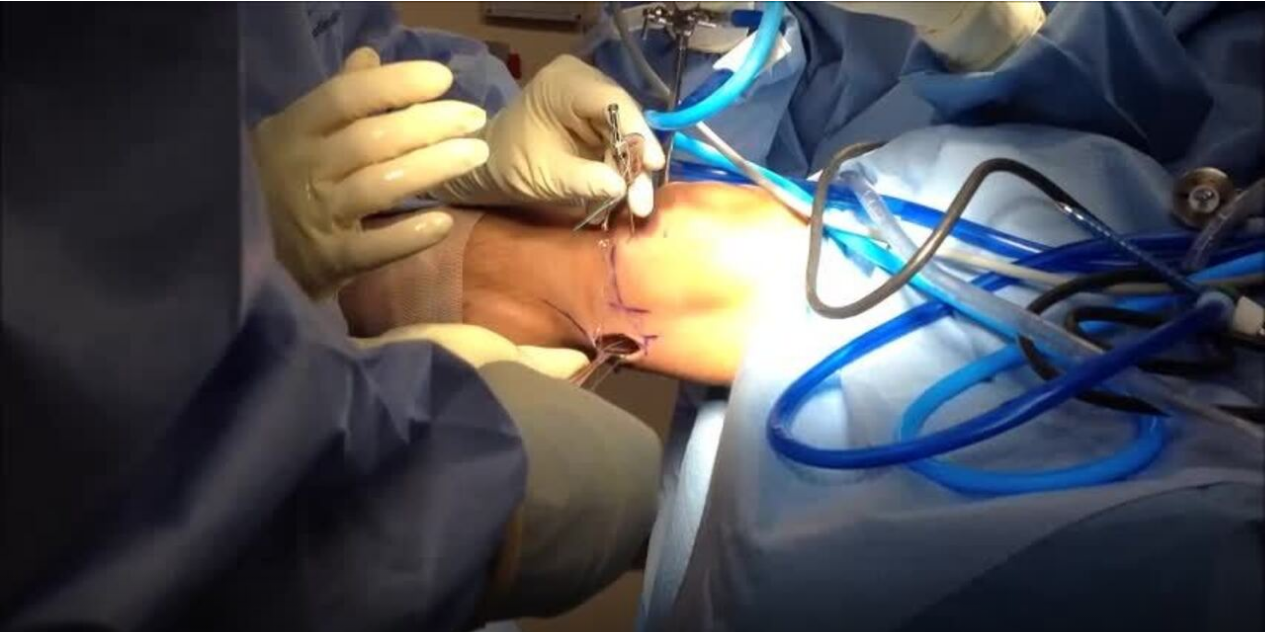scroll, scrollTop: 482, scrollLeft: 0, axis: vertical 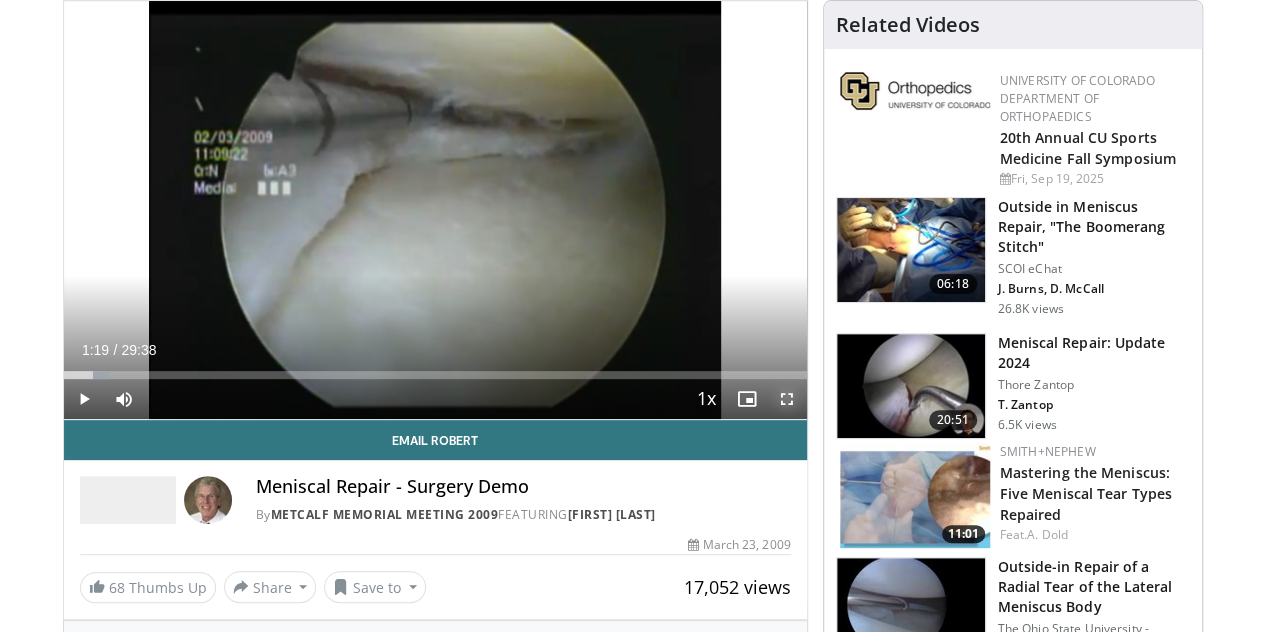 click at bounding box center (787, 399) 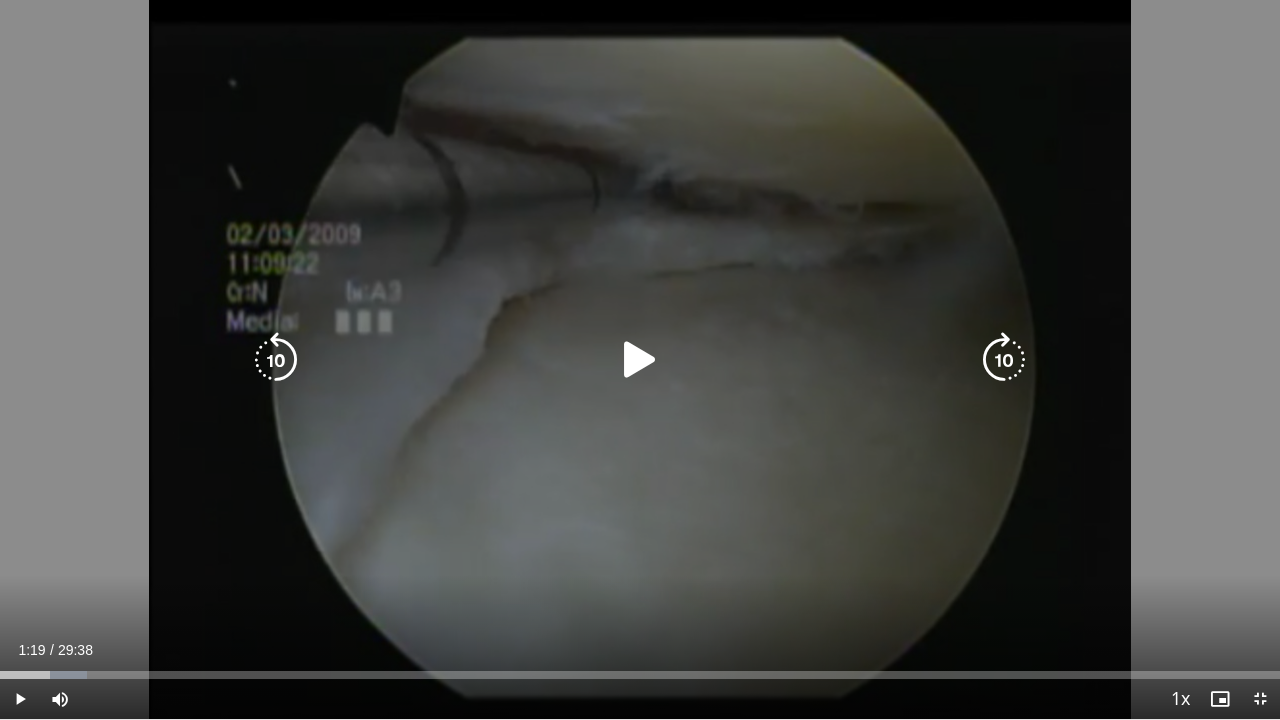 click at bounding box center [640, 360] 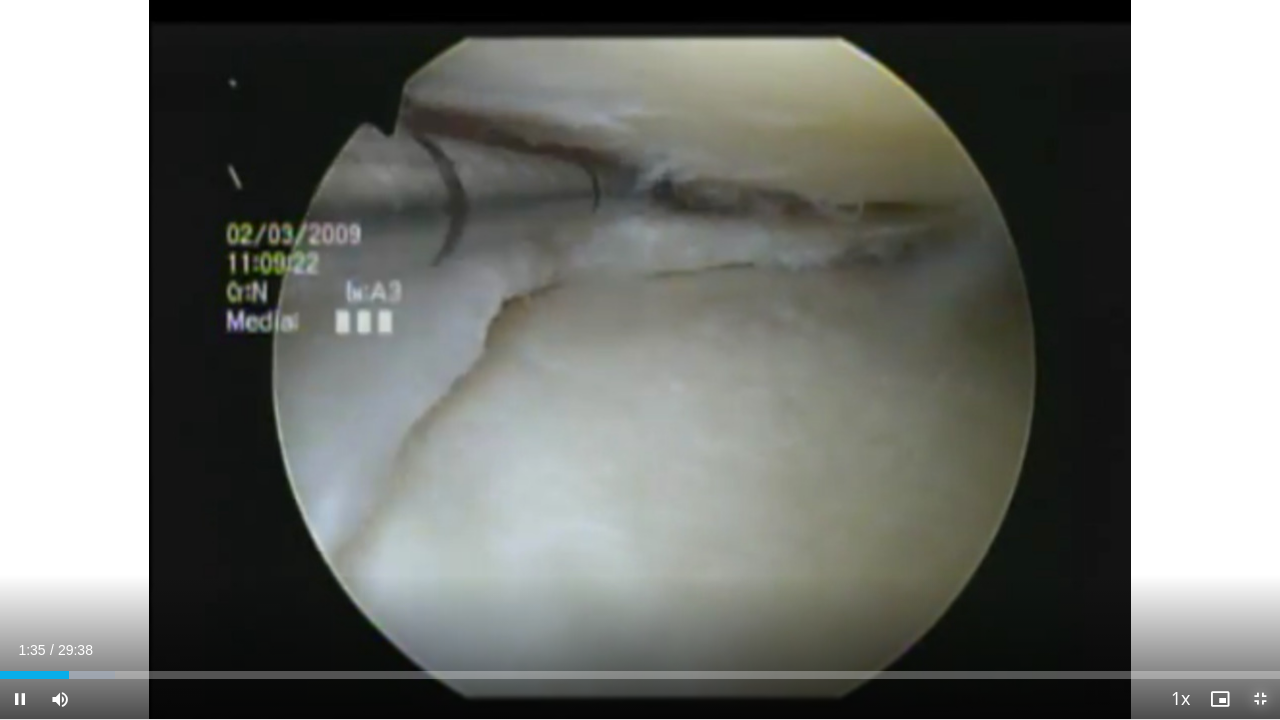 click at bounding box center [1260, 699] 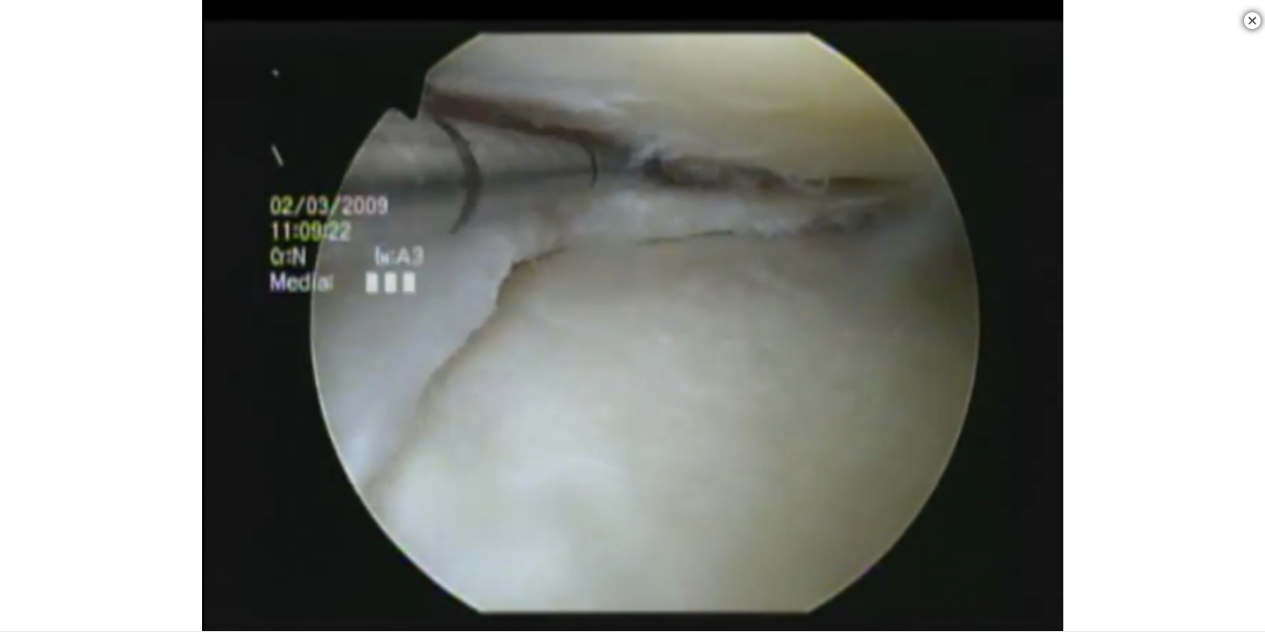 scroll, scrollTop: 486, scrollLeft: 0, axis: vertical 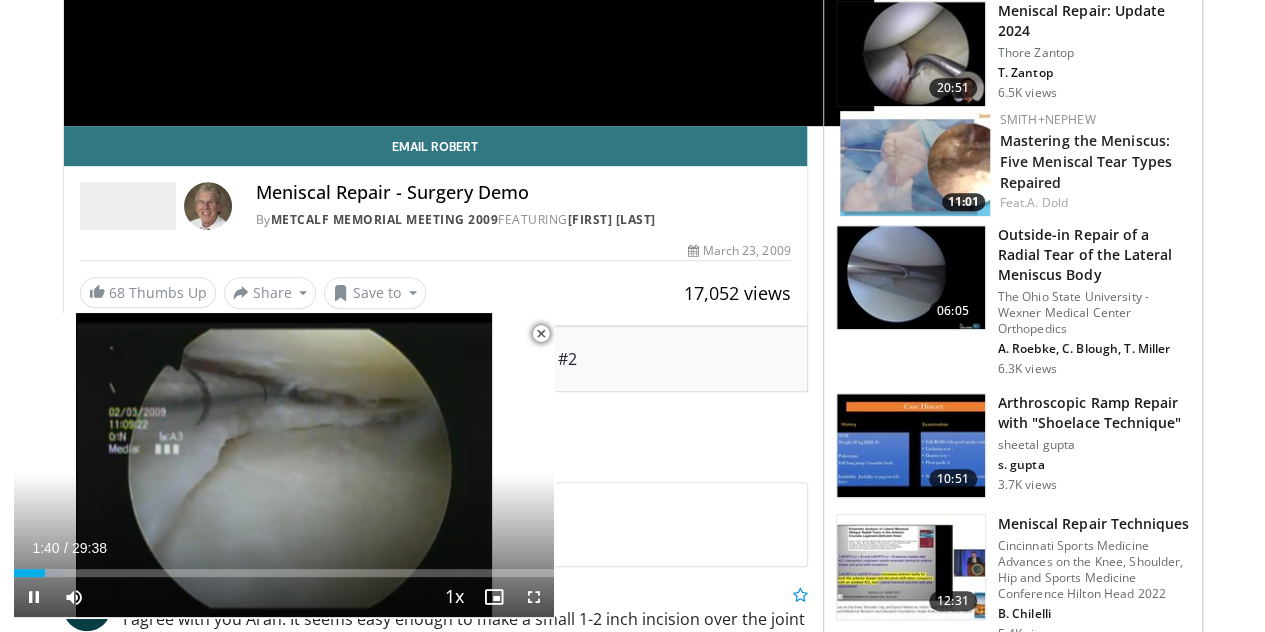 click at bounding box center [541, 334] 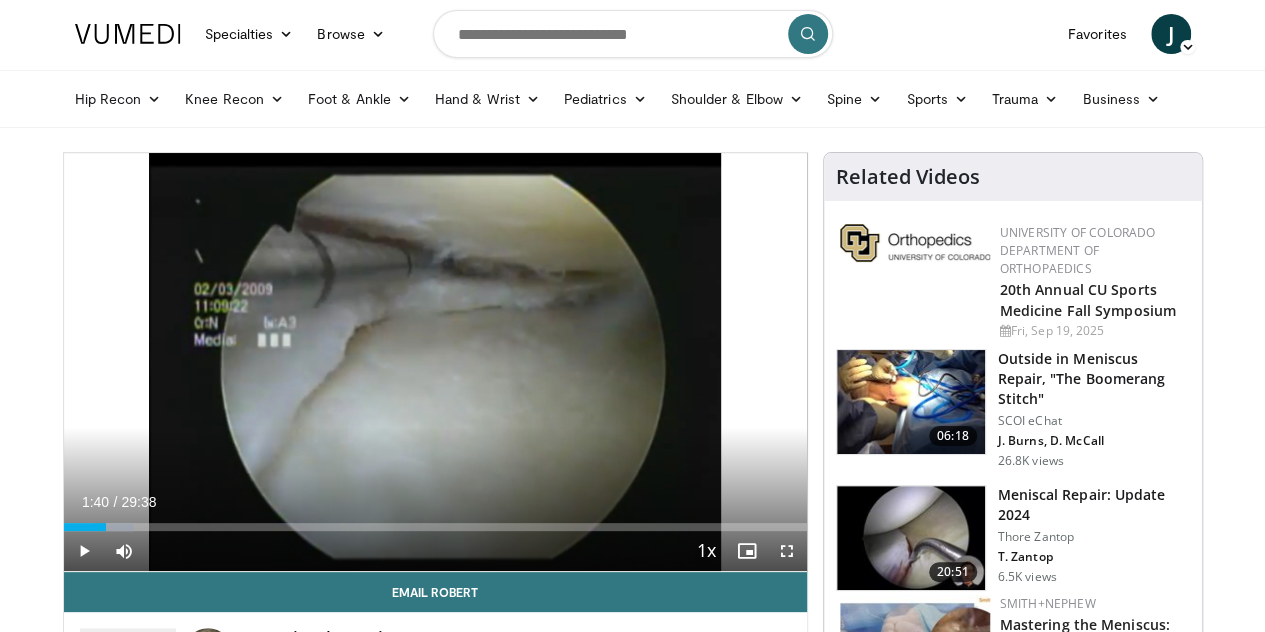 scroll, scrollTop: 0, scrollLeft: 0, axis: both 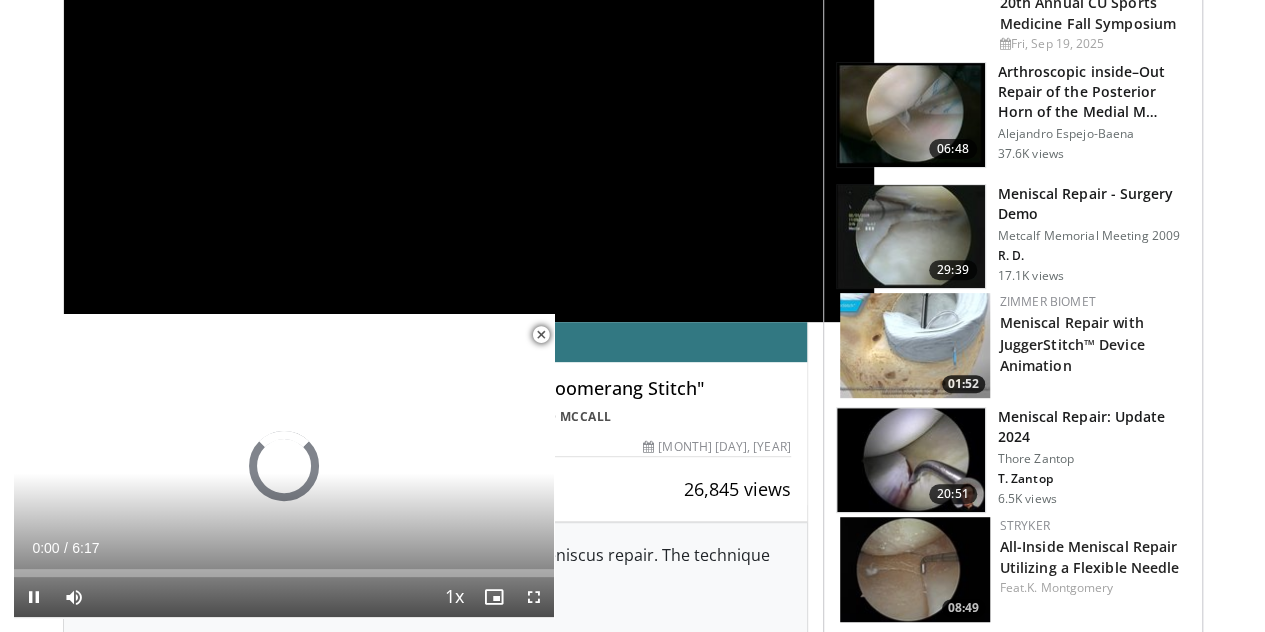 click at bounding box center [541, 335] 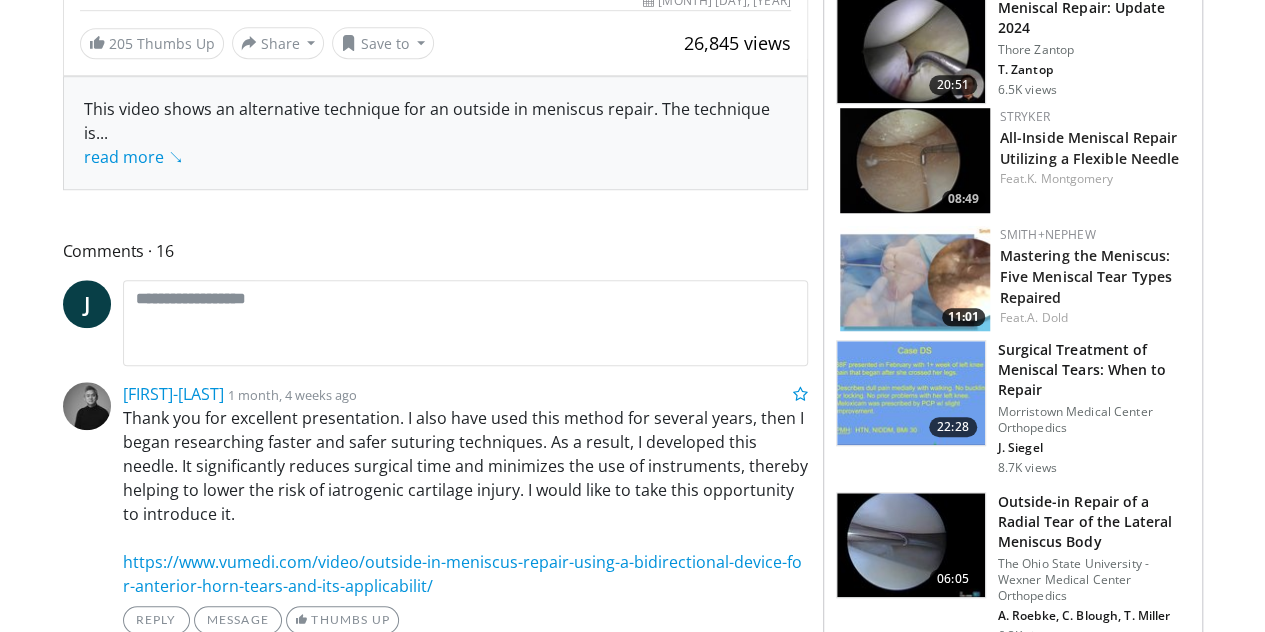 scroll, scrollTop: 699, scrollLeft: 0, axis: vertical 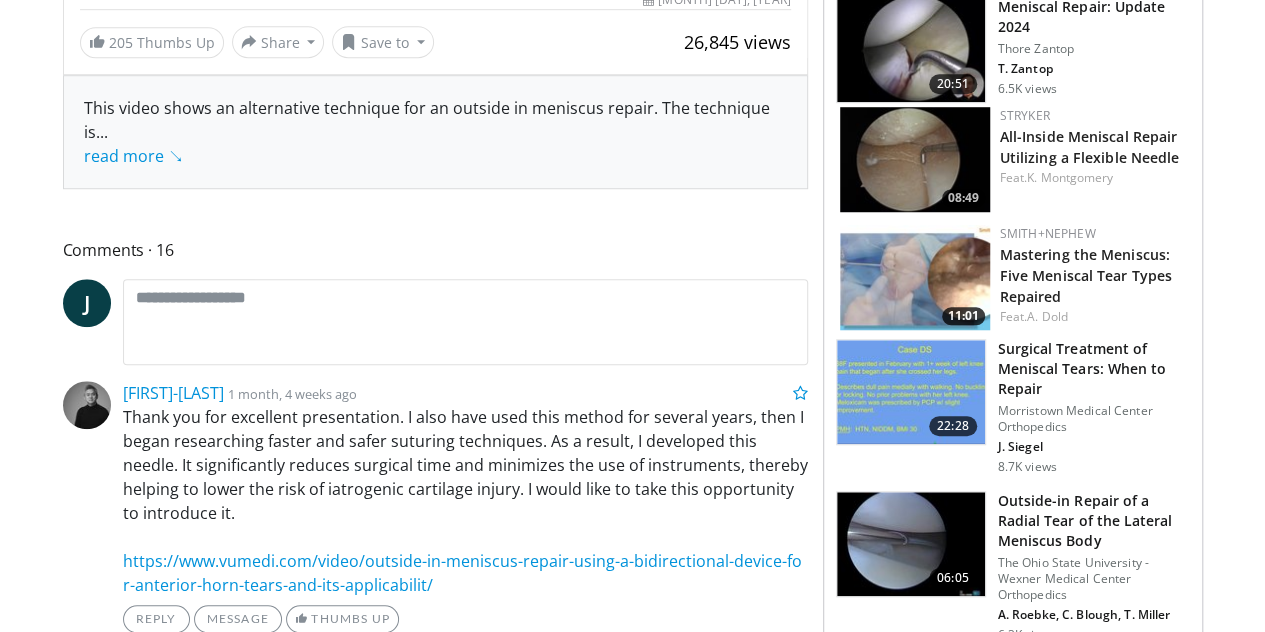 click at bounding box center [911, 544] 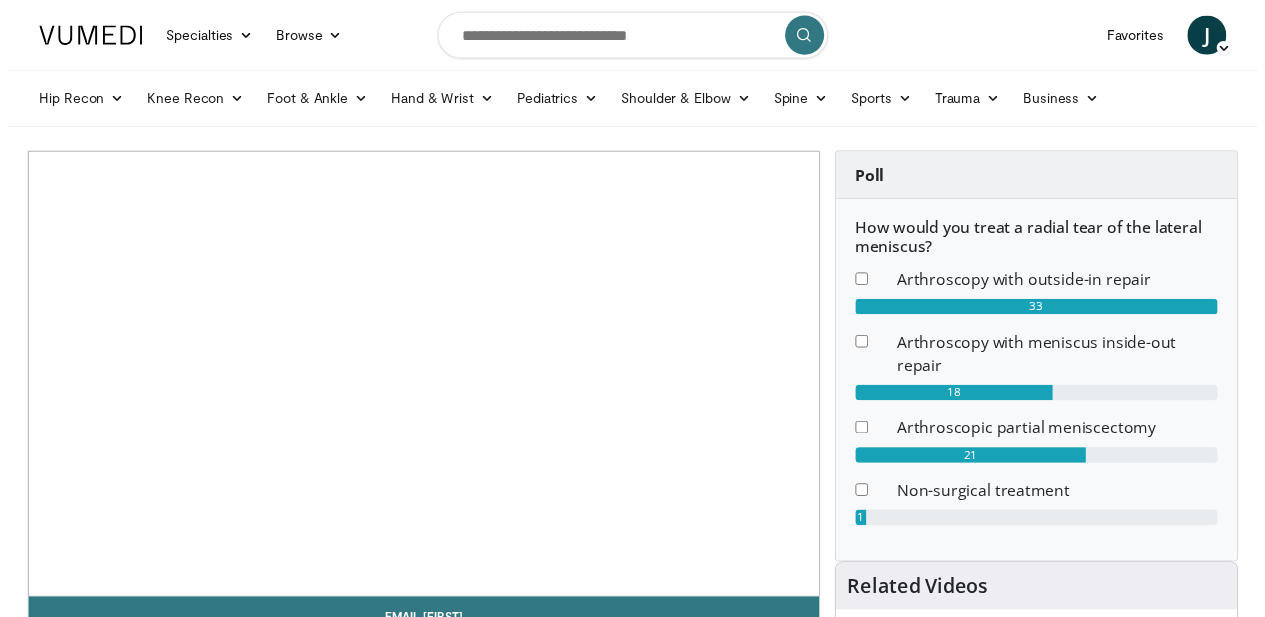 scroll, scrollTop: 0, scrollLeft: 0, axis: both 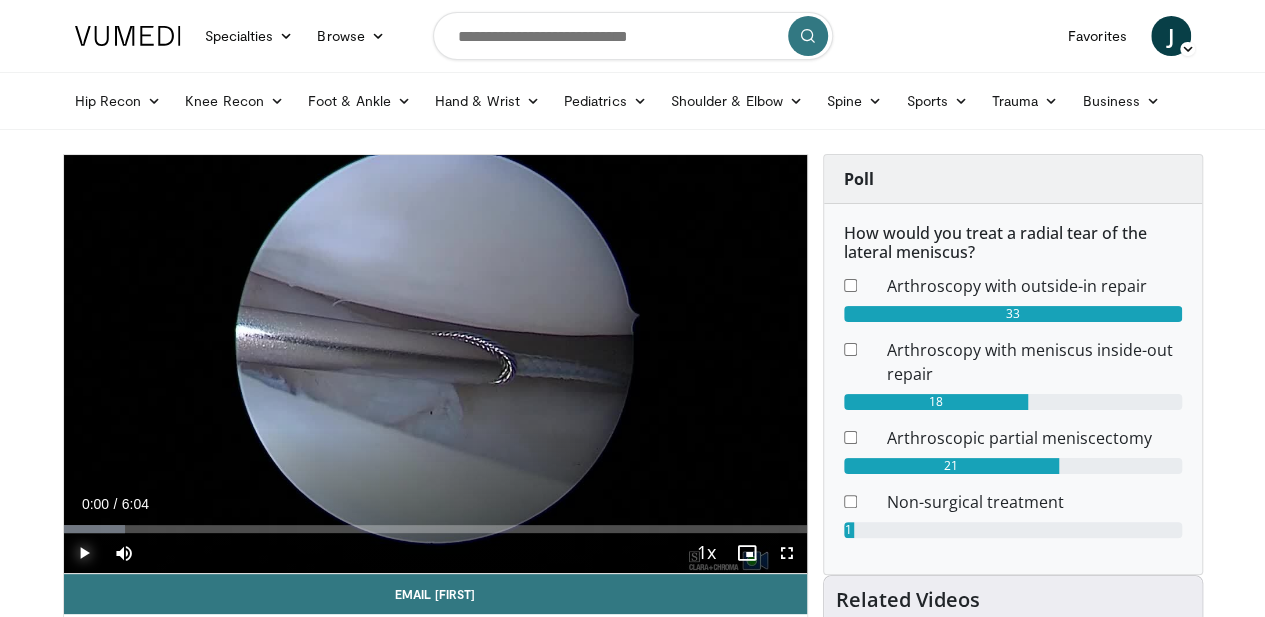 click at bounding box center [84, 553] 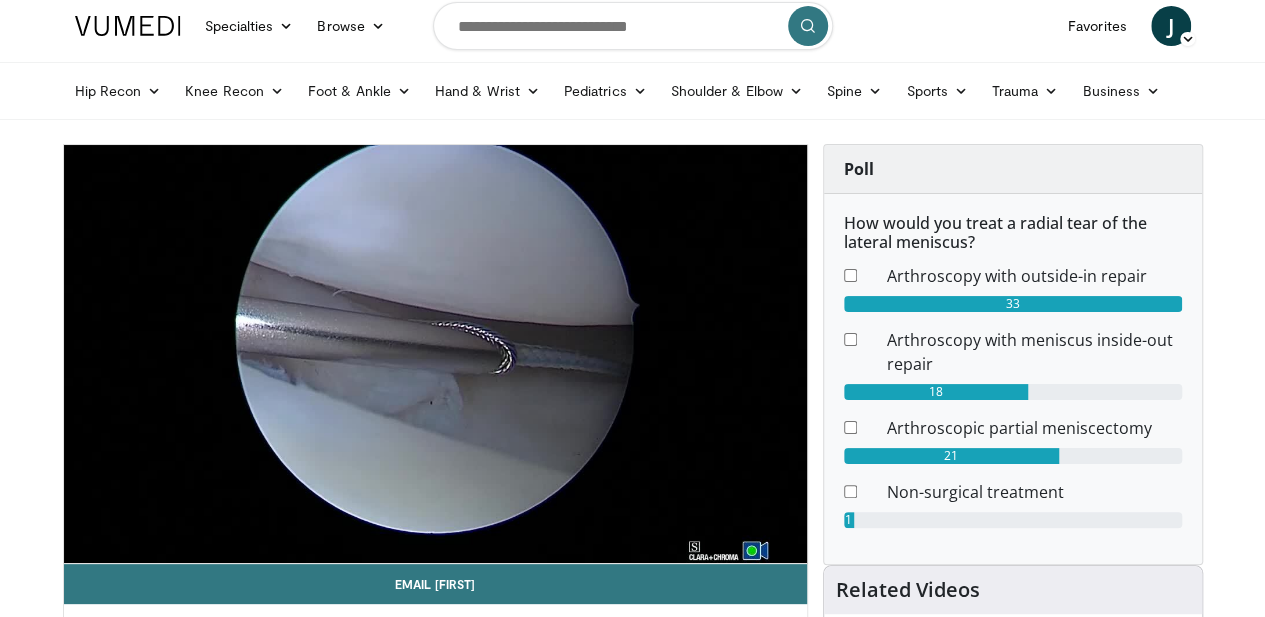 scroll, scrollTop: 11, scrollLeft: 0, axis: vertical 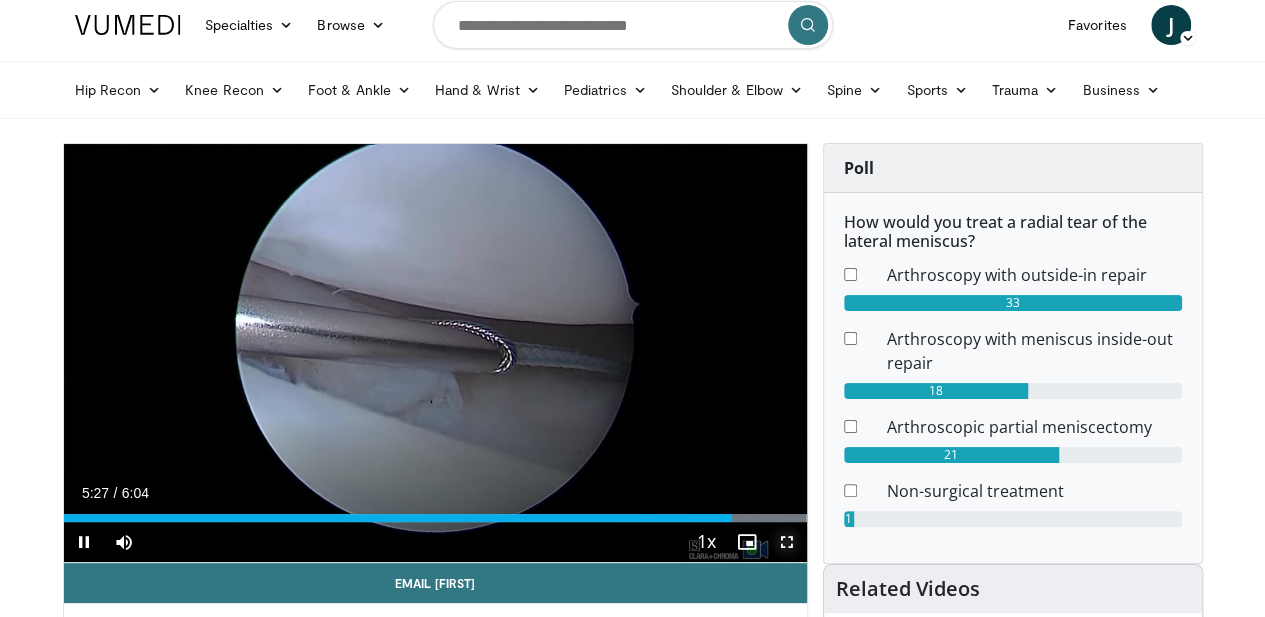 click at bounding box center (787, 542) 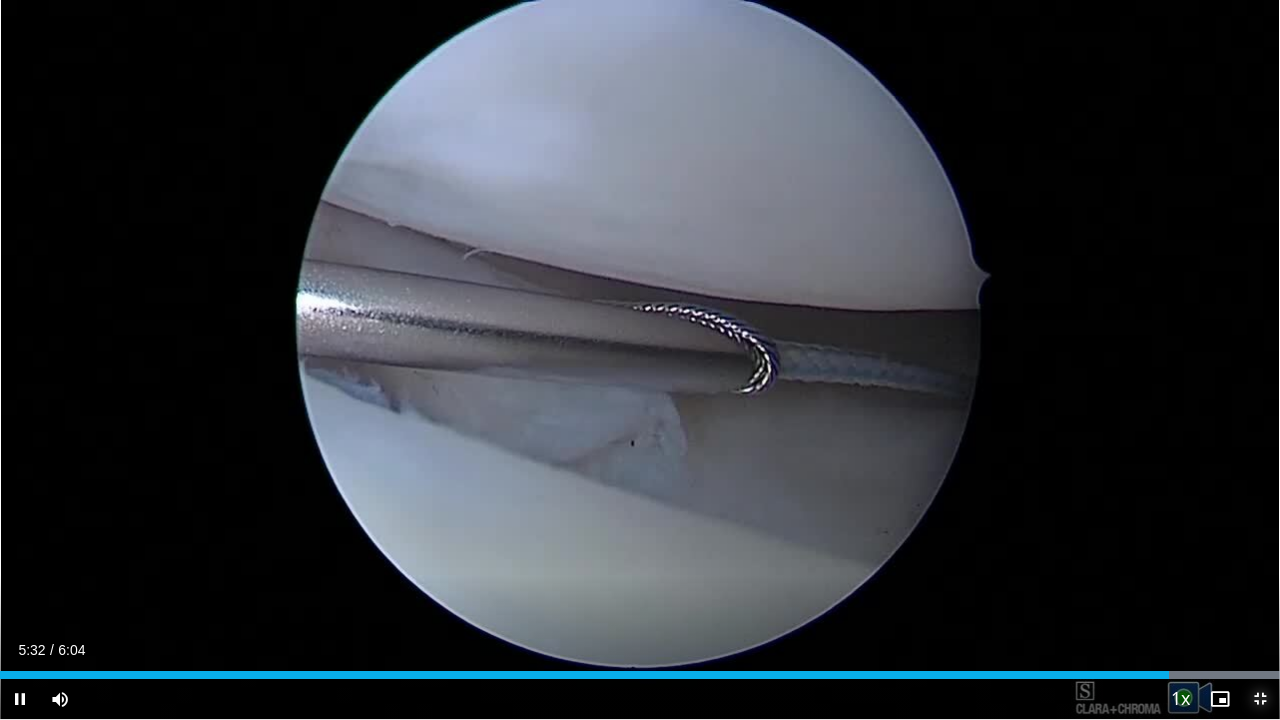 click at bounding box center [1260, 699] 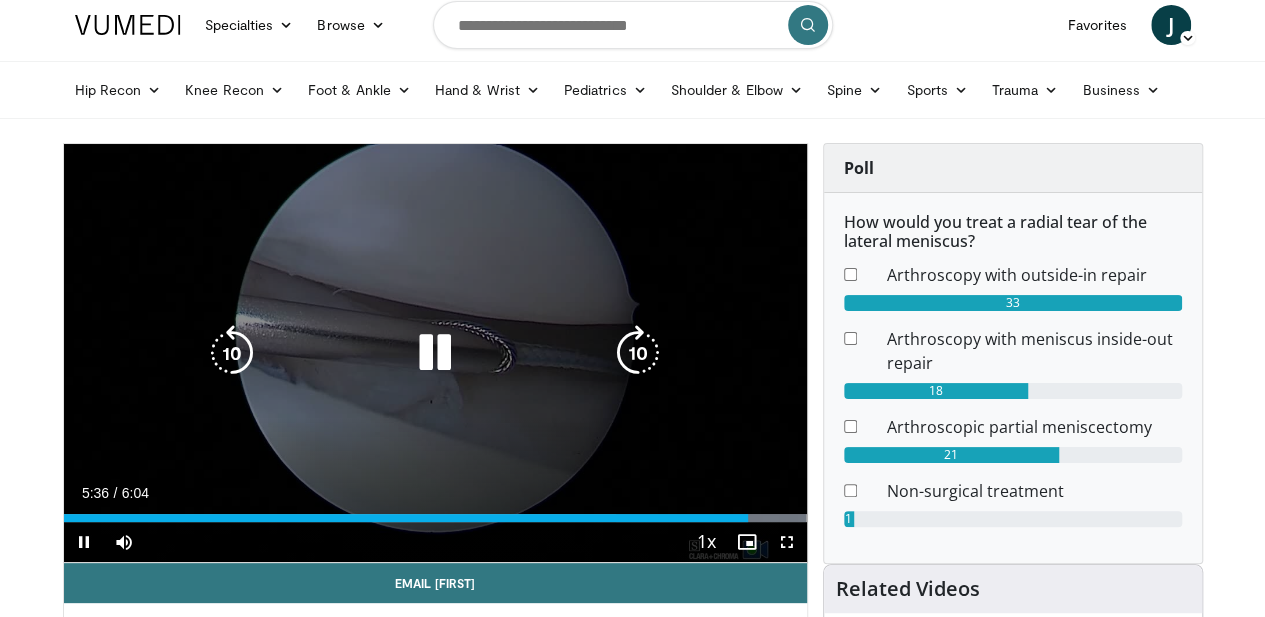 click at bounding box center (435, 353) 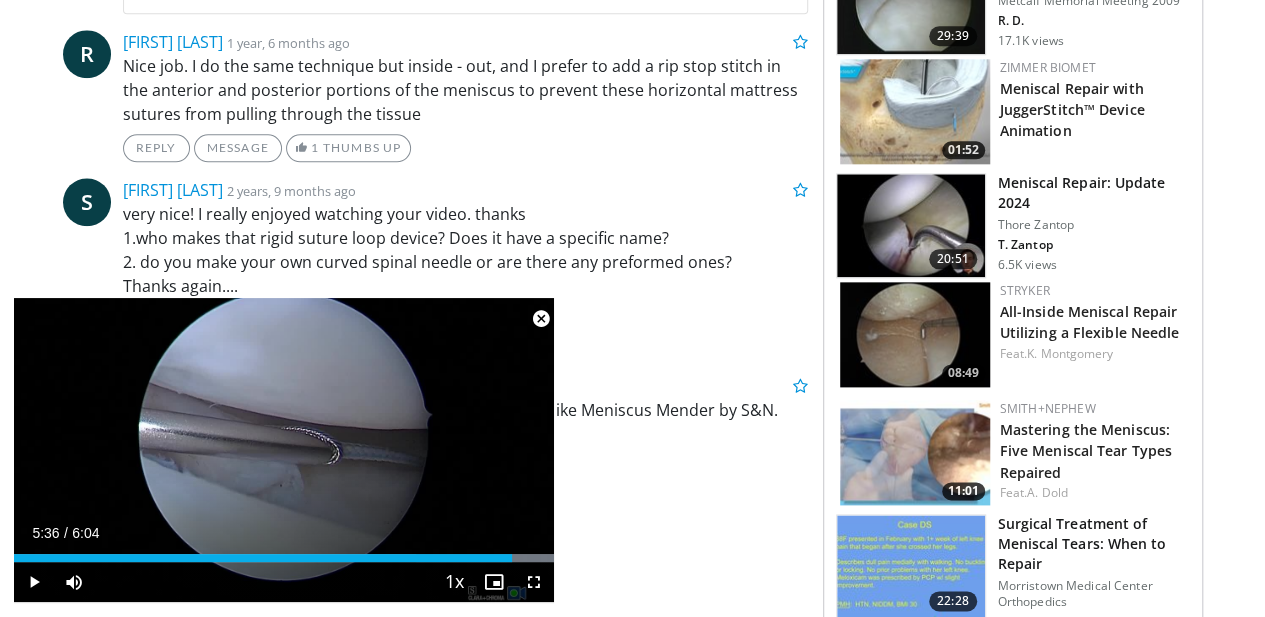 scroll, scrollTop: 1087, scrollLeft: 0, axis: vertical 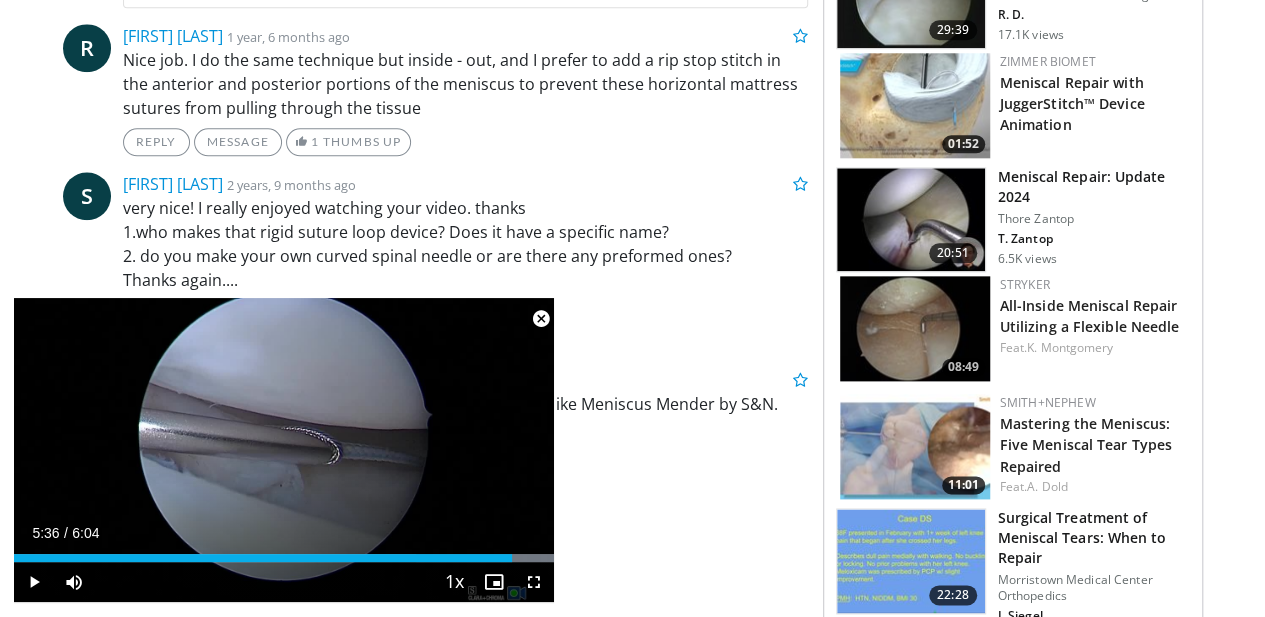 click at bounding box center (541, 319) 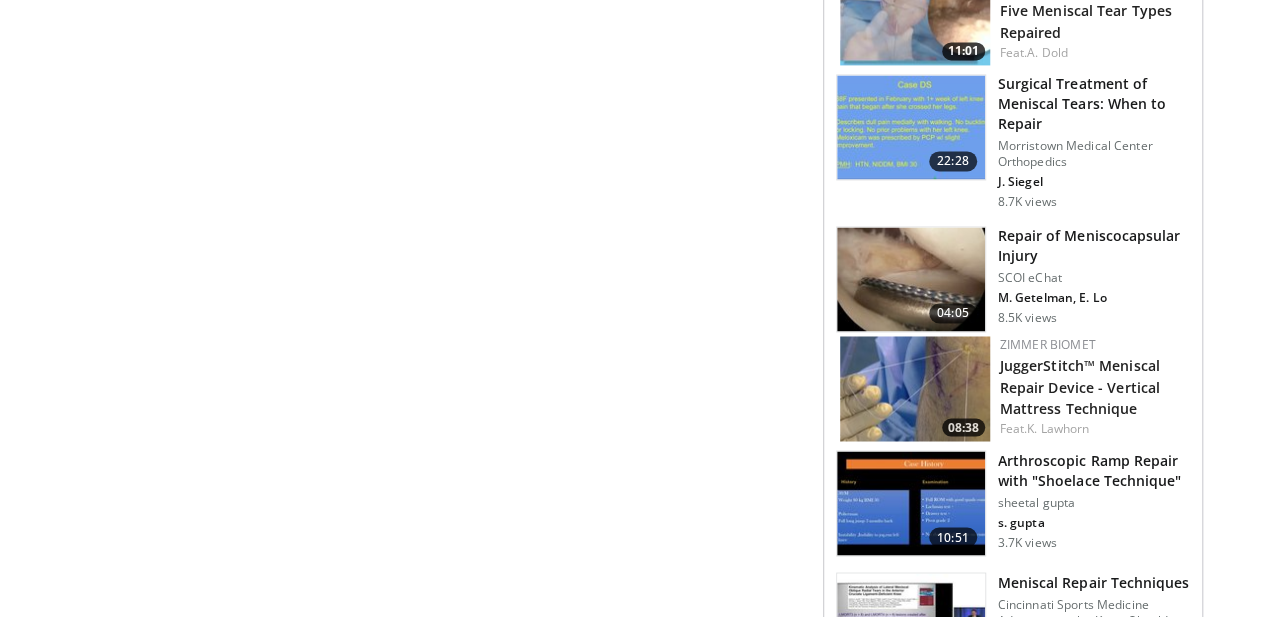 scroll, scrollTop: 1524, scrollLeft: 0, axis: vertical 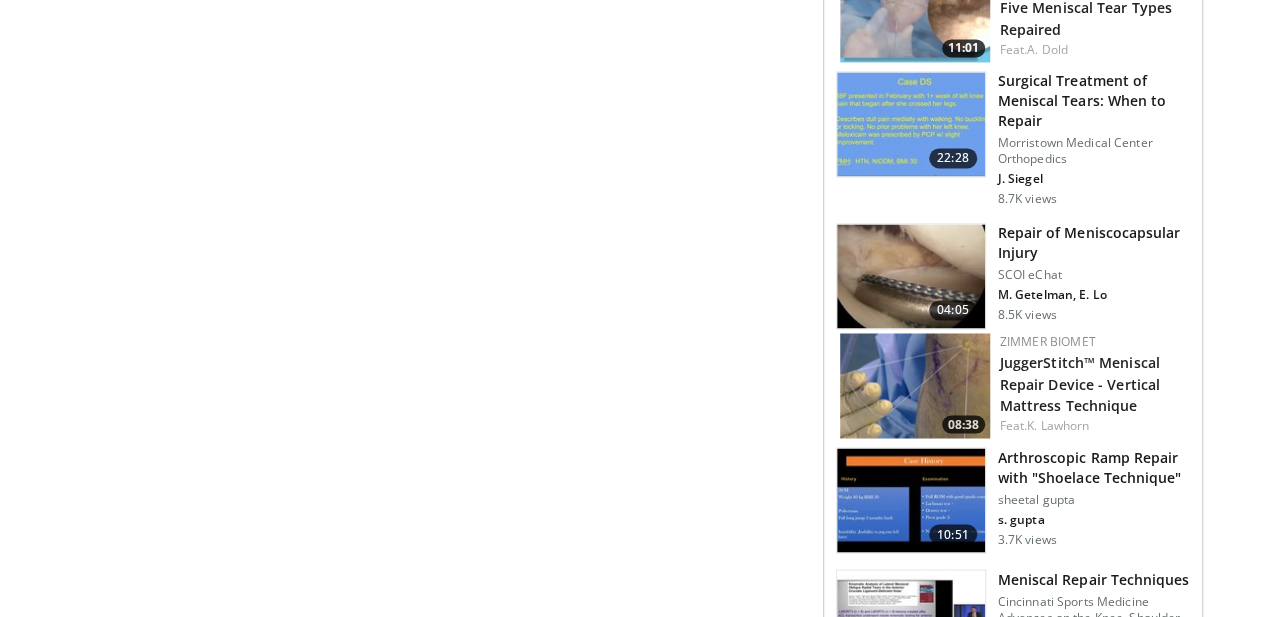 click at bounding box center (911, 500) 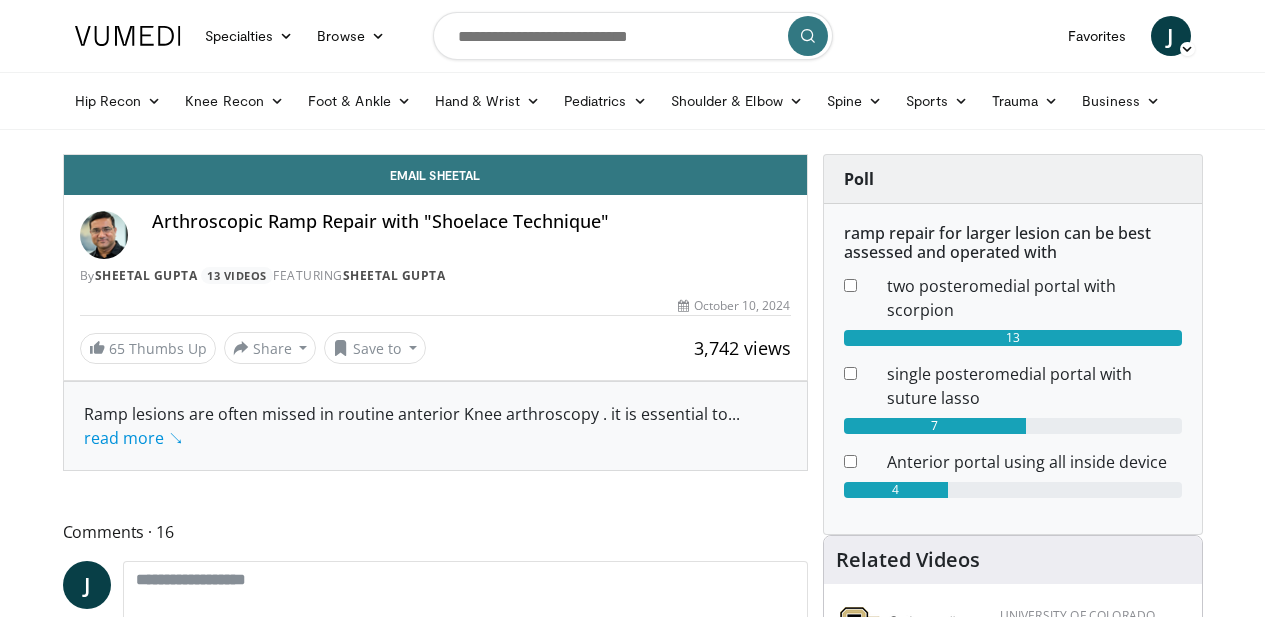 scroll, scrollTop: 0, scrollLeft: 0, axis: both 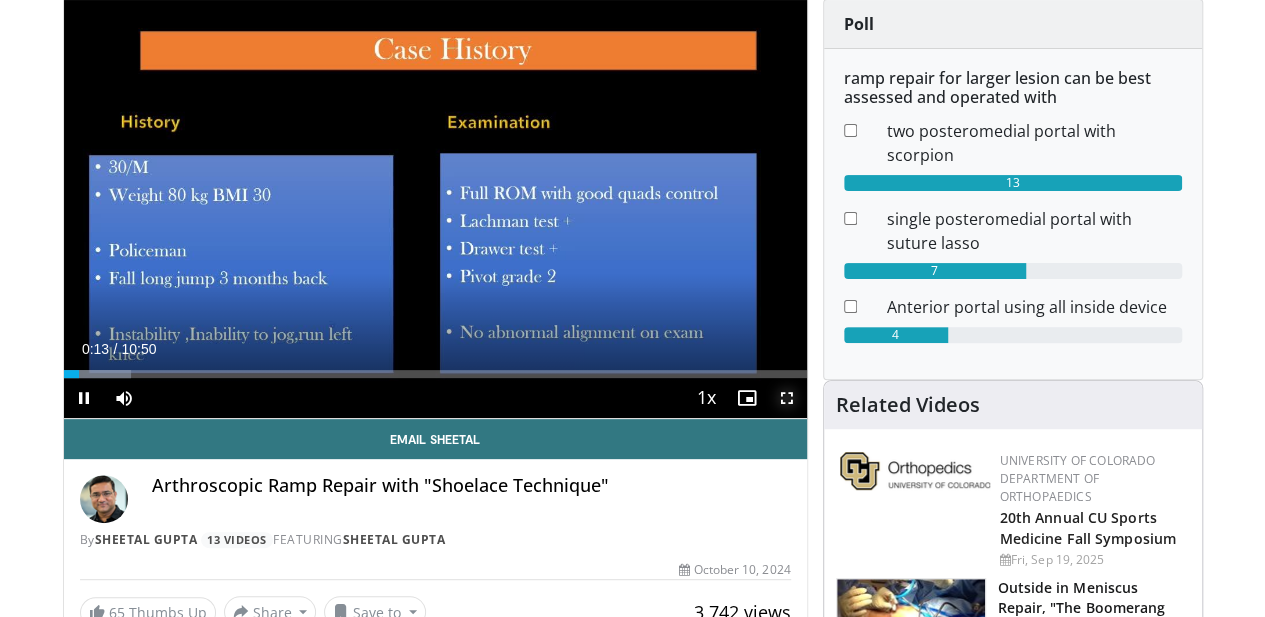 click at bounding box center [787, 398] 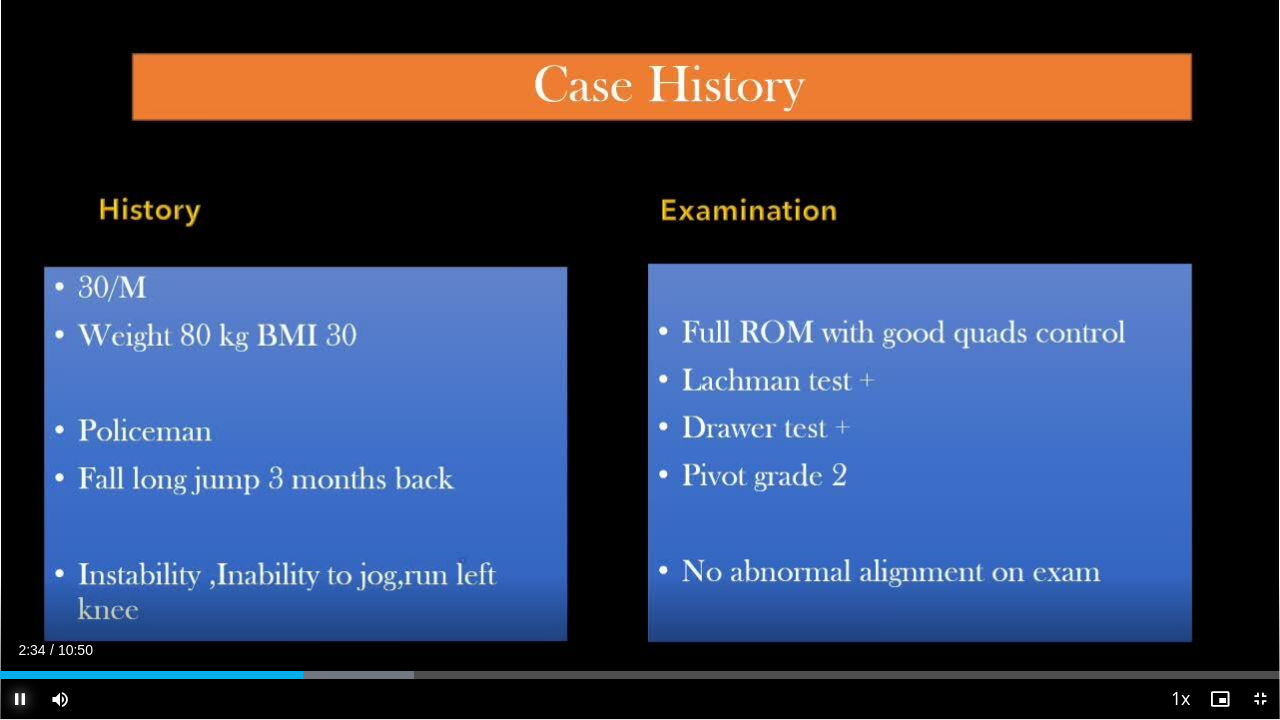 click at bounding box center (20, 699) 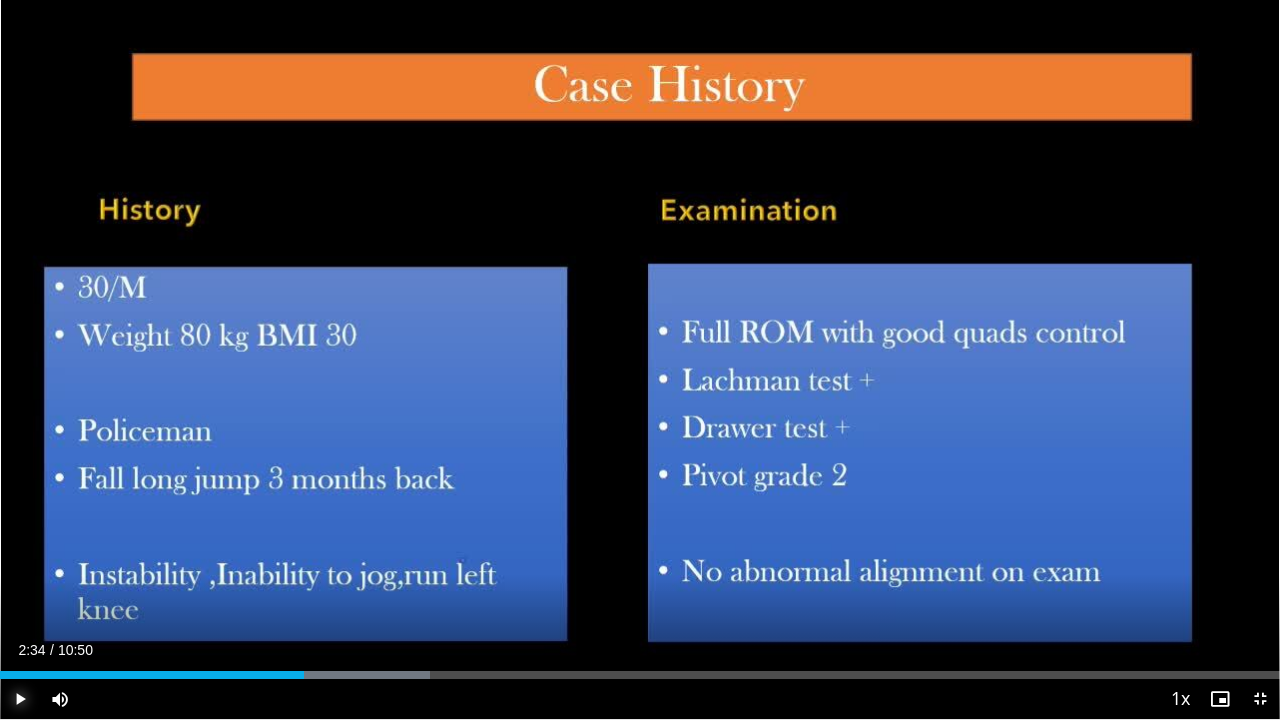 click at bounding box center (20, 699) 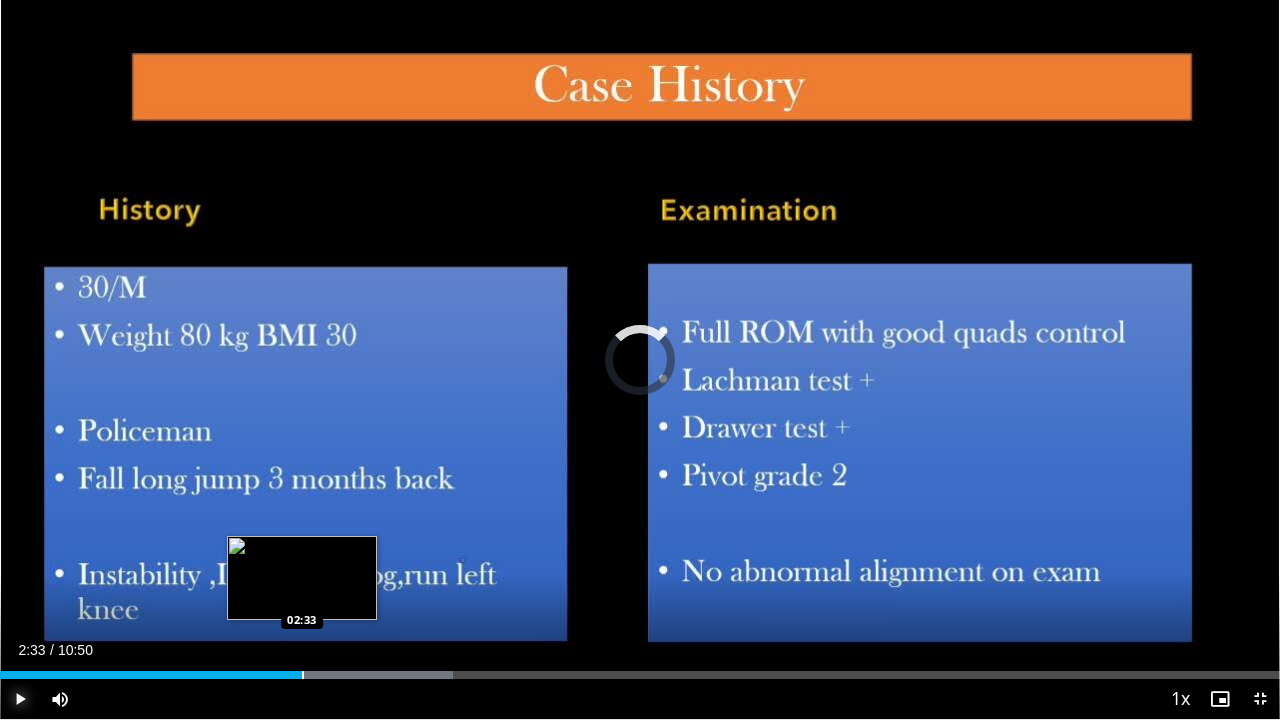 click at bounding box center [303, 675] 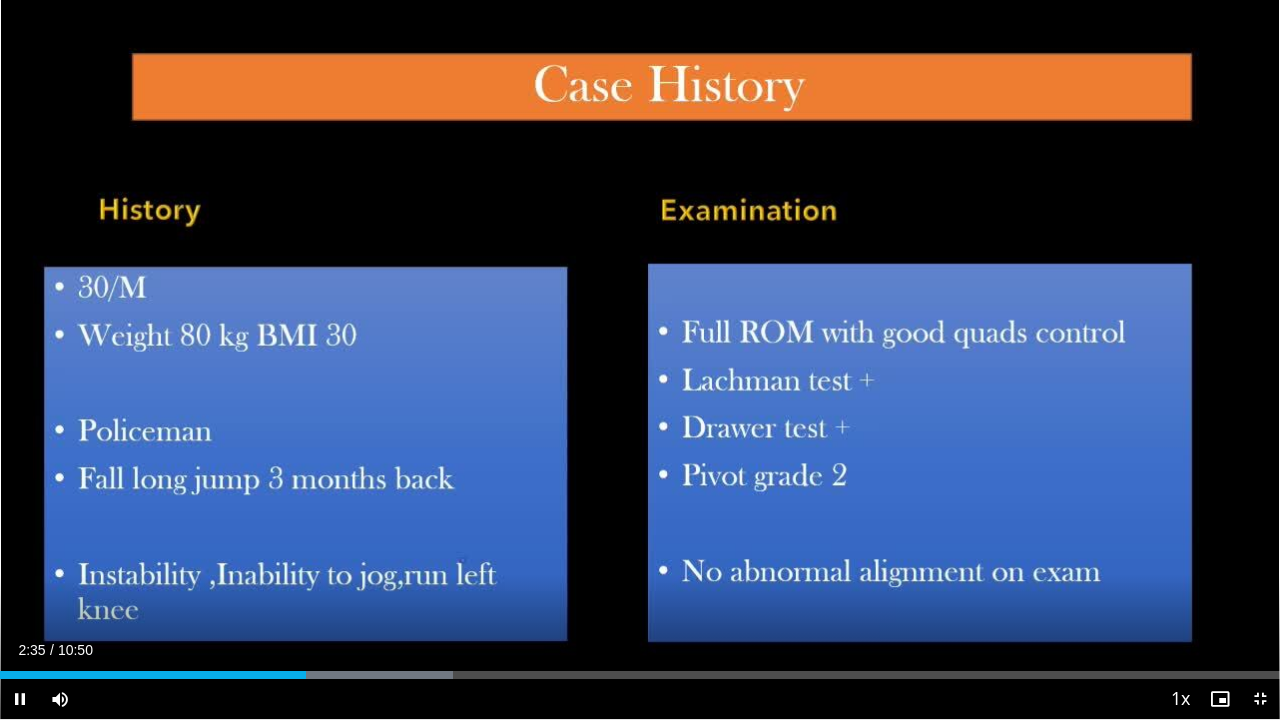 click on "**********" at bounding box center [640, 360] 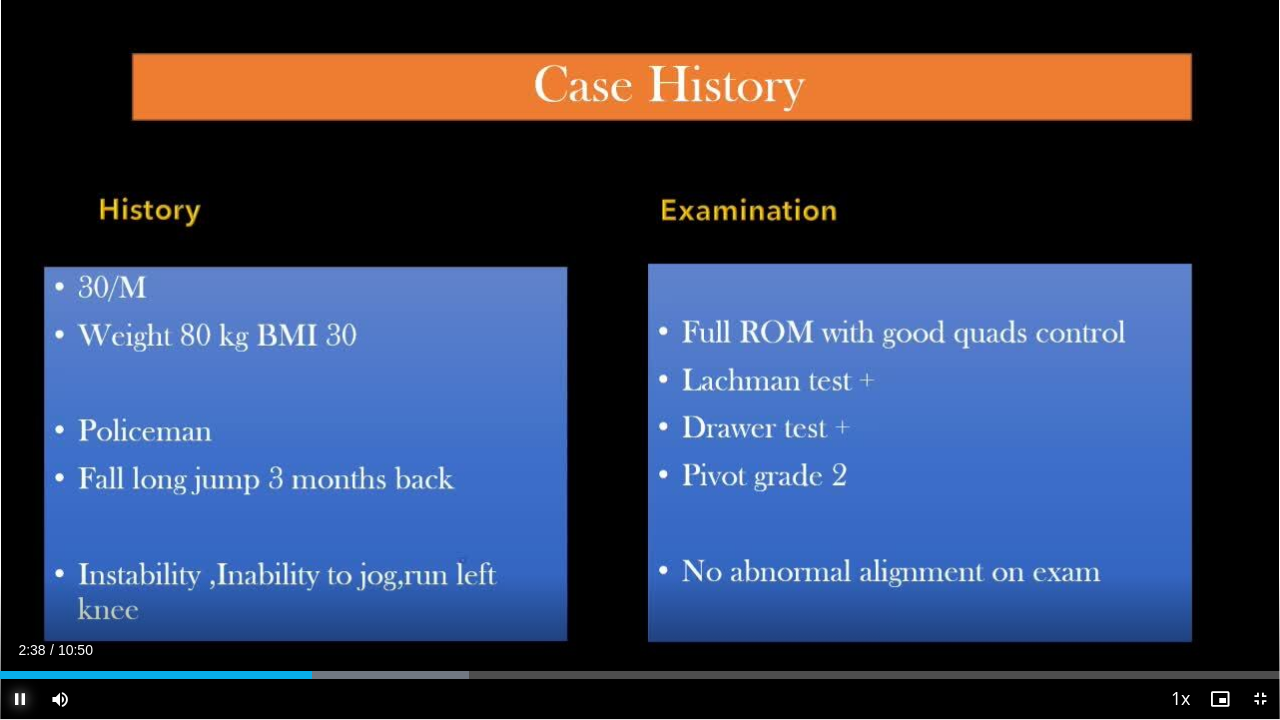 click at bounding box center (20, 699) 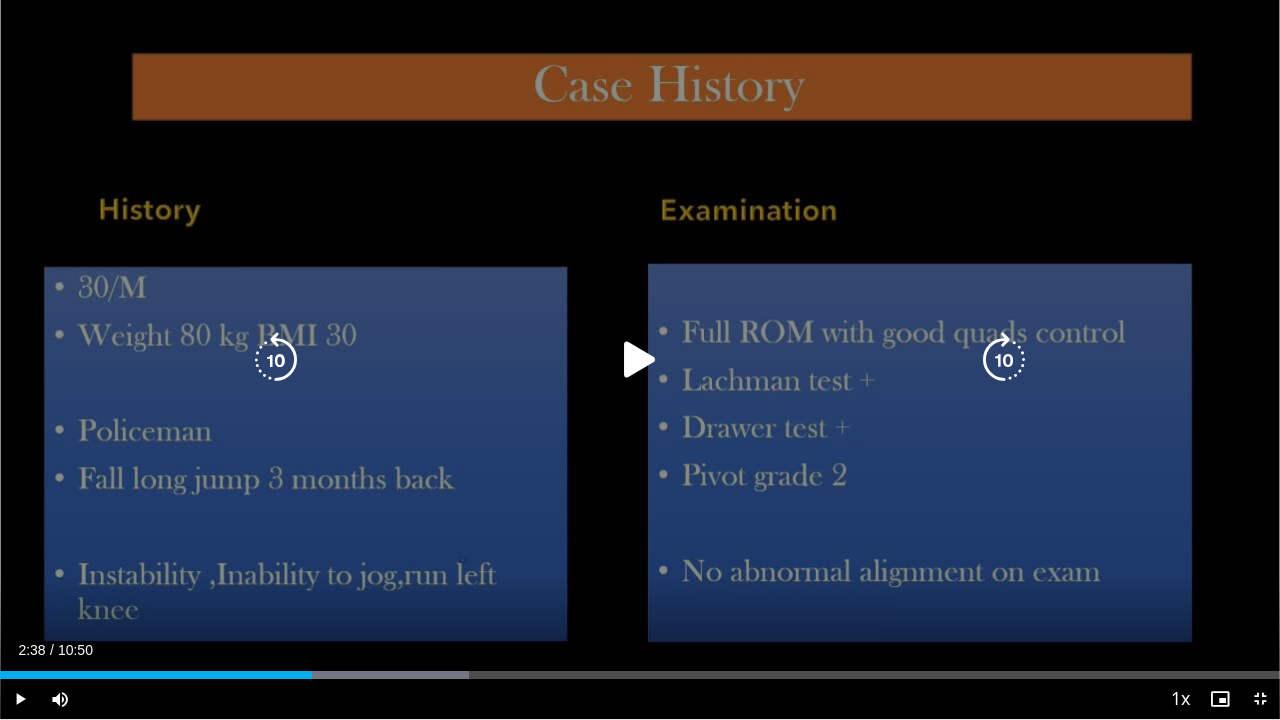 click at bounding box center [640, 360] 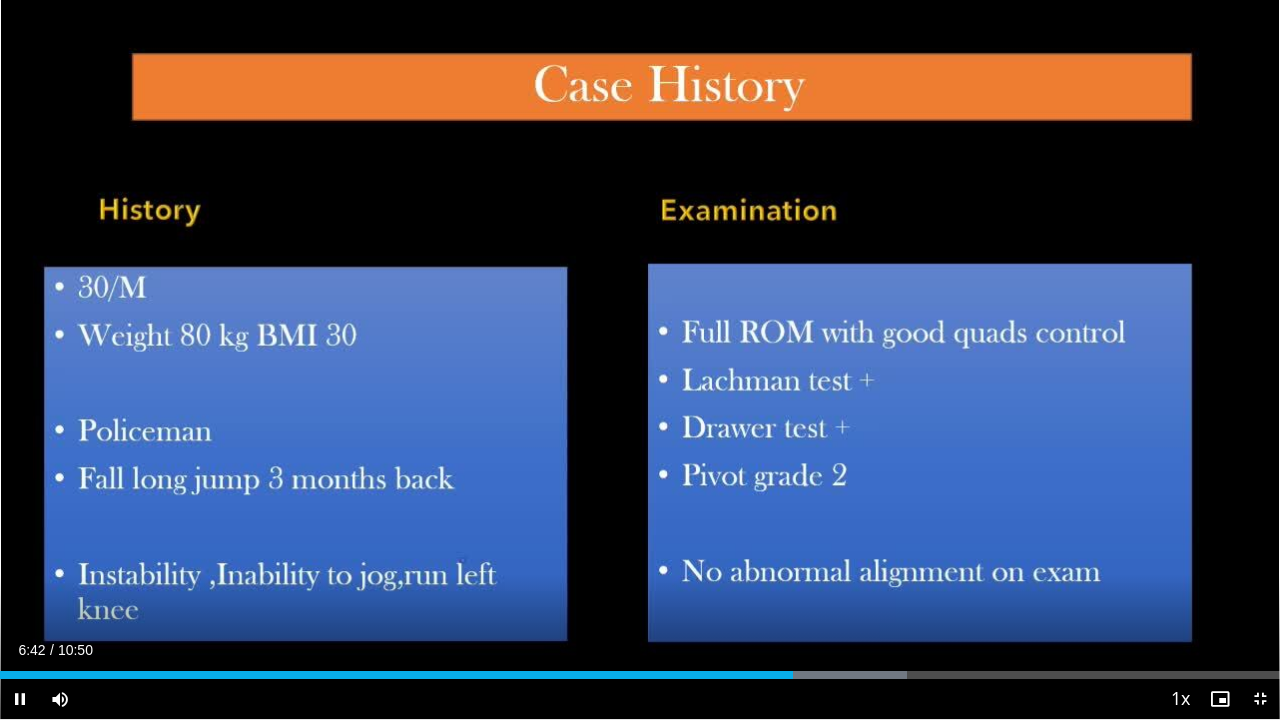 click on "10 seconds
Tap to unmute" at bounding box center [640, 359] 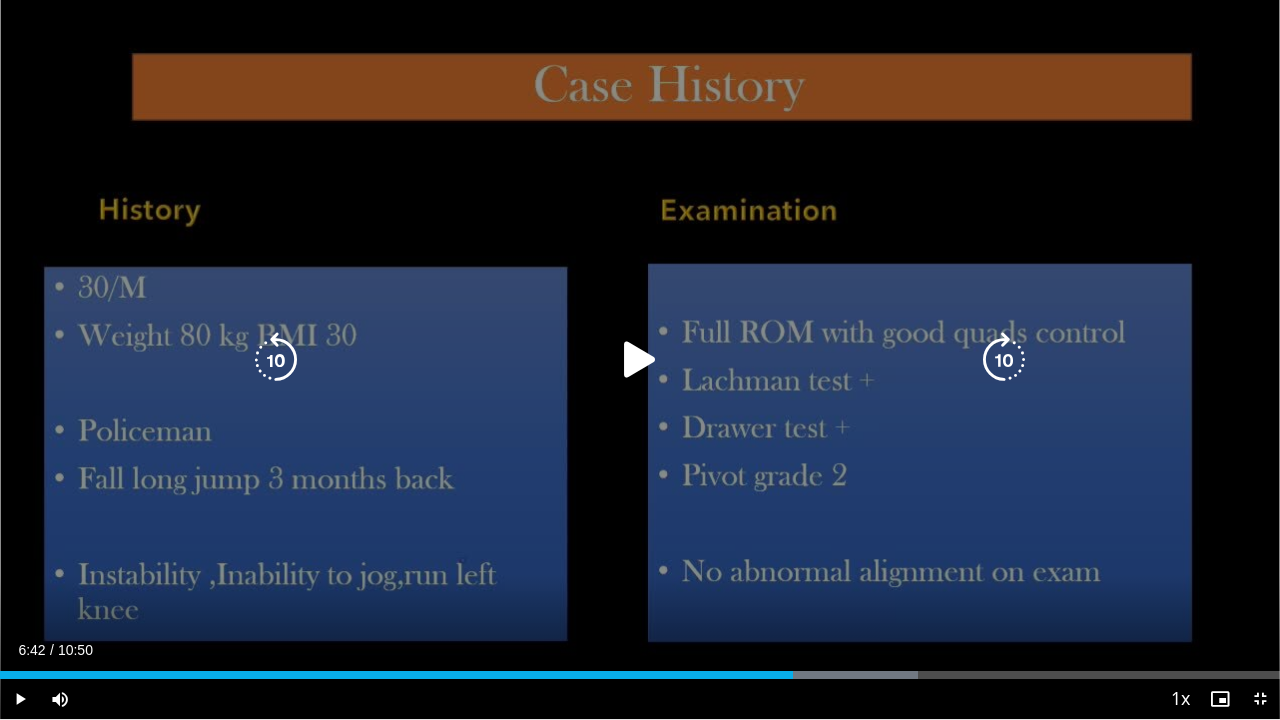 click at bounding box center (640, 360) 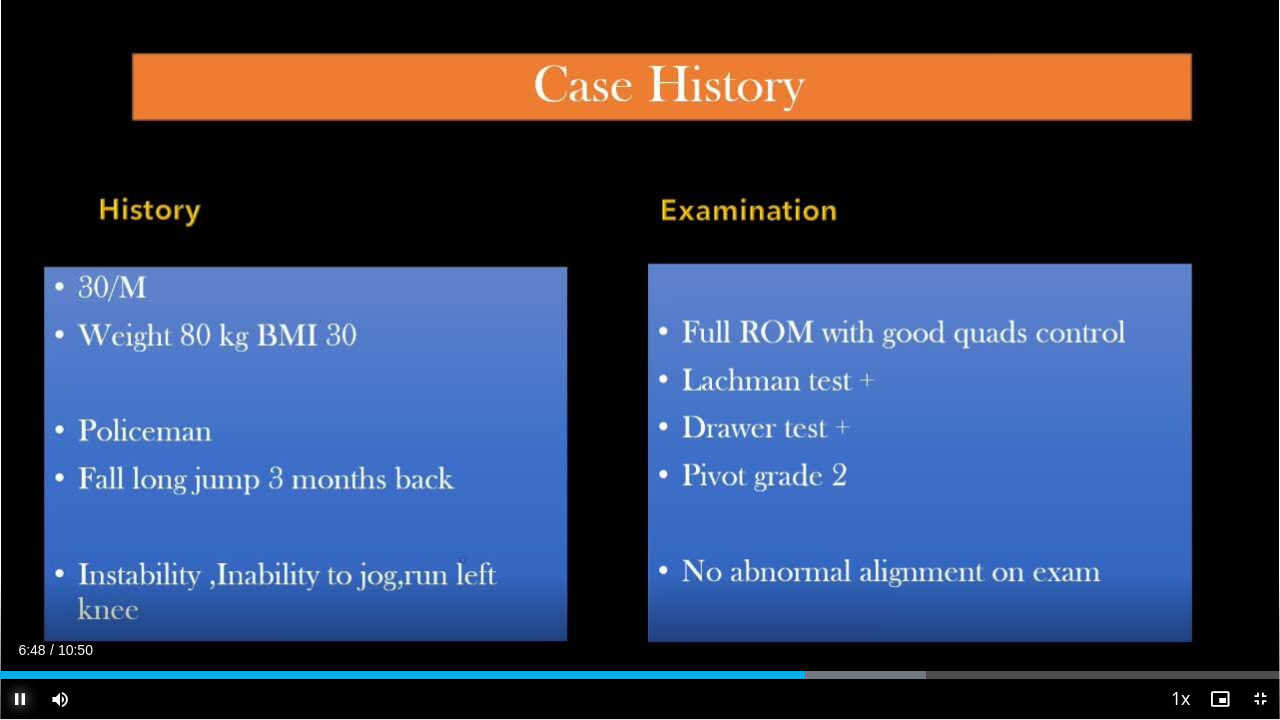 click at bounding box center [20, 699] 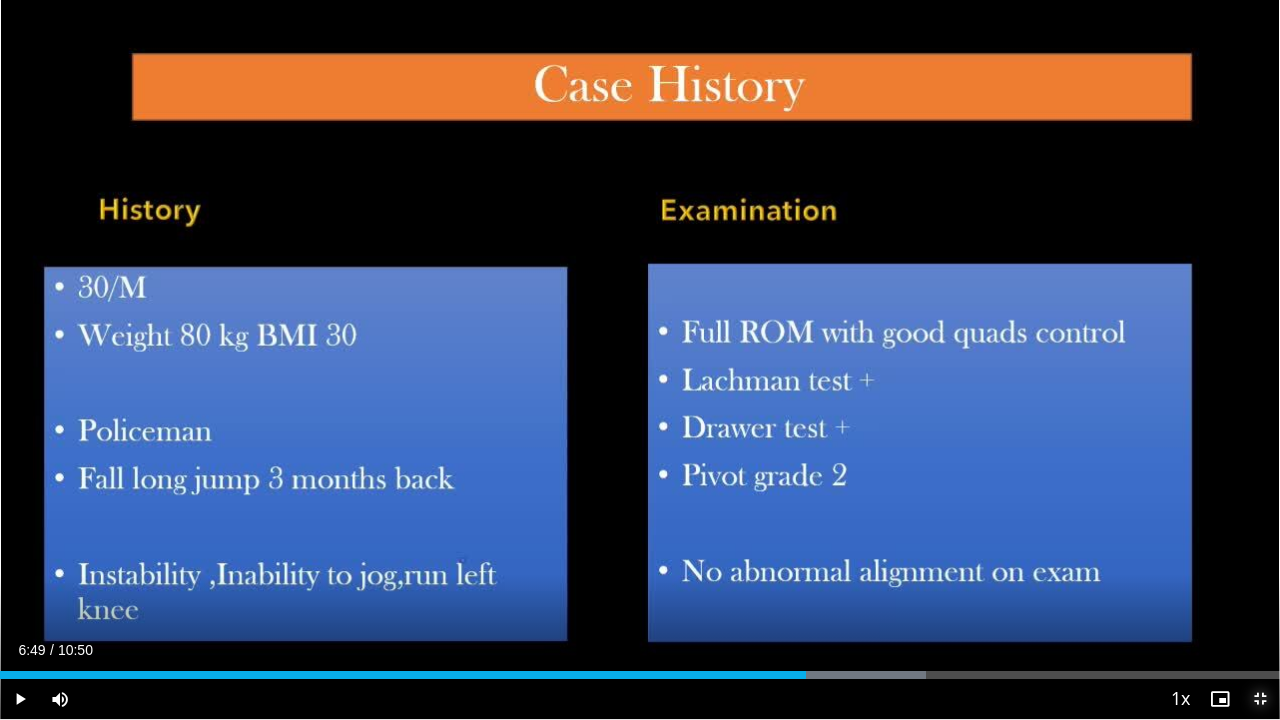 click at bounding box center [1260, 699] 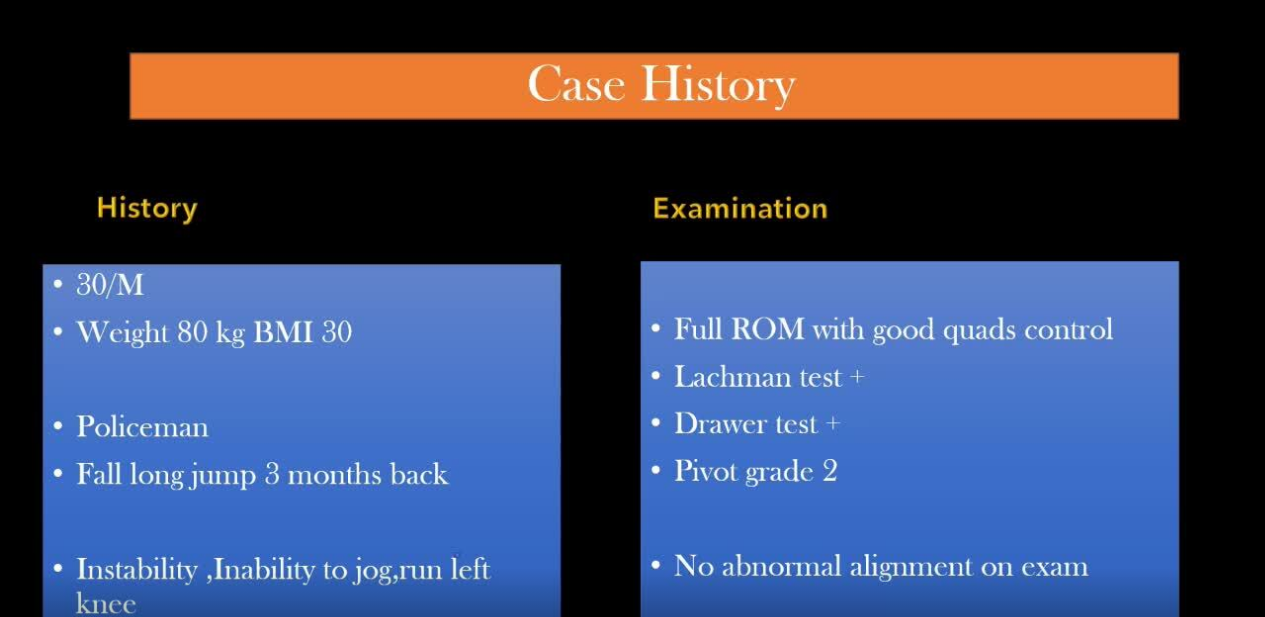 scroll, scrollTop: 176, scrollLeft: 0, axis: vertical 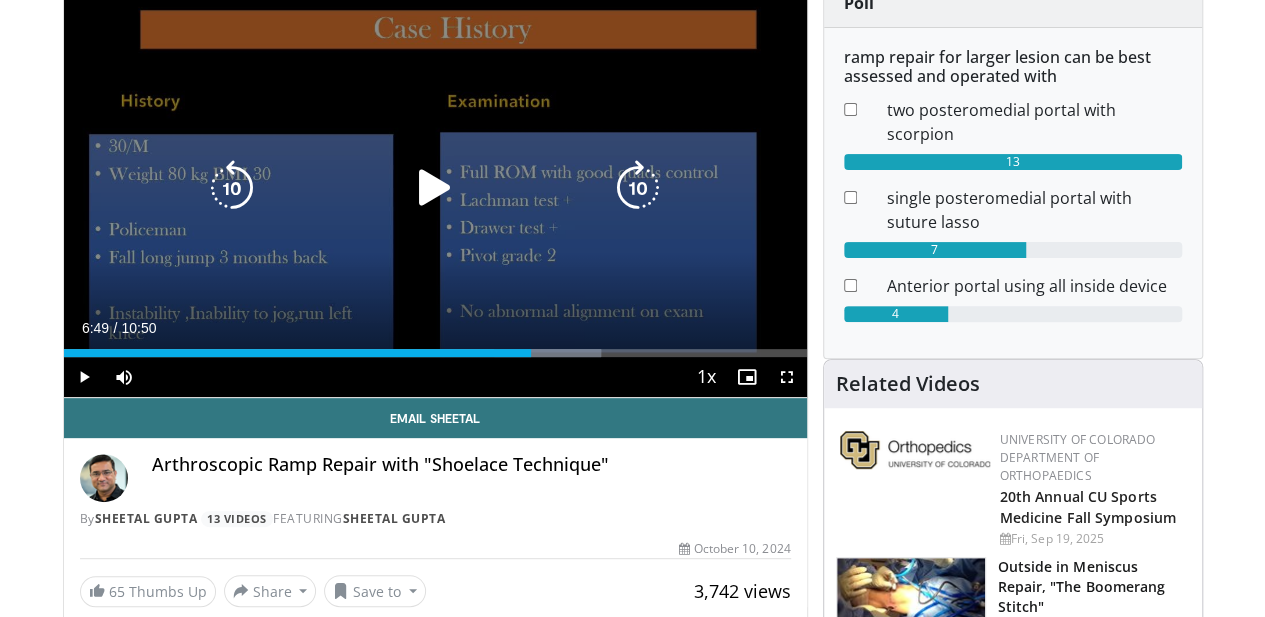 click at bounding box center [435, 188] 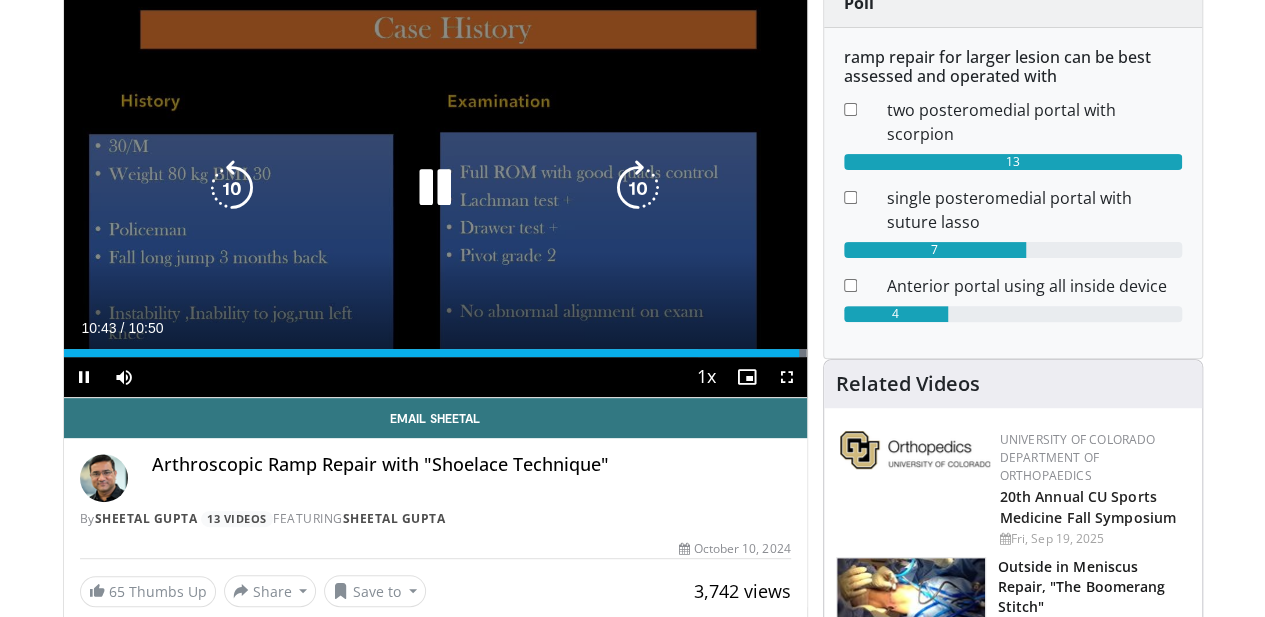 click at bounding box center [435, 188] 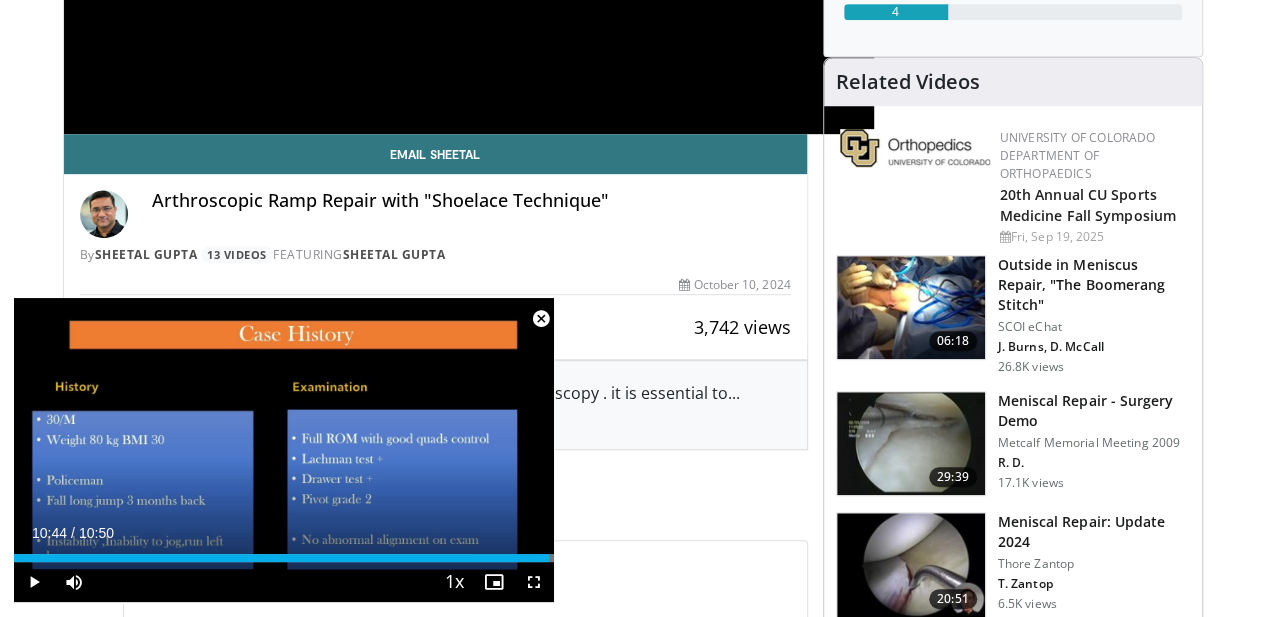 scroll, scrollTop: 480, scrollLeft: 0, axis: vertical 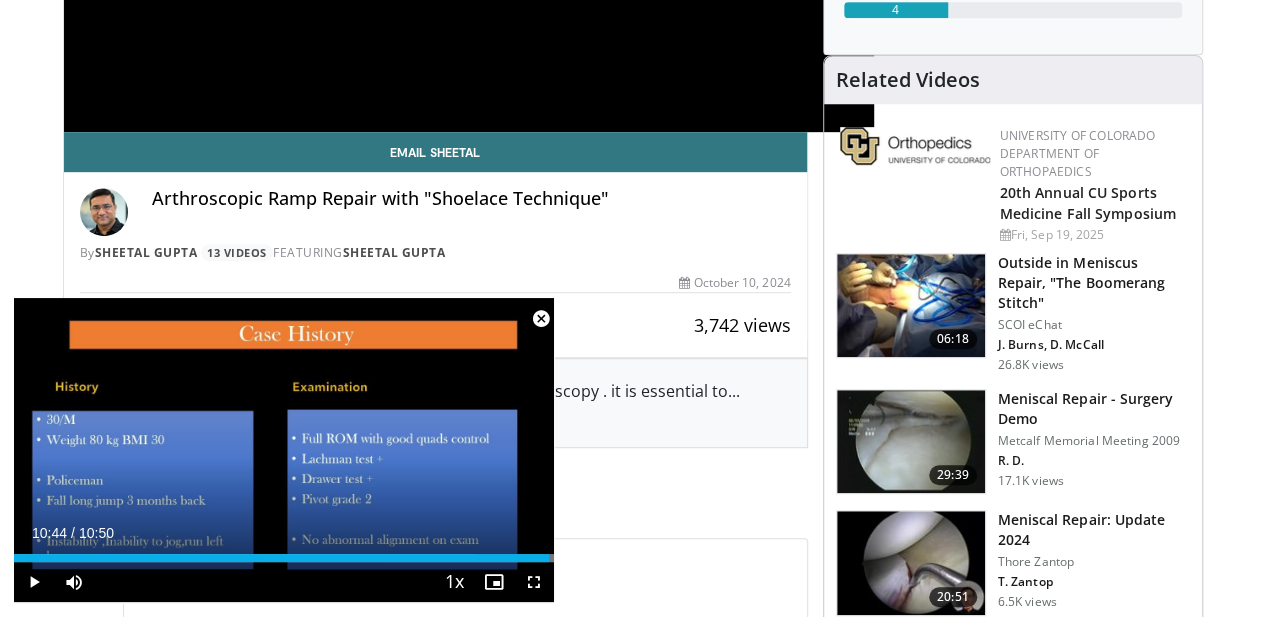 click at bounding box center [541, 319] 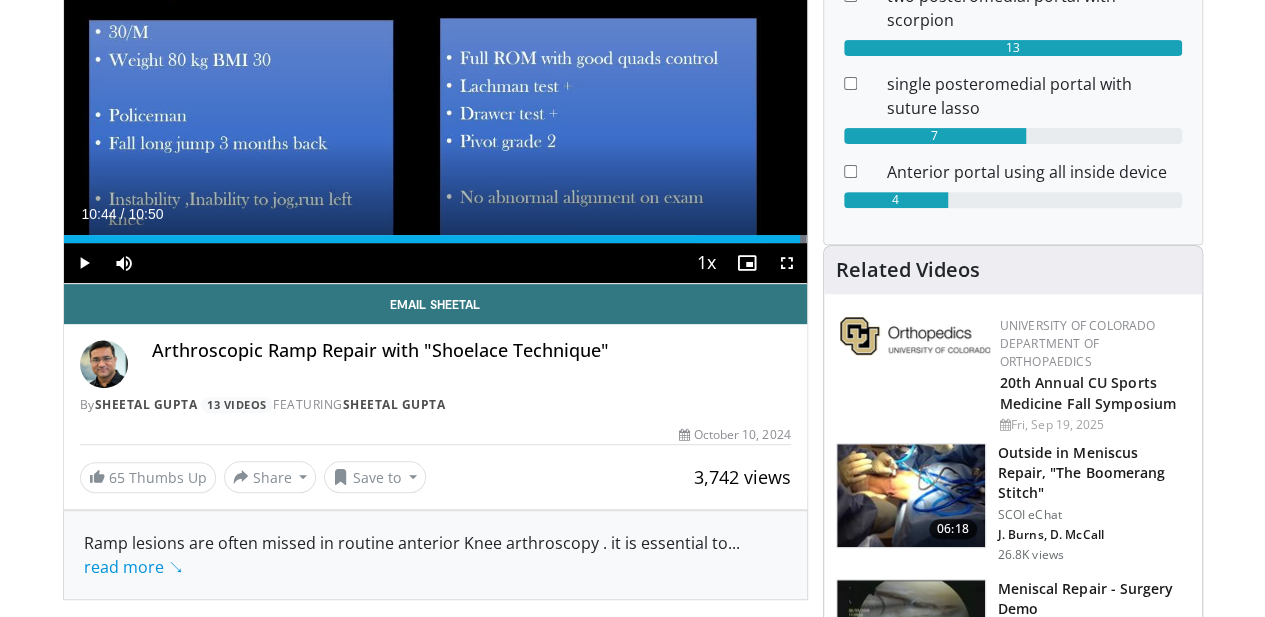 scroll, scrollTop: 0, scrollLeft: 0, axis: both 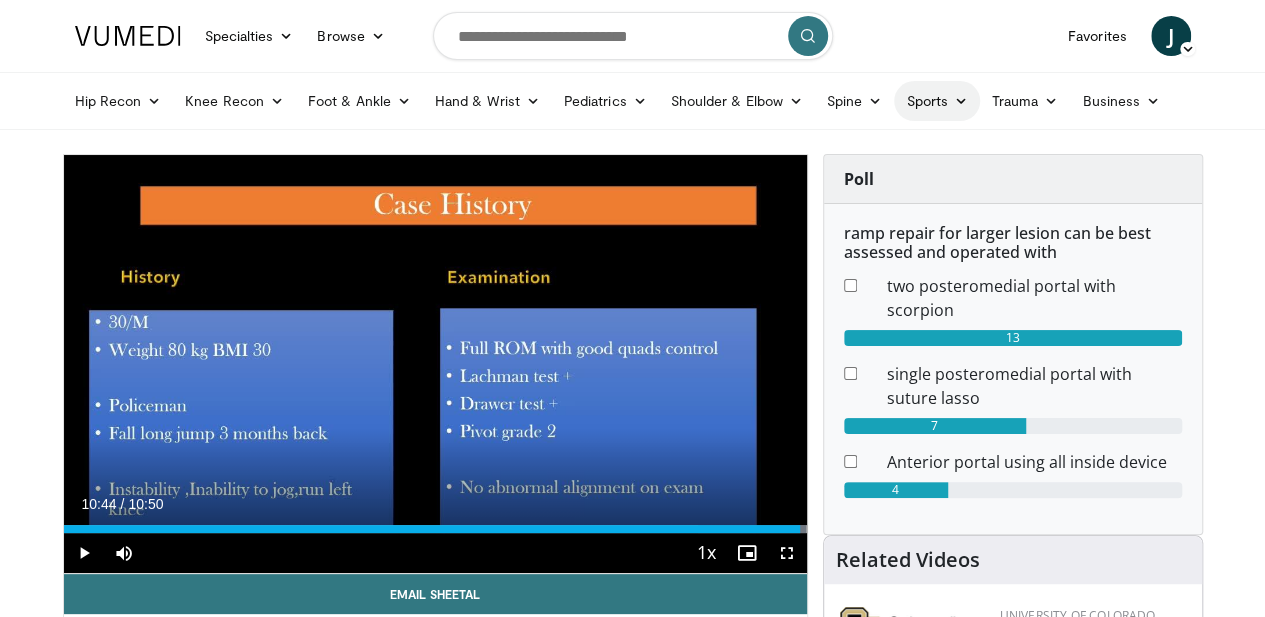 click at bounding box center [961, 101] 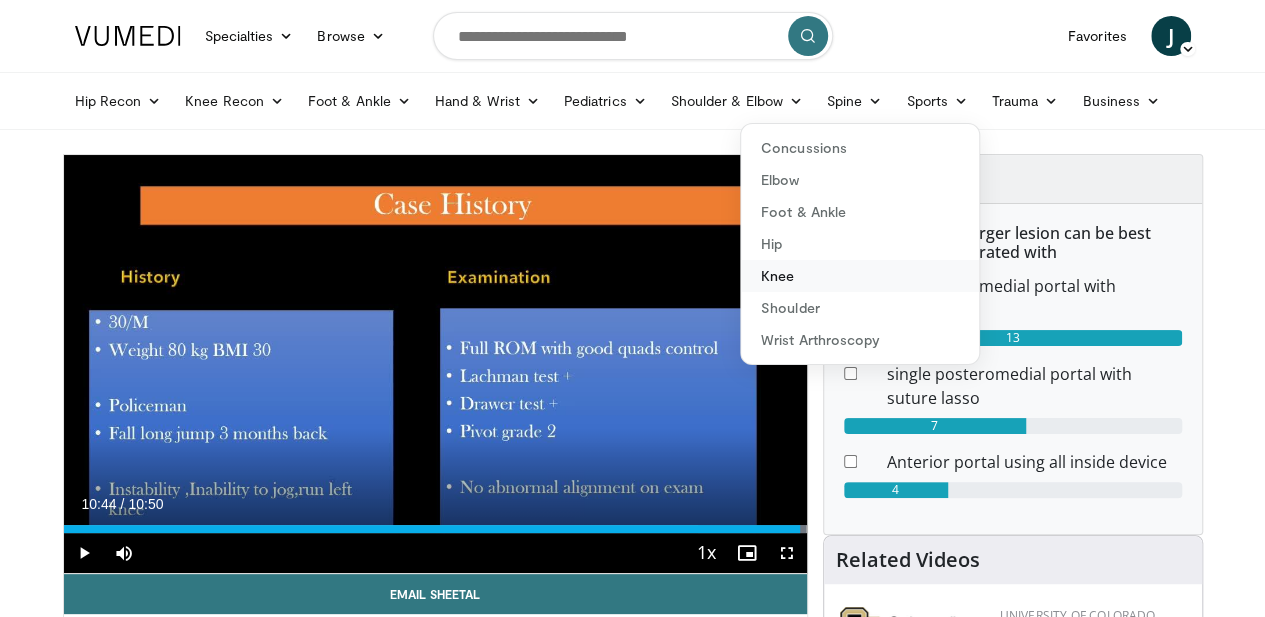click on "Knee" at bounding box center (860, 276) 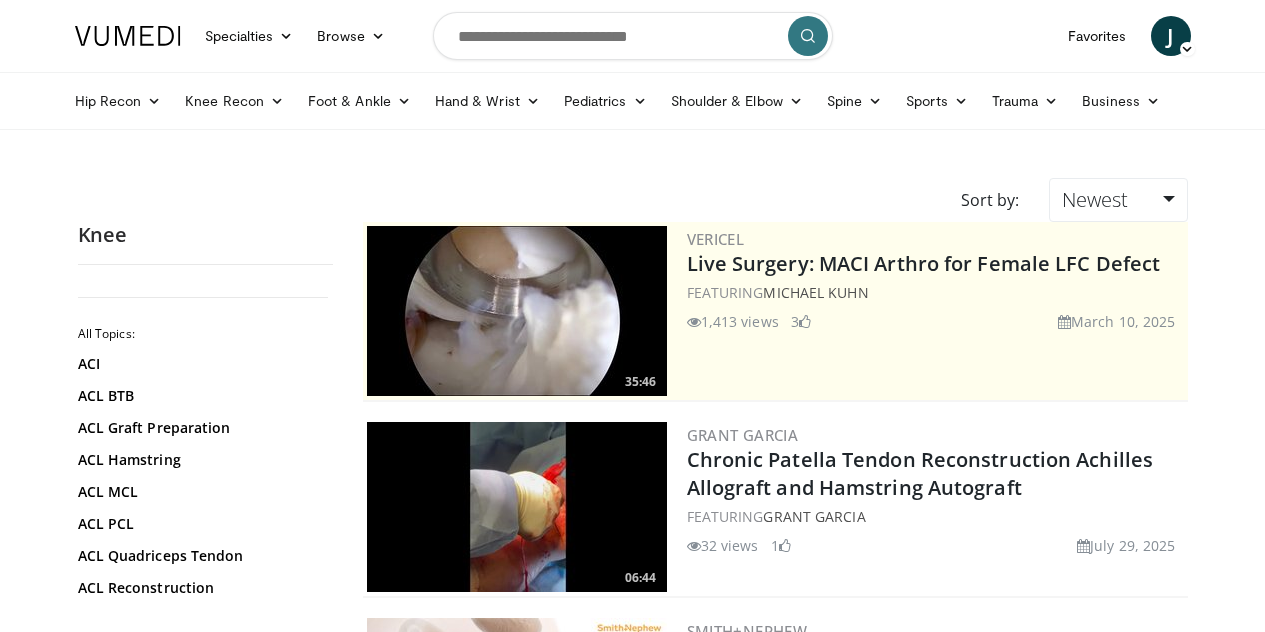 scroll, scrollTop: 0, scrollLeft: 0, axis: both 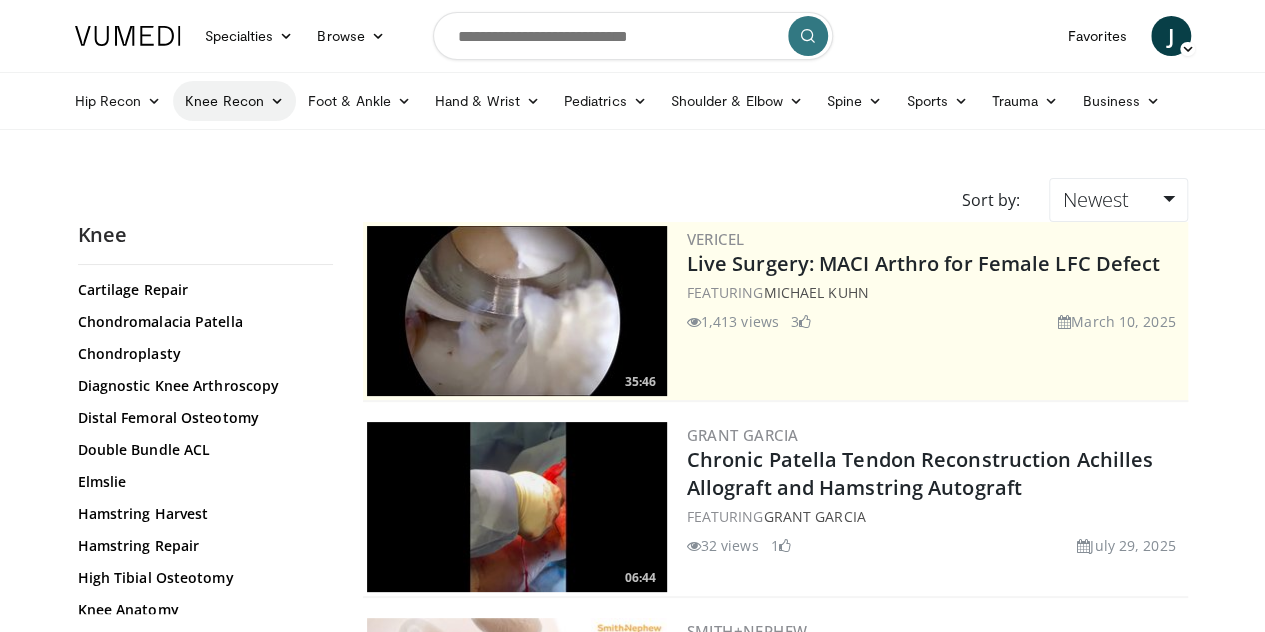 click at bounding box center (277, 101) 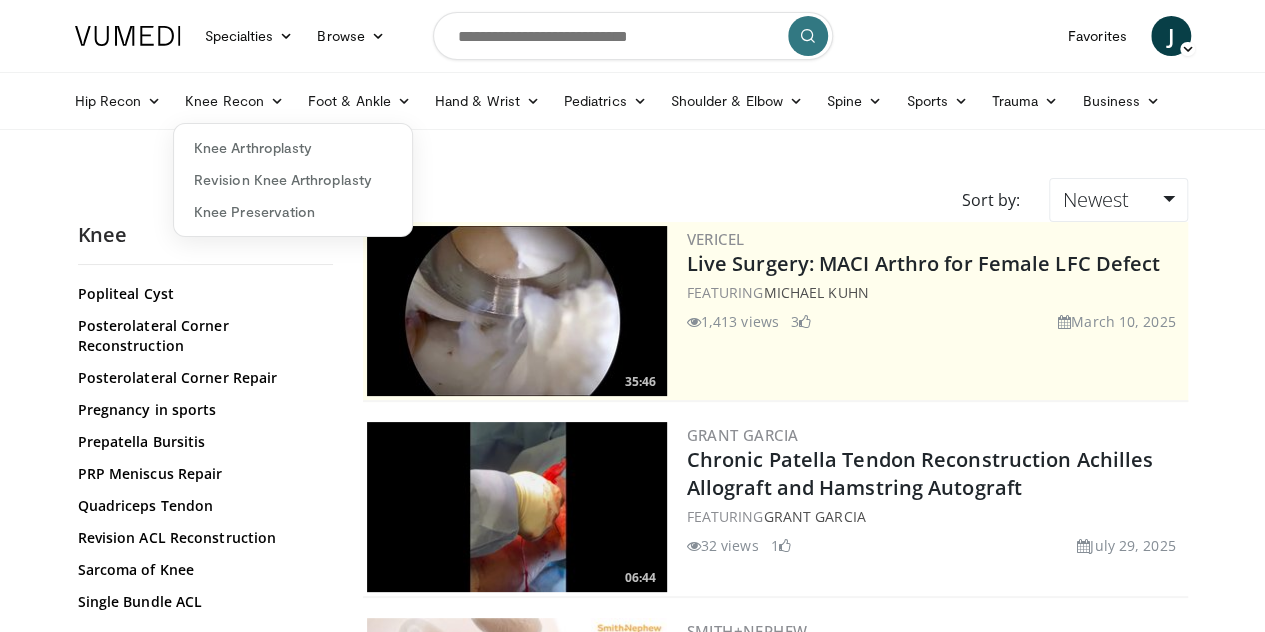 scroll, scrollTop: 2372, scrollLeft: 0, axis: vertical 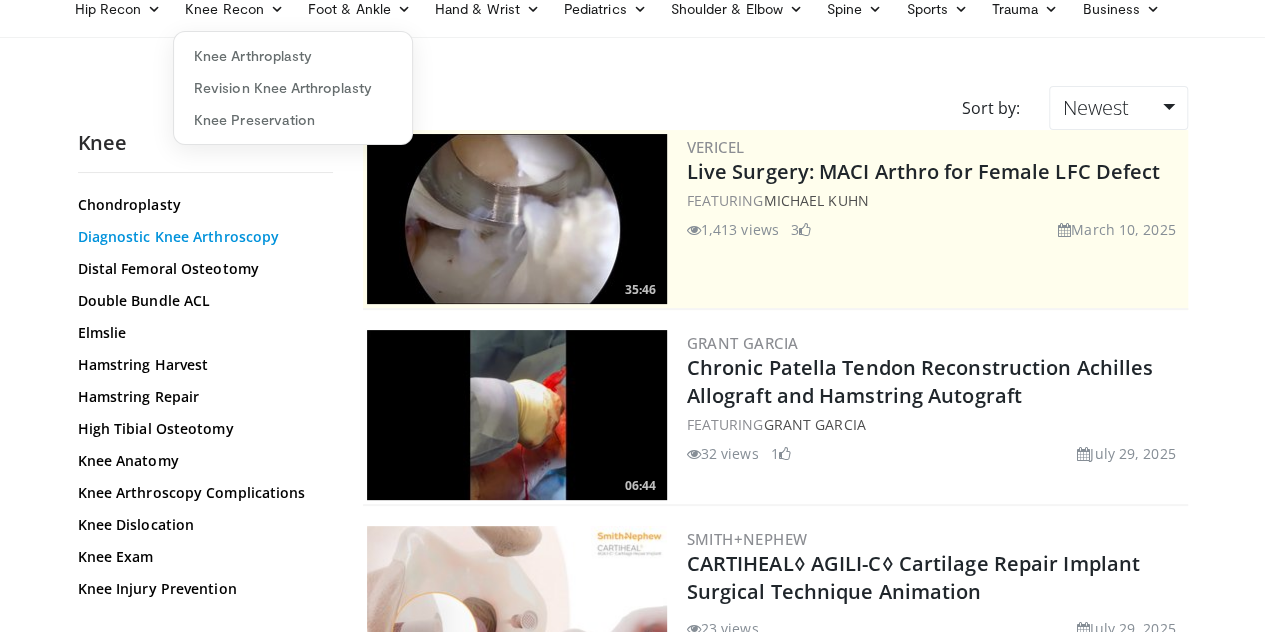 click on "Diagnostic Knee Arthroscopy" at bounding box center (200, 237) 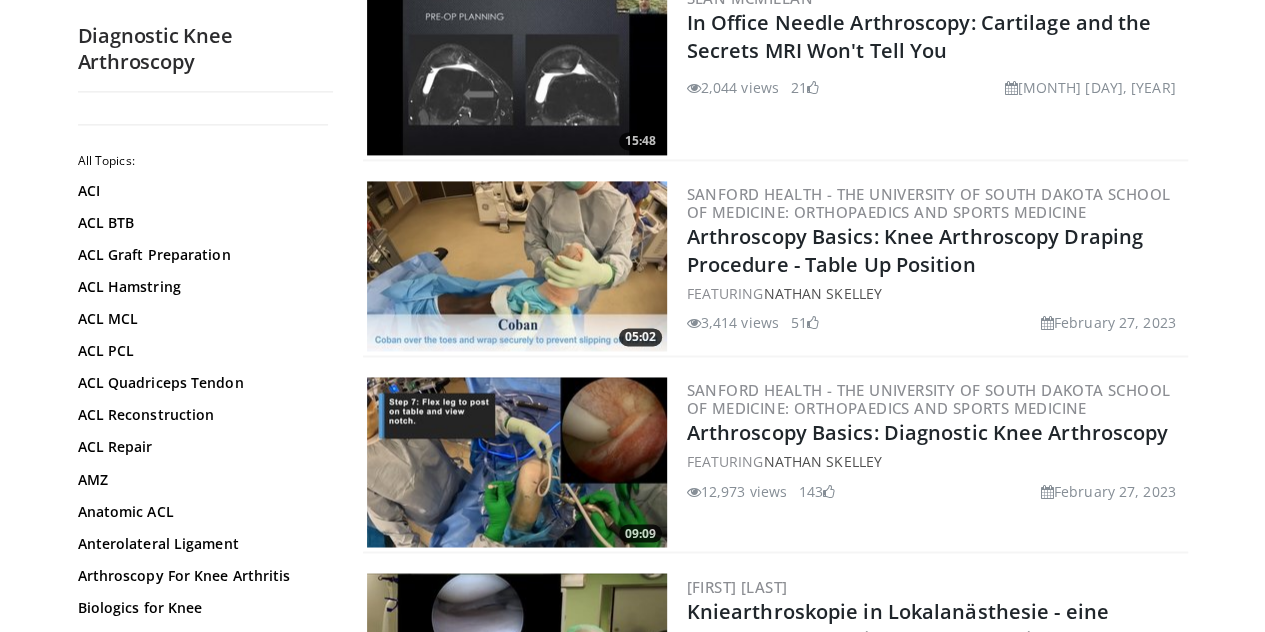 scroll, scrollTop: 1418, scrollLeft: 0, axis: vertical 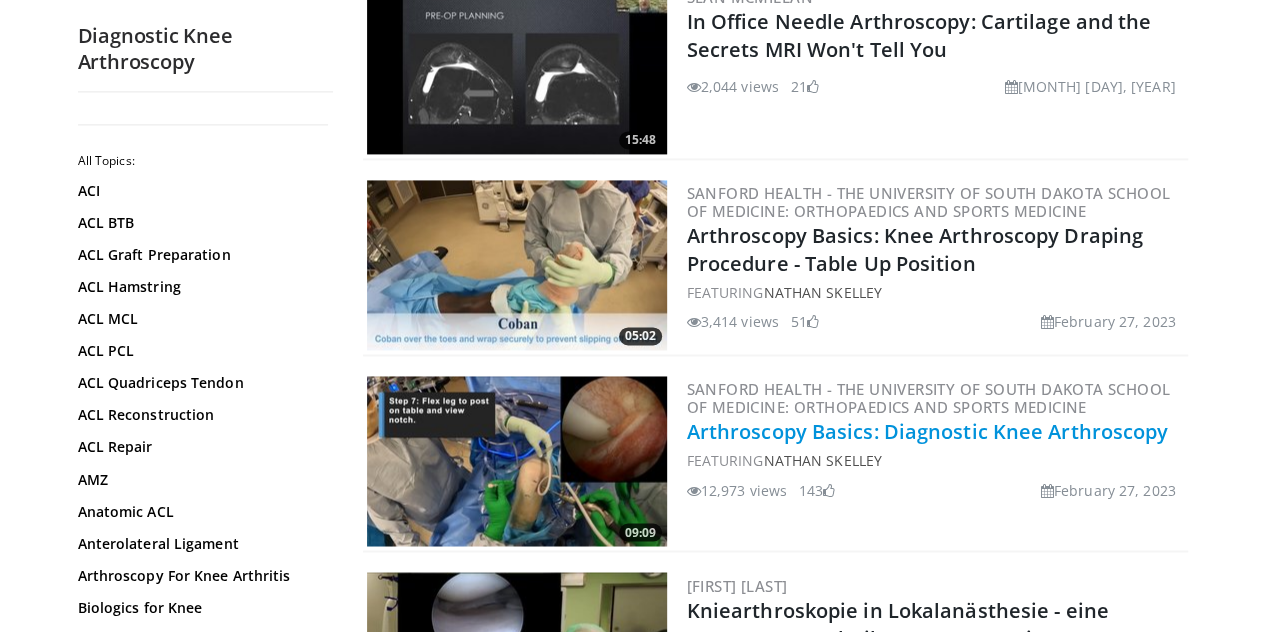 click on "Arthroscopy Basics: Diagnostic Knee Arthroscopy" at bounding box center (928, 431) 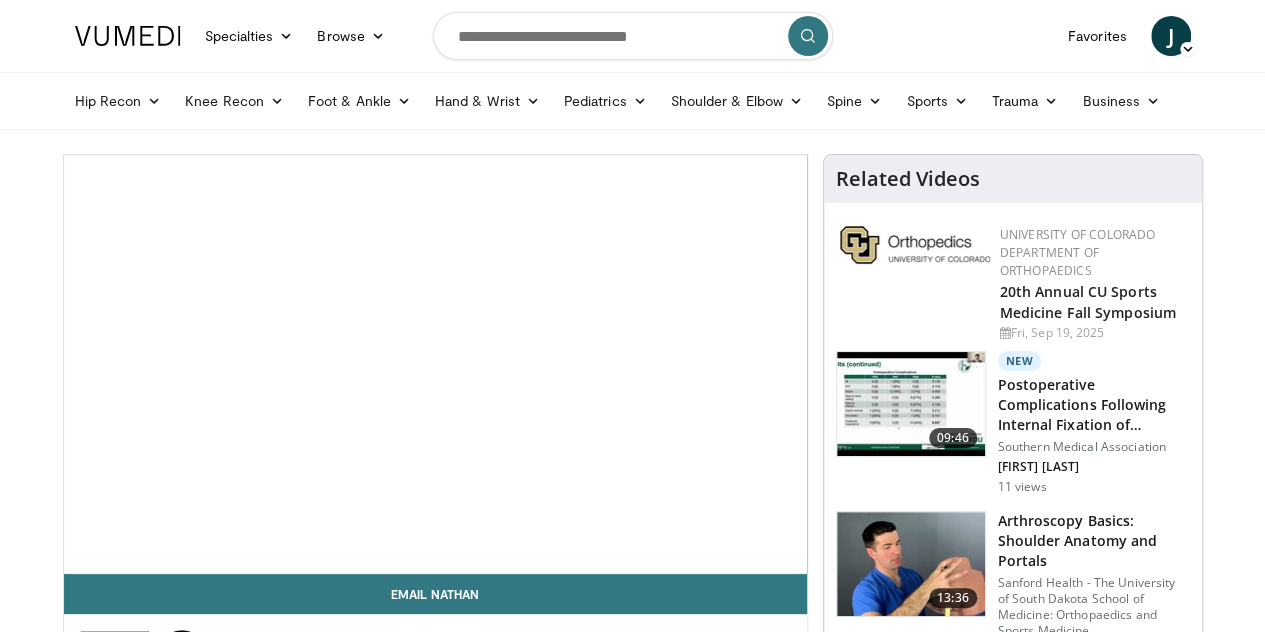 scroll, scrollTop: 191, scrollLeft: 0, axis: vertical 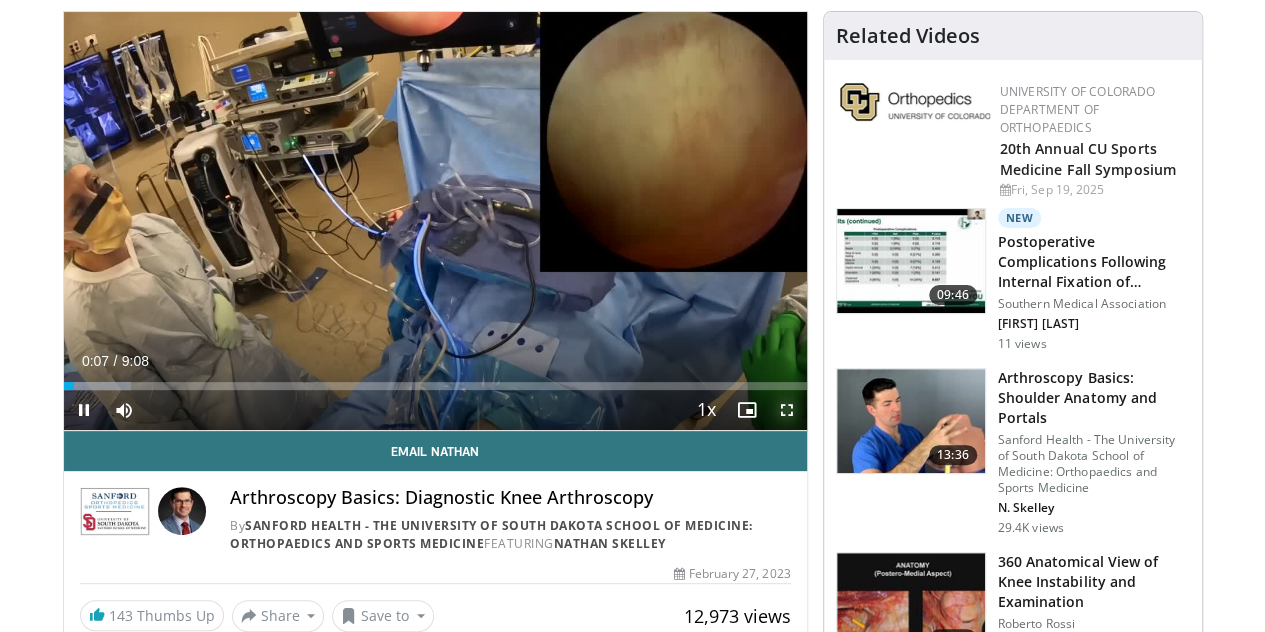 click at bounding box center [787, 410] 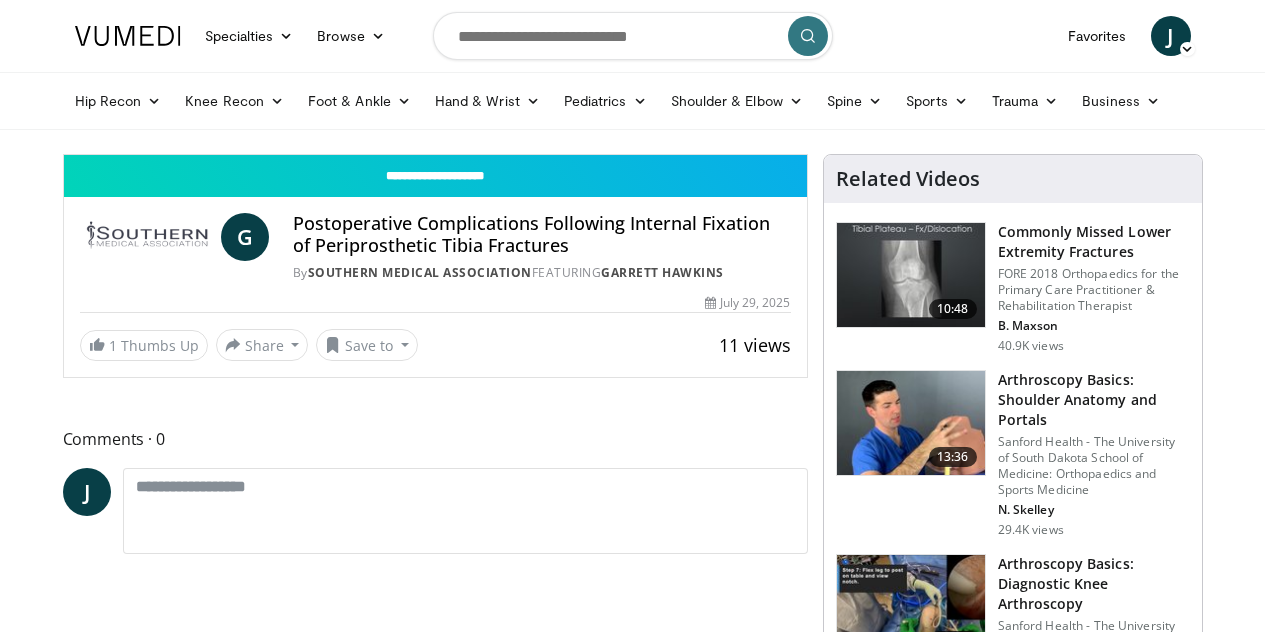 scroll, scrollTop: 0, scrollLeft: 0, axis: both 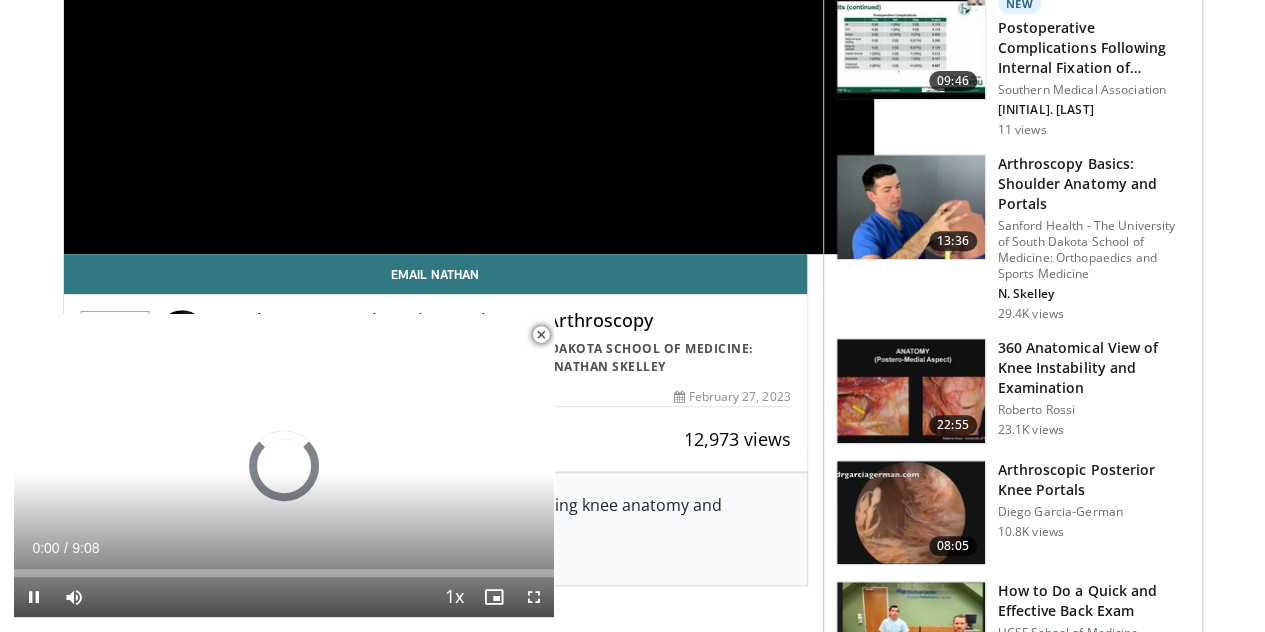 click at bounding box center (911, 513) 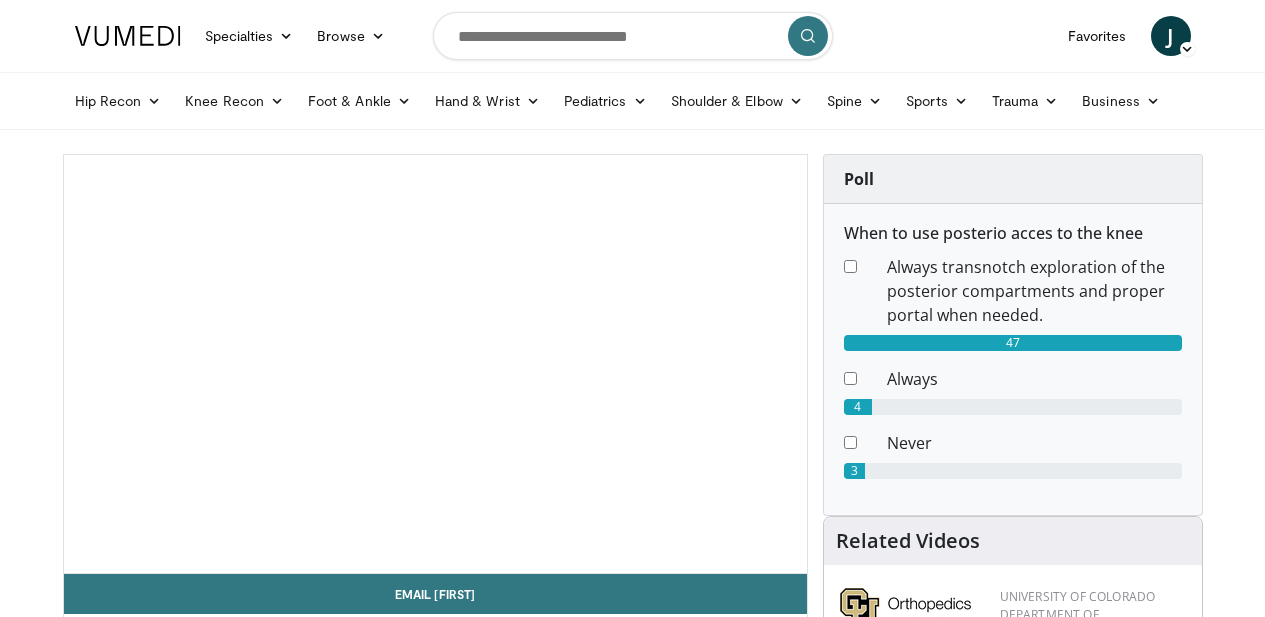 scroll, scrollTop: 0, scrollLeft: 0, axis: both 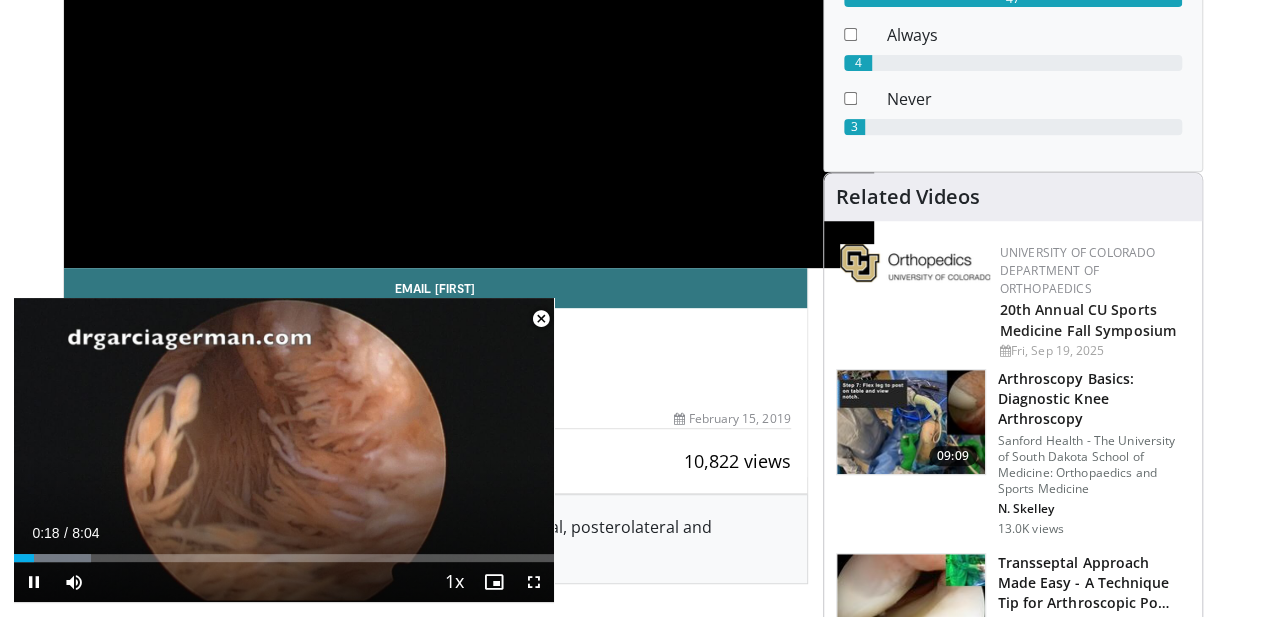 click at bounding box center (541, 319) 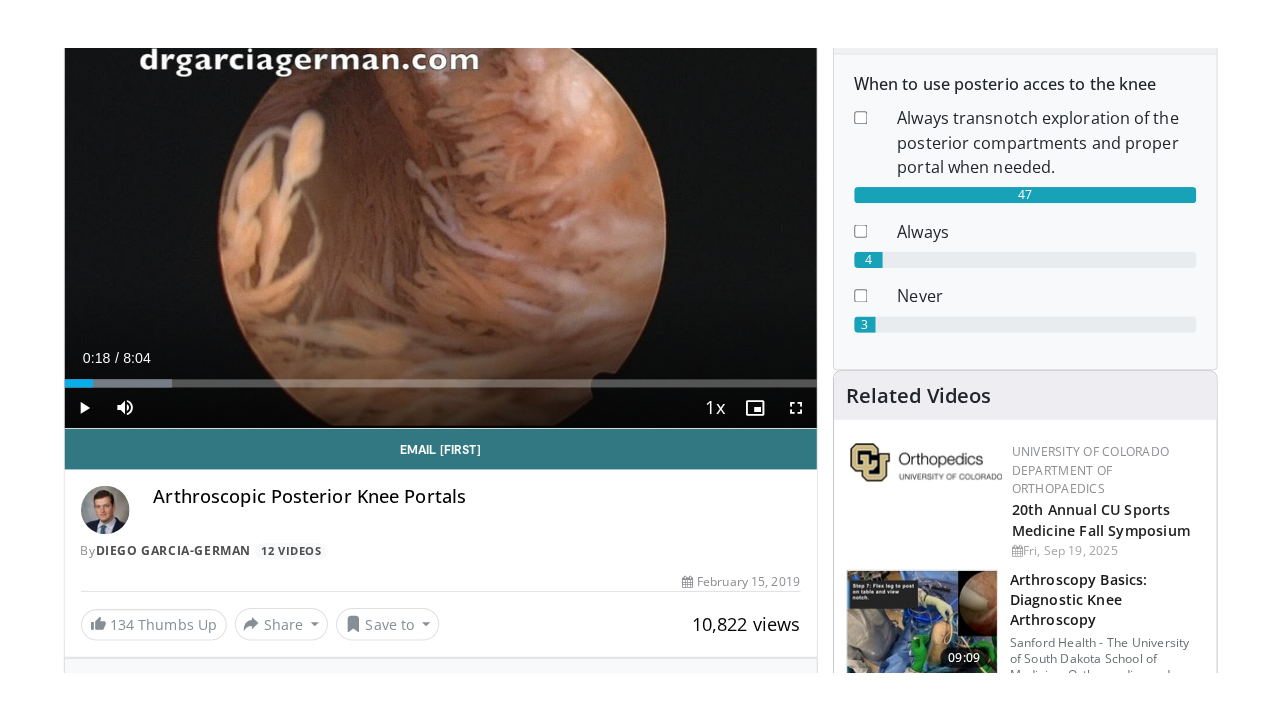 scroll, scrollTop: 197, scrollLeft: 0, axis: vertical 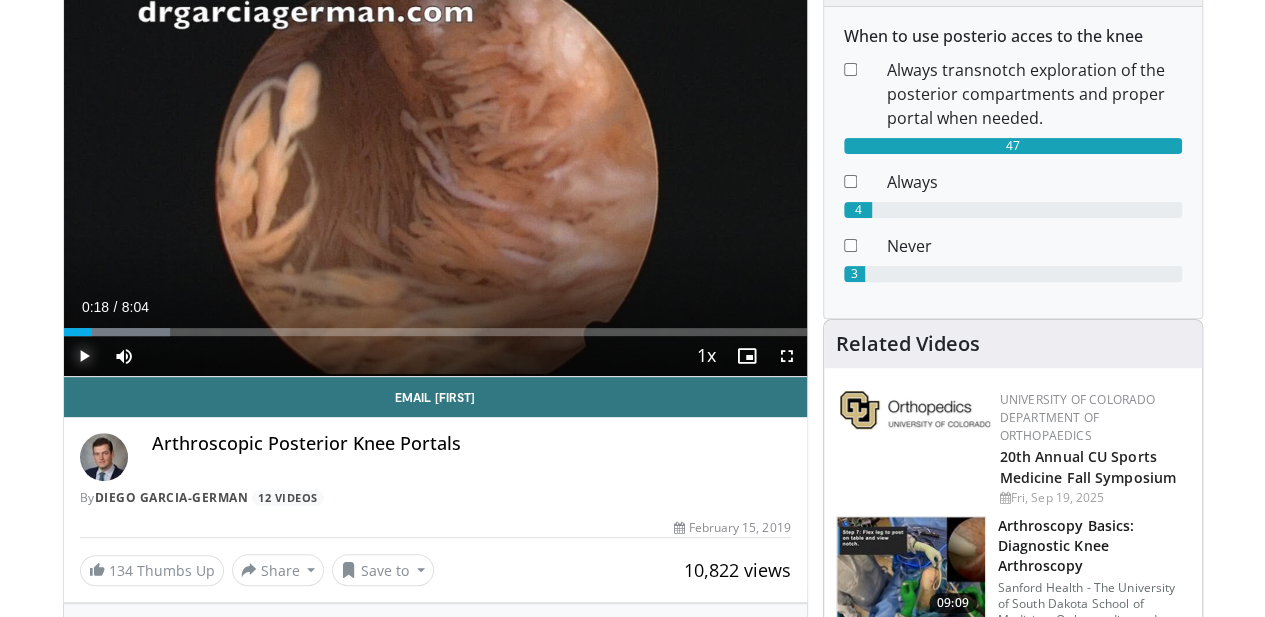click at bounding box center (84, 356) 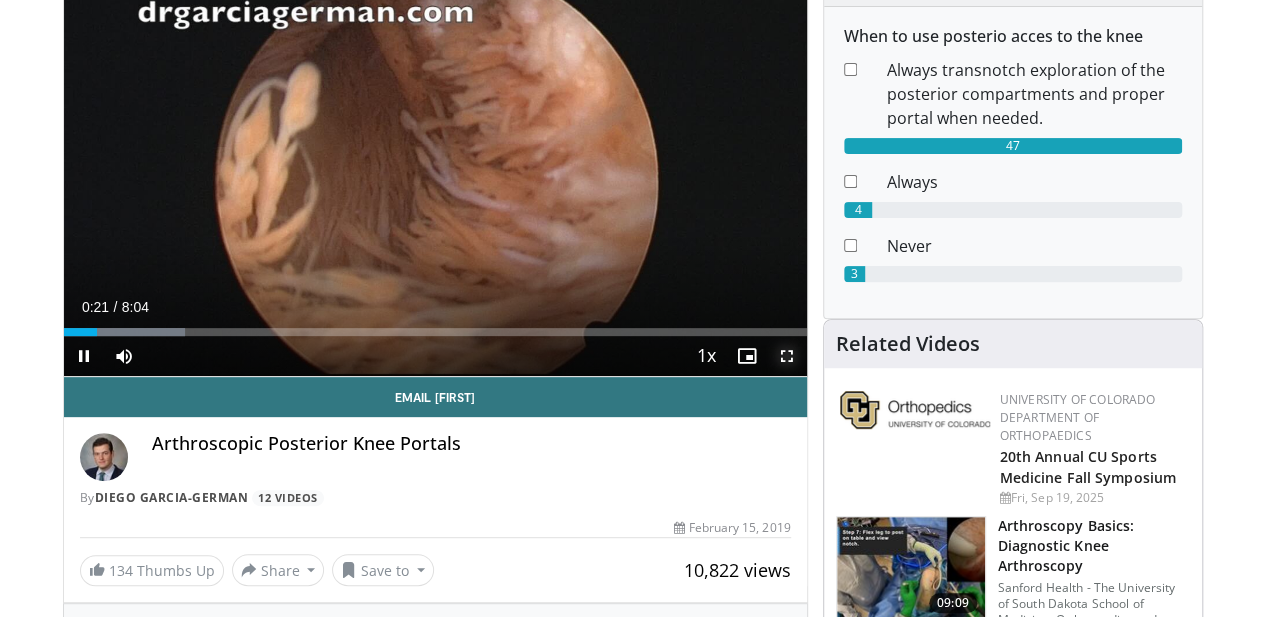 click at bounding box center (787, 356) 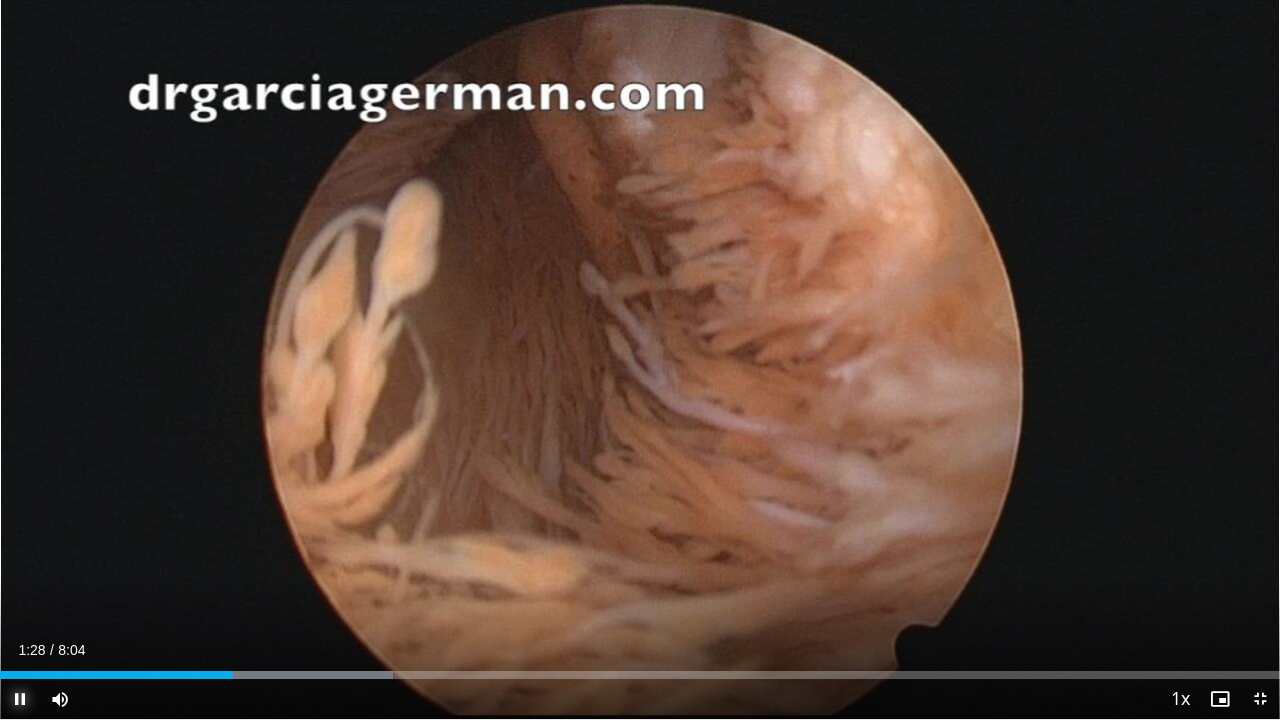 click at bounding box center (20, 699) 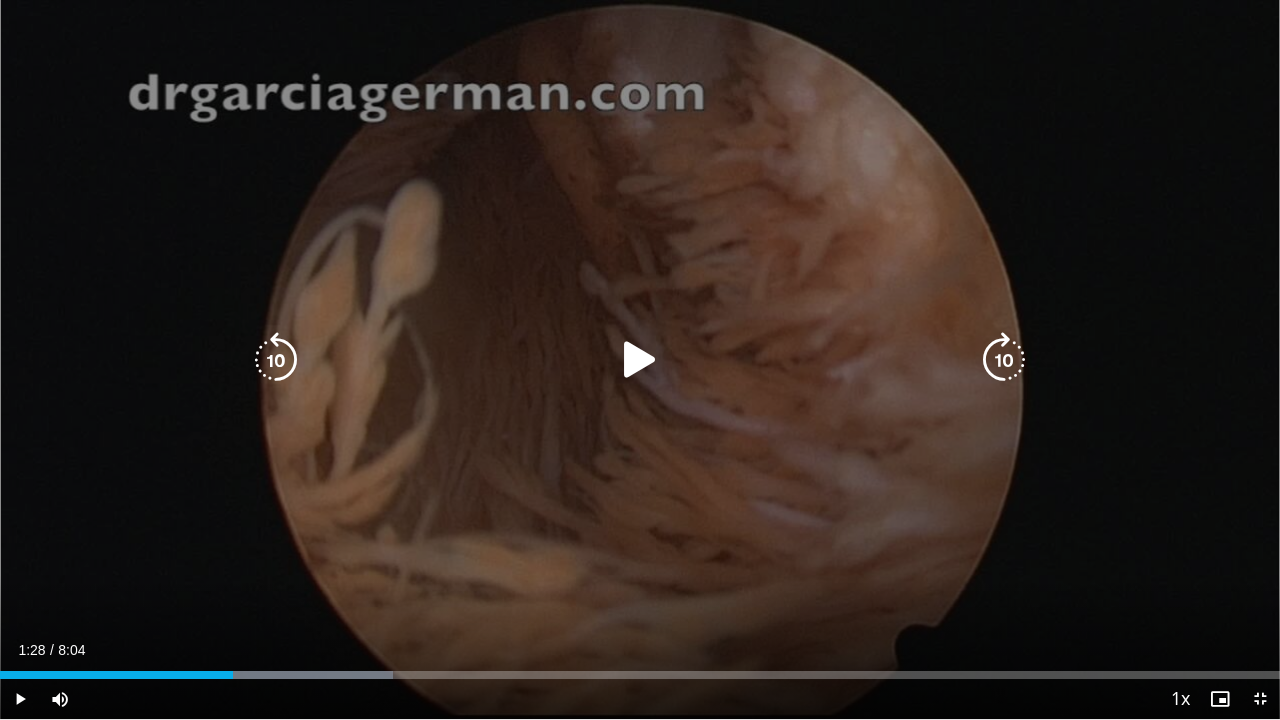 click at bounding box center (640, 360) 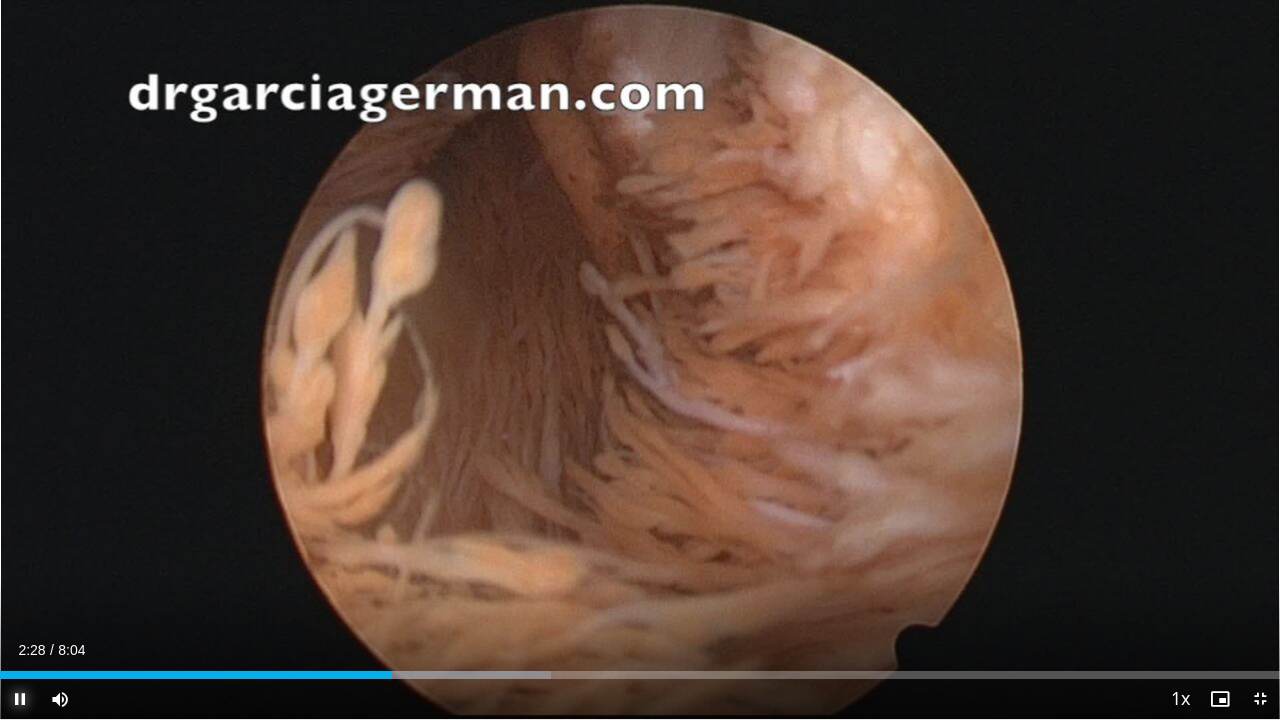 click at bounding box center [20, 699] 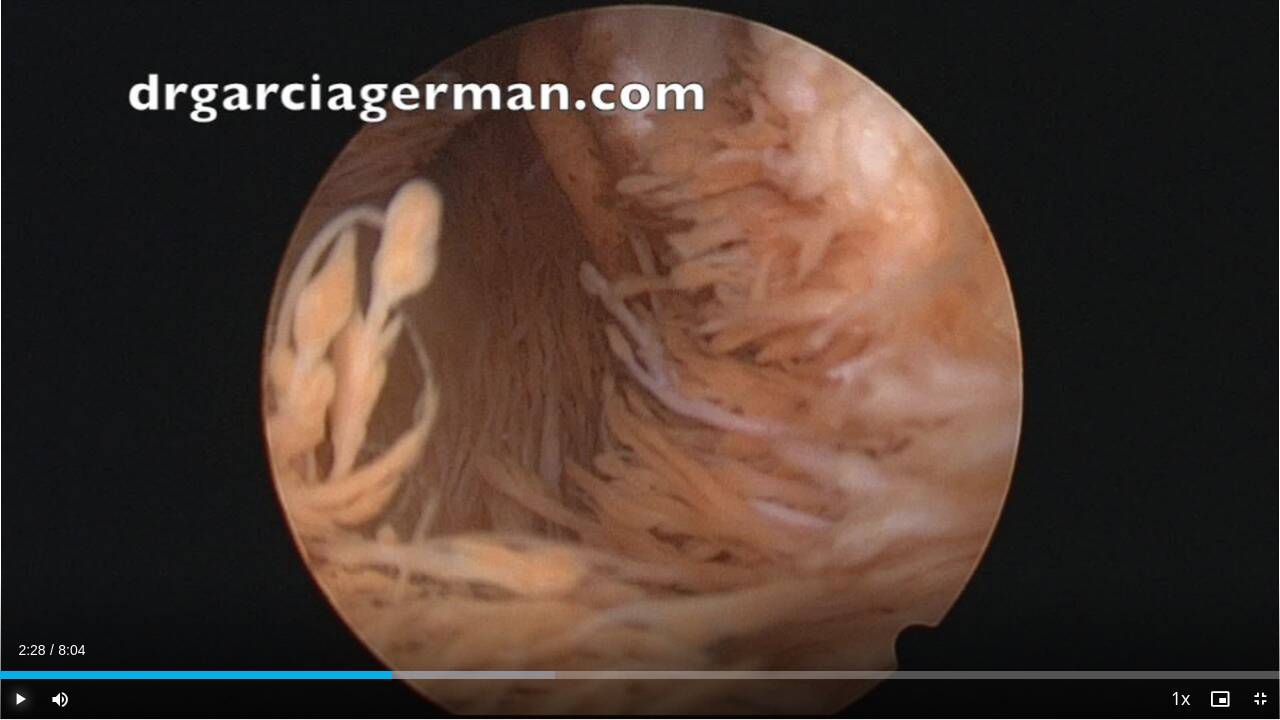 click at bounding box center (20, 699) 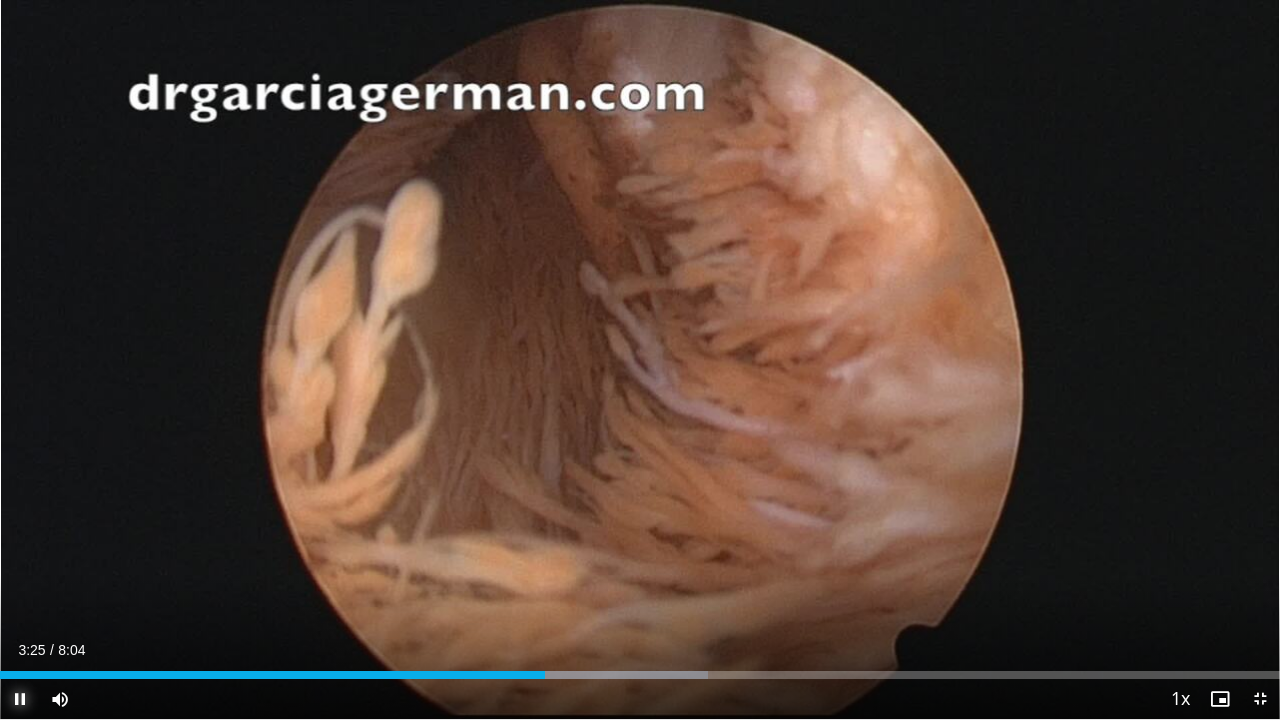 click at bounding box center [20, 699] 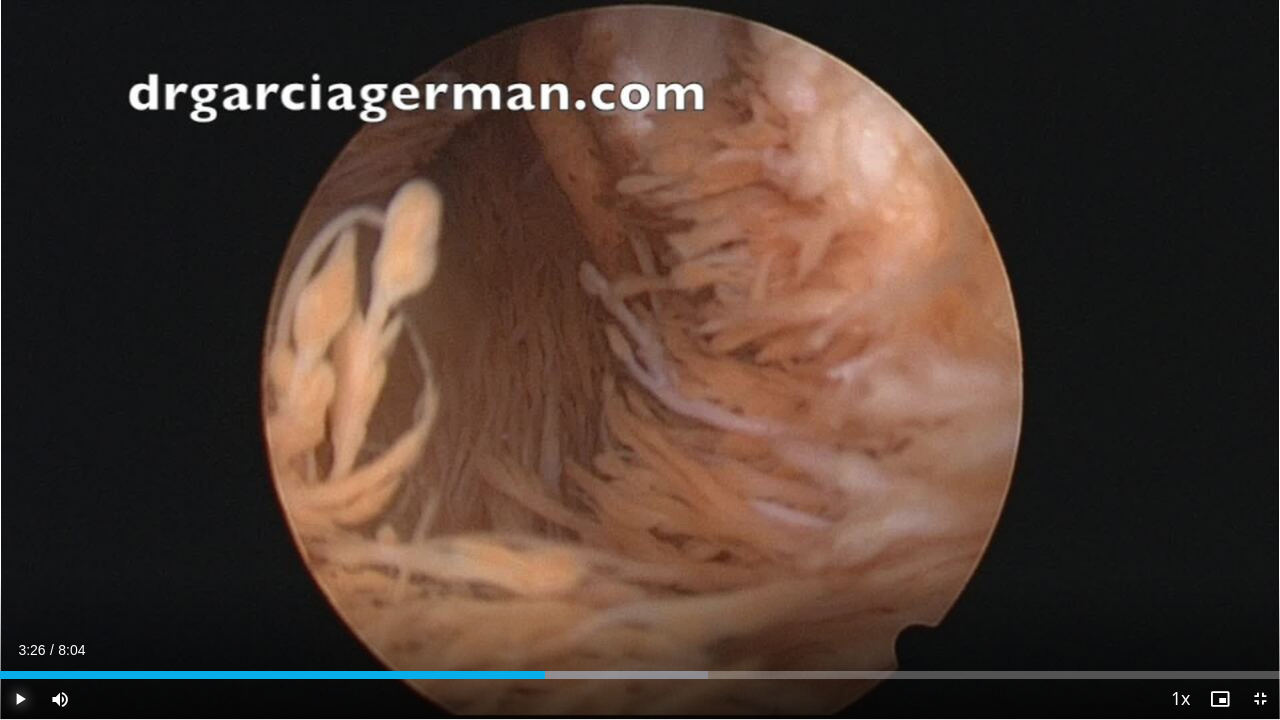 click at bounding box center [20, 699] 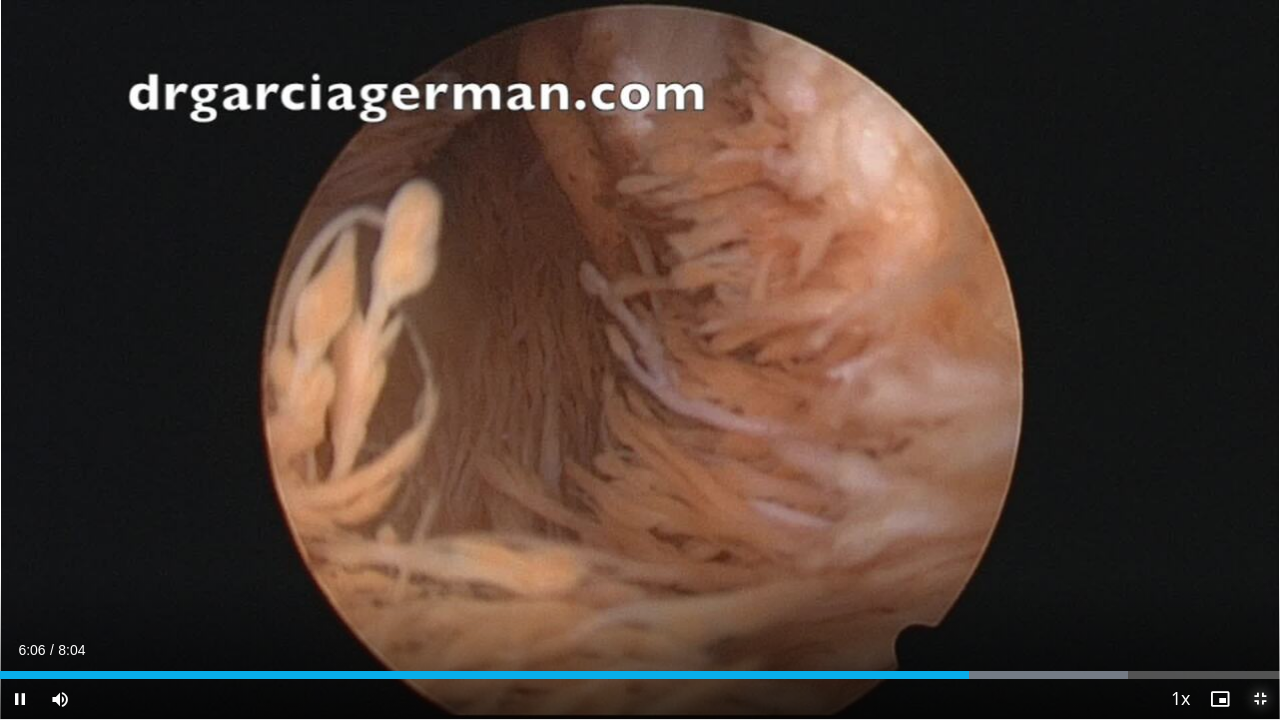 click at bounding box center (1260, 699) 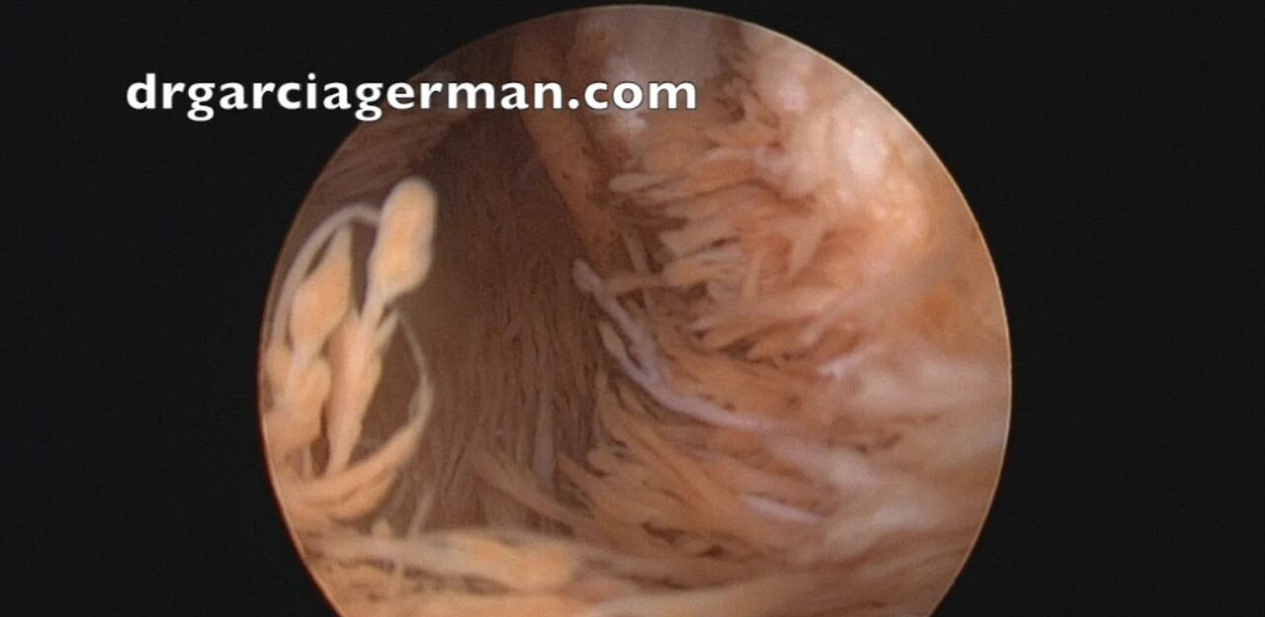 scroll, scrollTop: 0, scrollLeft: 0, axis: both 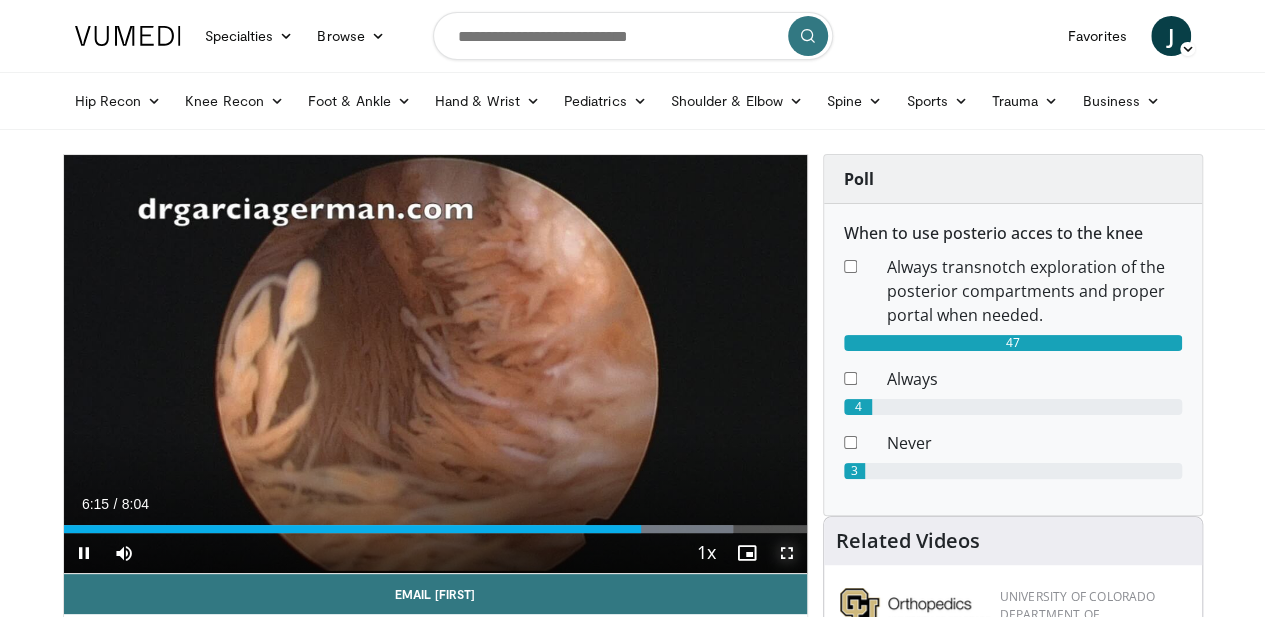 click at bounding box center (787, 553) 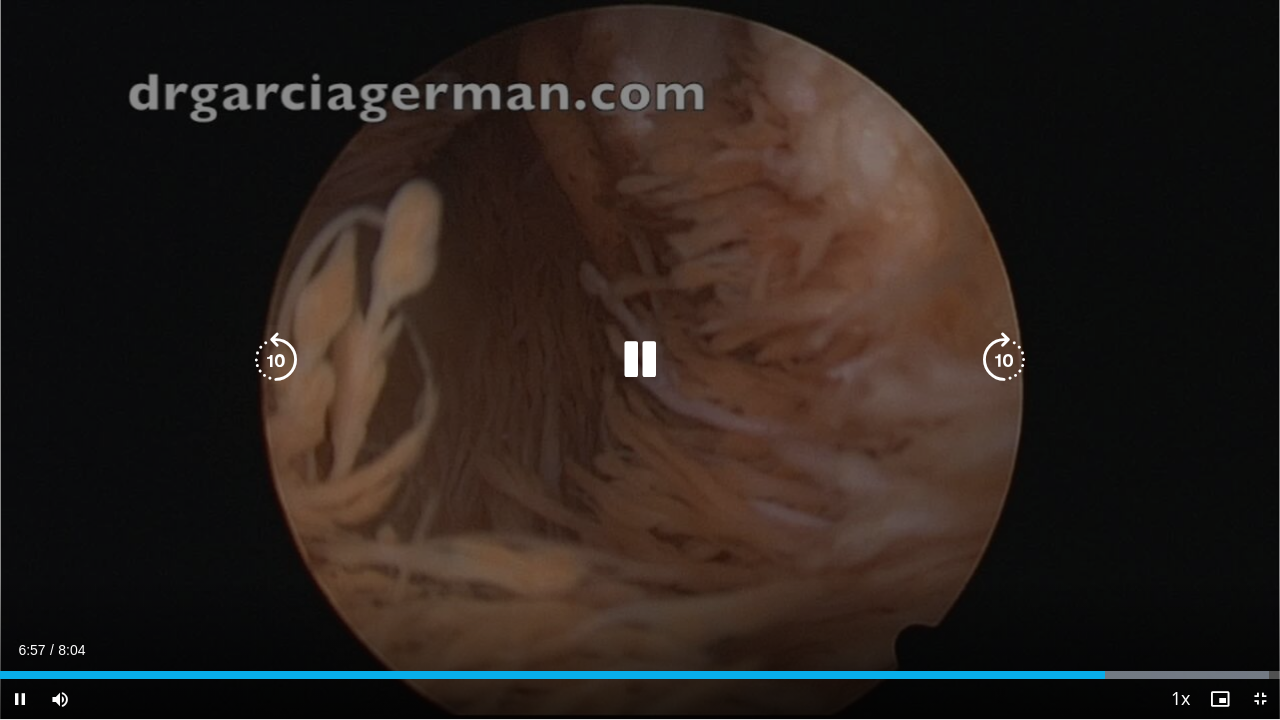 click at bounding box center [640, 360] 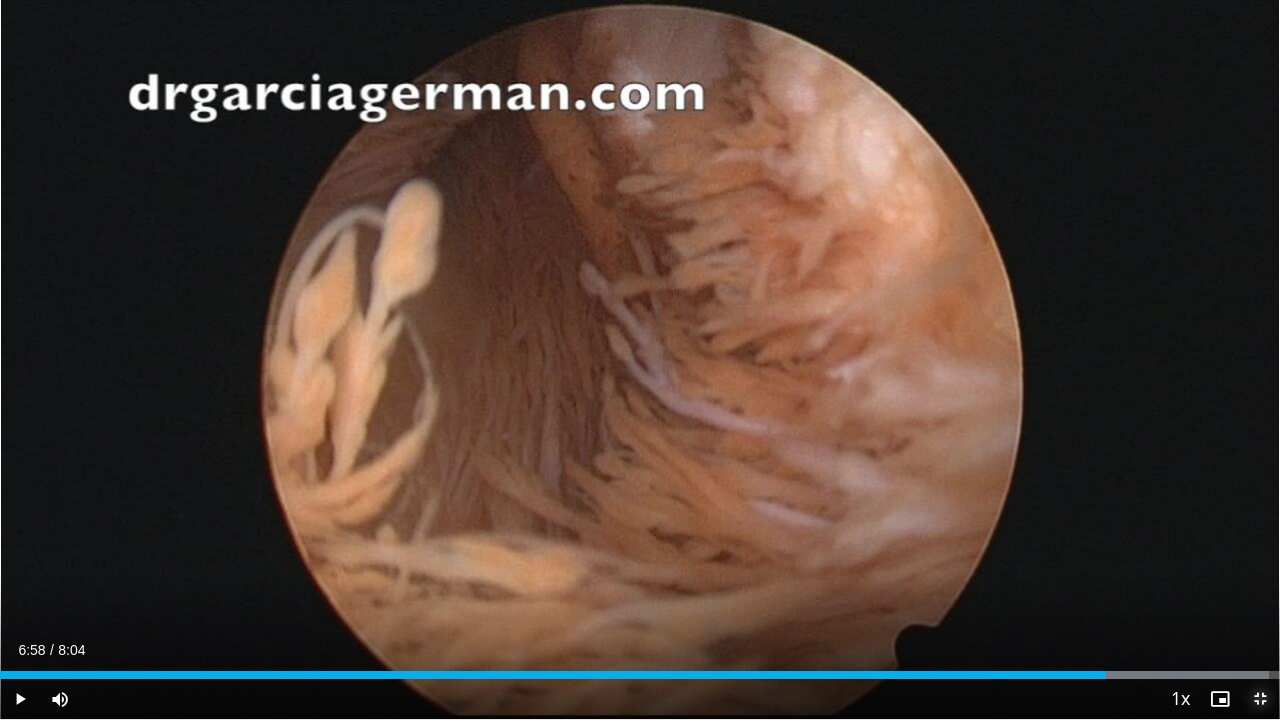 click at bounding box center [1260, 699] 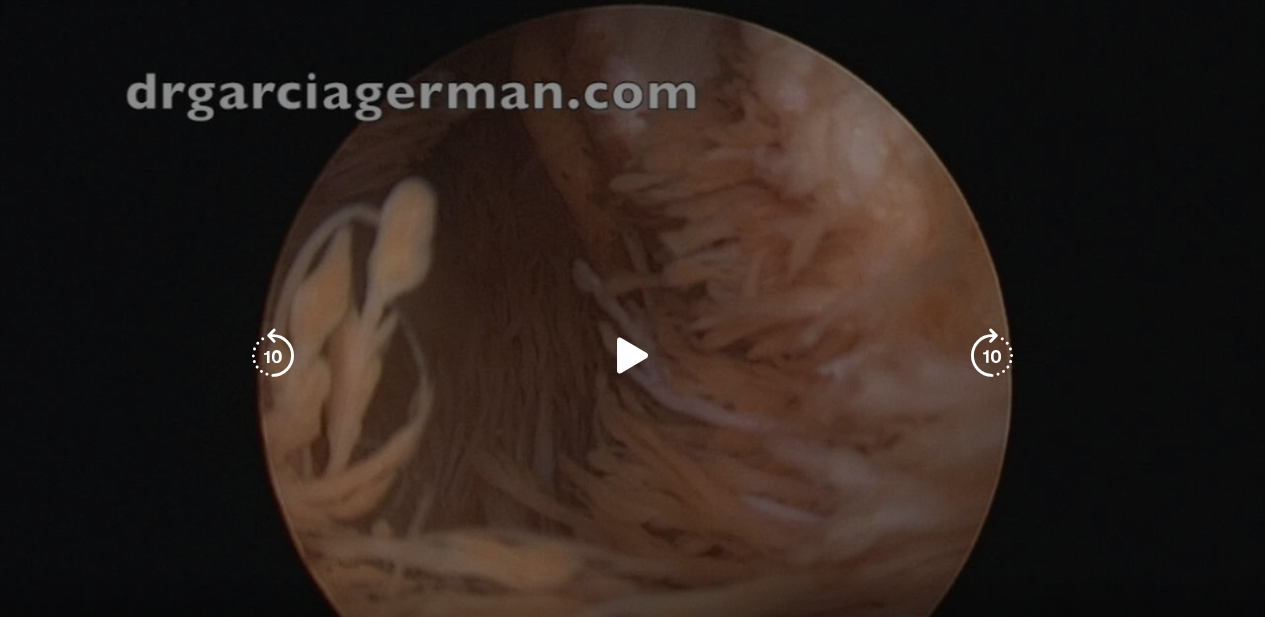 scroll, scrollTop: 431, scrollLeft: 0, axis: vertical 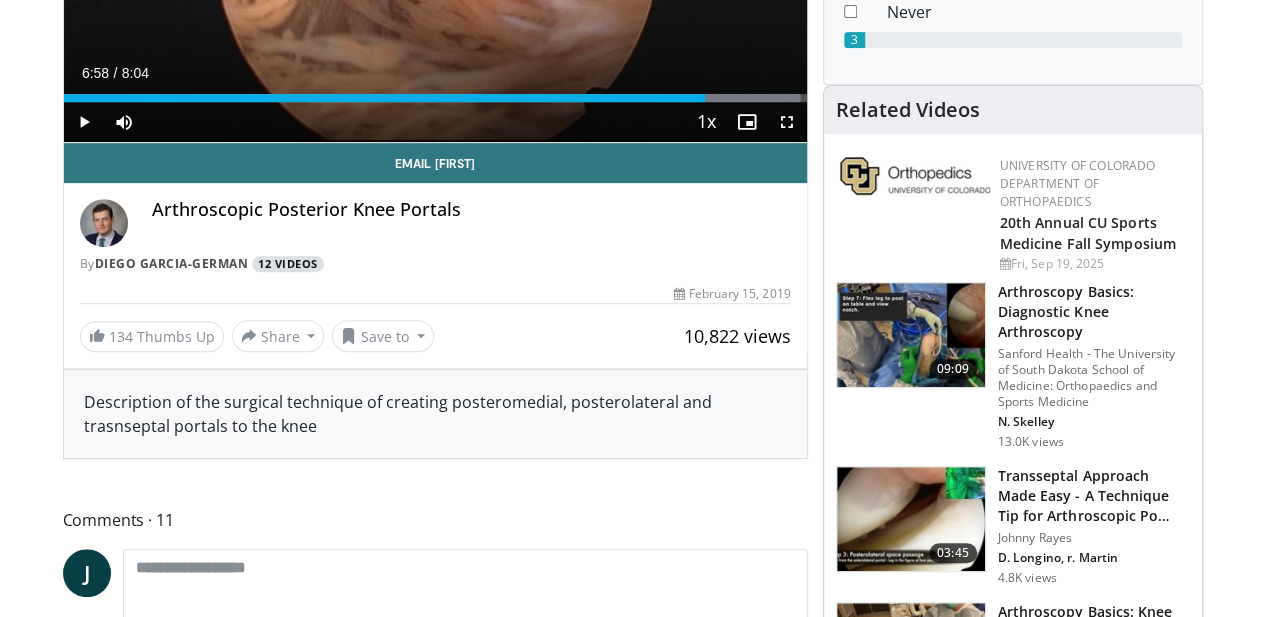 click on "12 Videos" at bounding box center [288, 264] 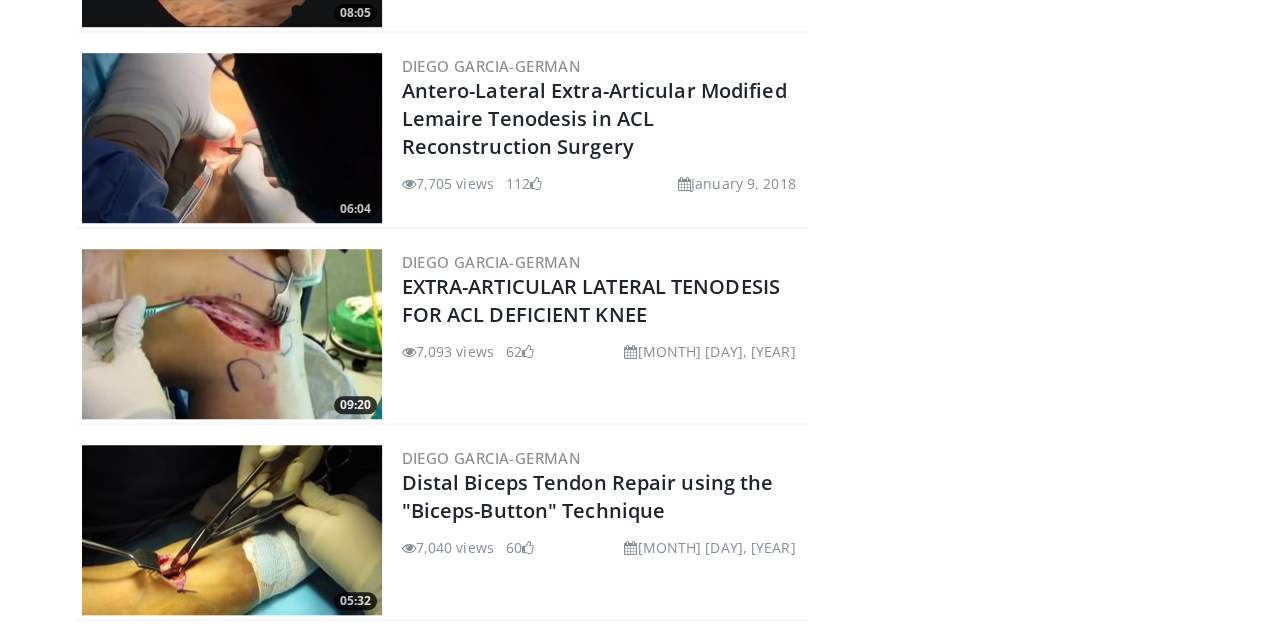 scroll, scrollTop: 607, scrollLeft: 0, axis: vertical 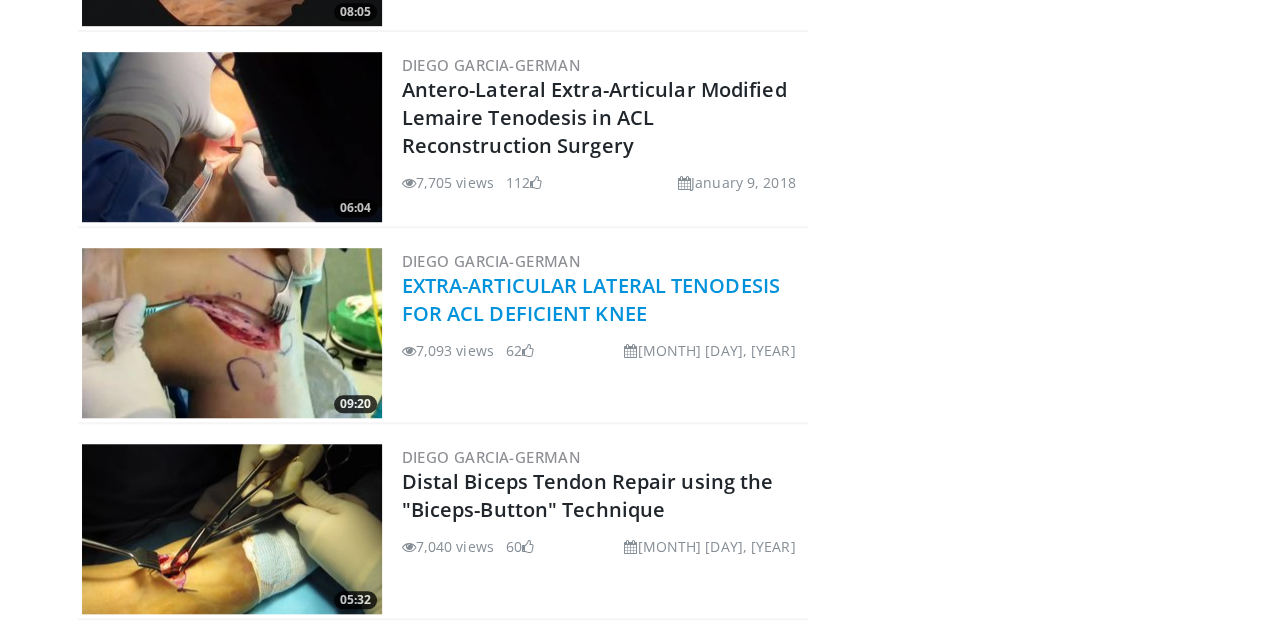 click on "EXTRA-ARTICULAR LATERAL TENODESIS FOR ACL DEFICIENT KNEE" at bounding box center (591, 299) 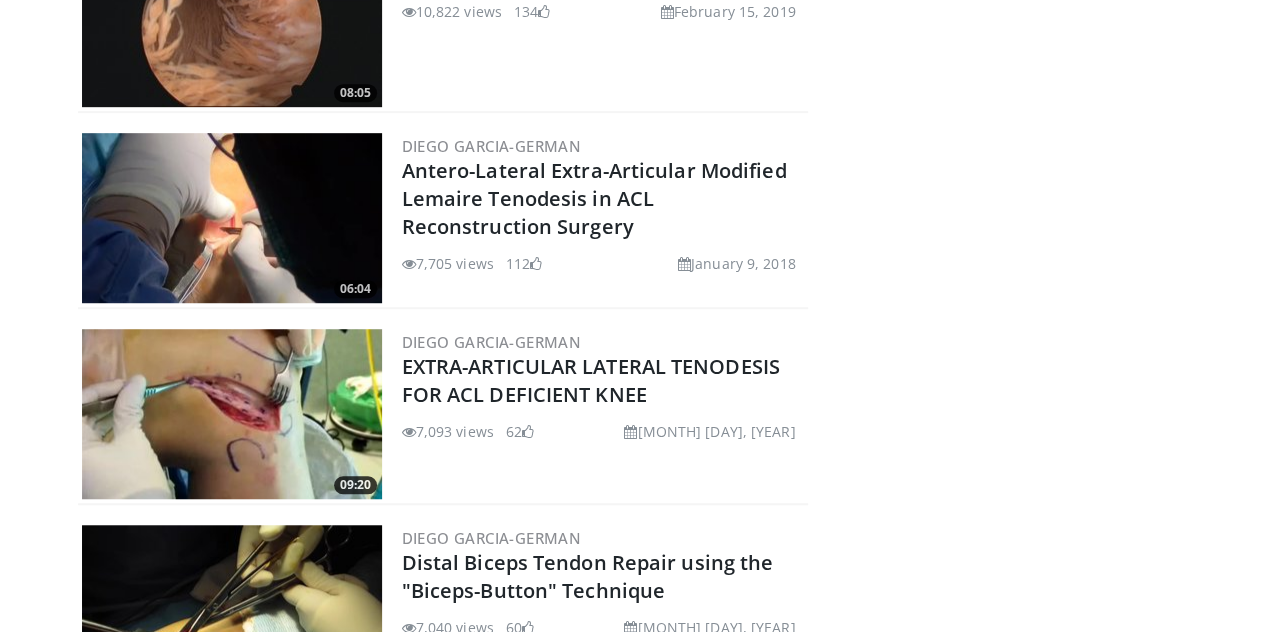 scroll, scrollTop: 528, scrollLeft: 0, axis: vertical 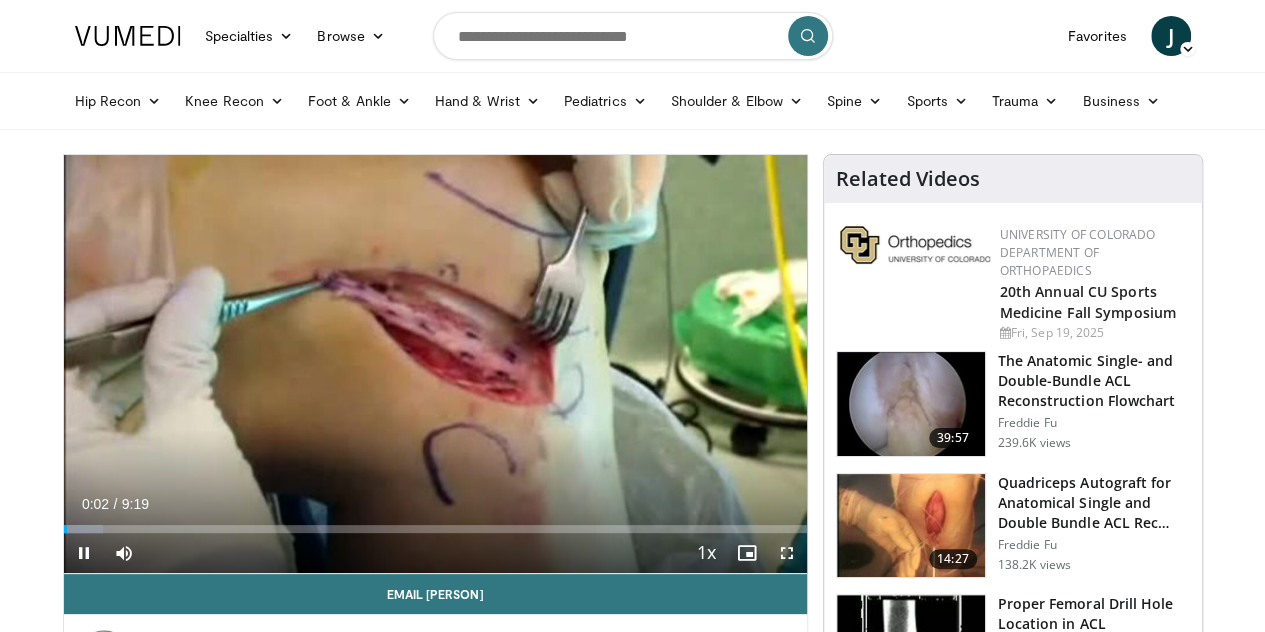 click at bounding box center [787, 553] 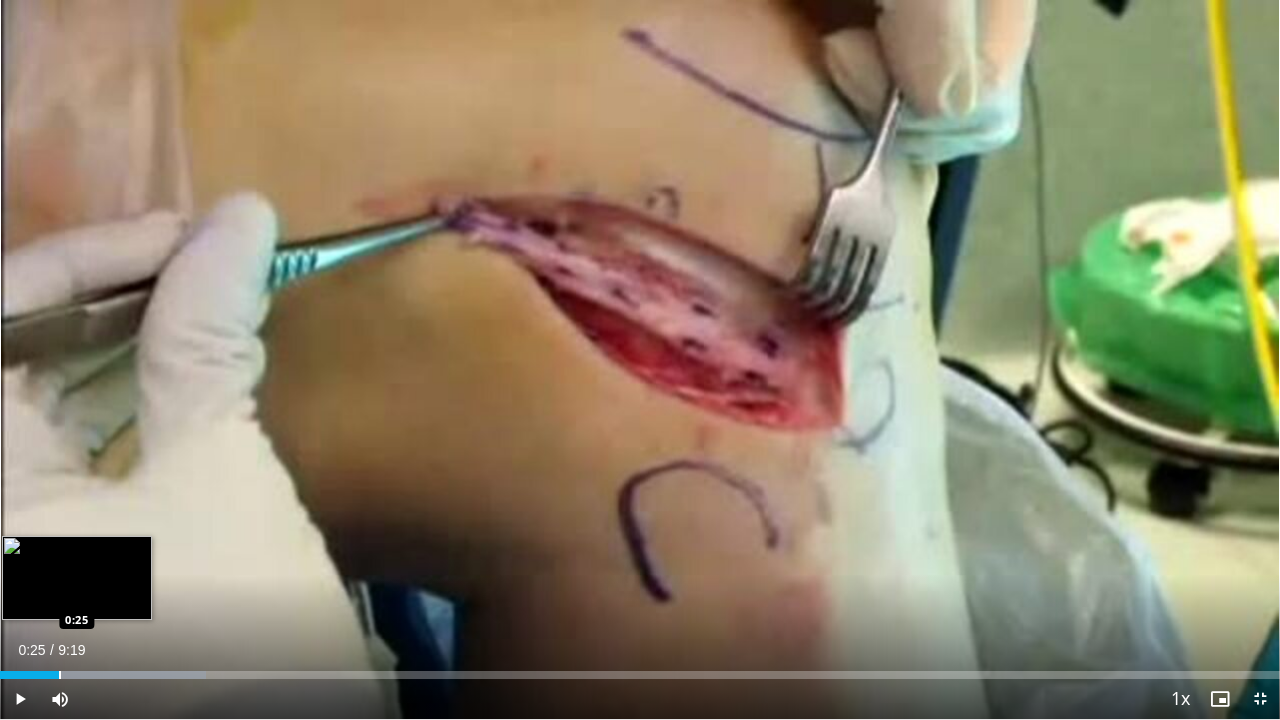 click at bounding box center [60, 675] 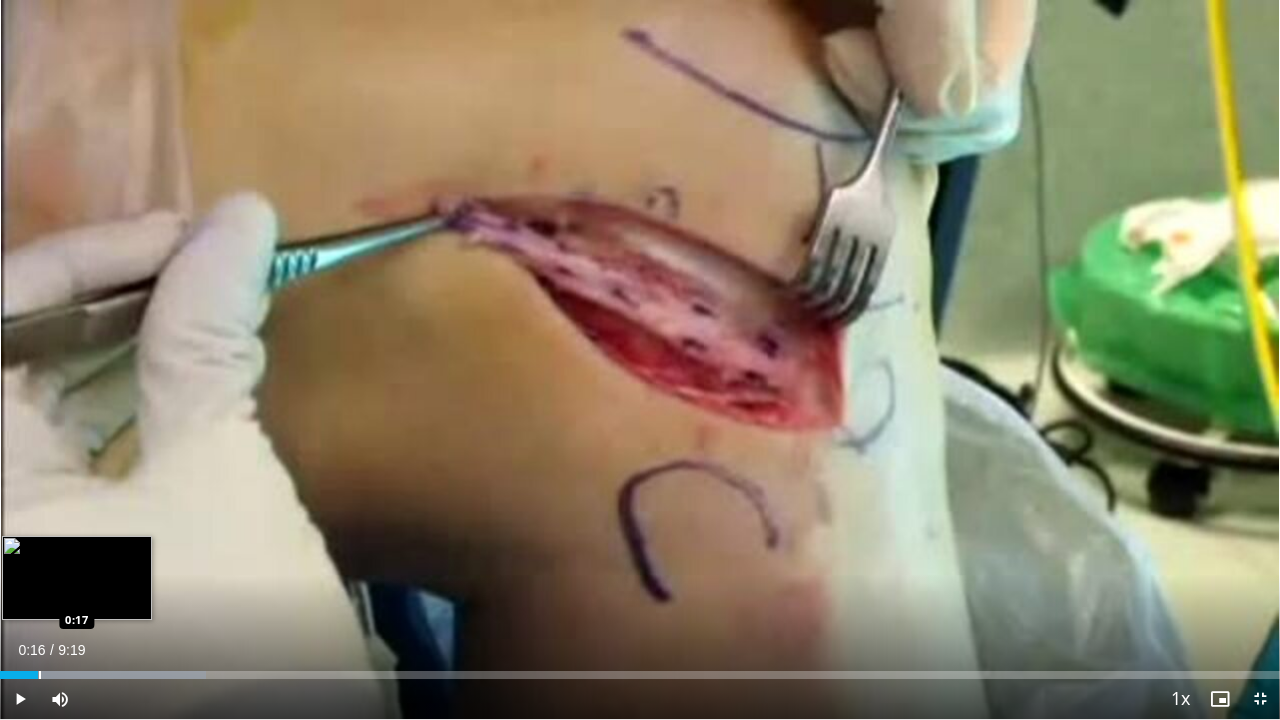 click on "0:27" at bounding box center [19, 675] 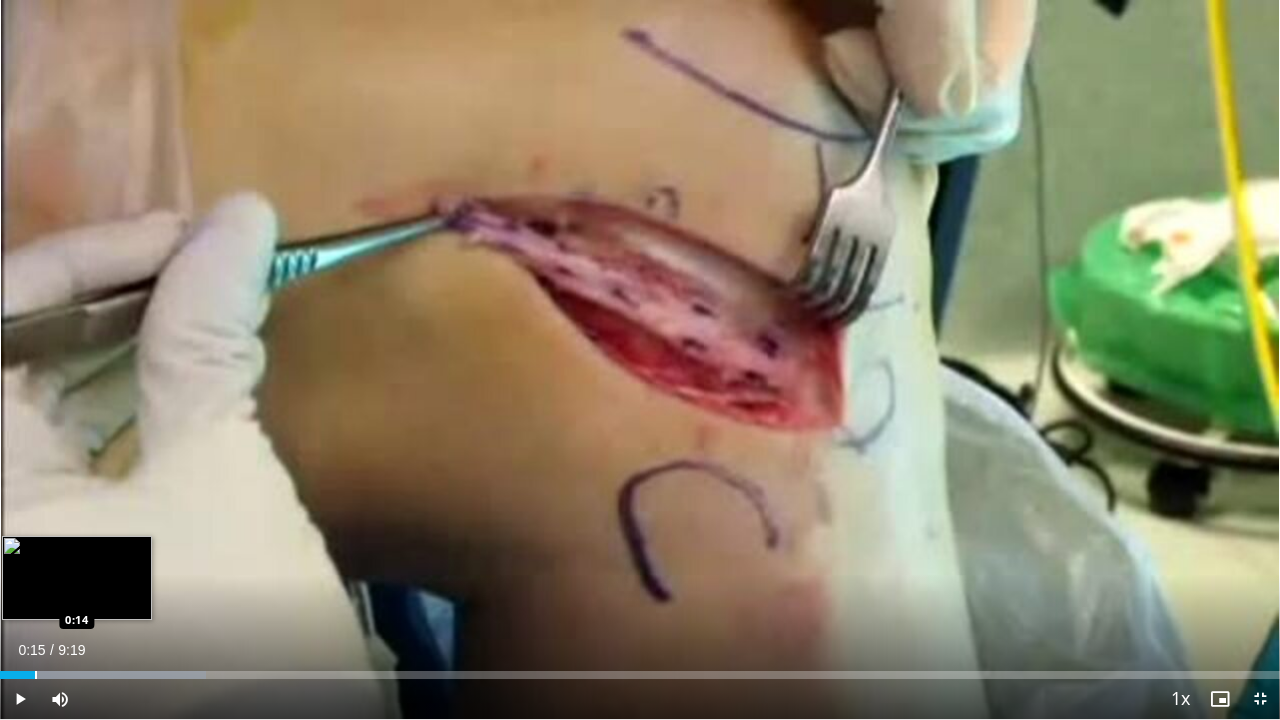 click at bounding box center [36, 675] 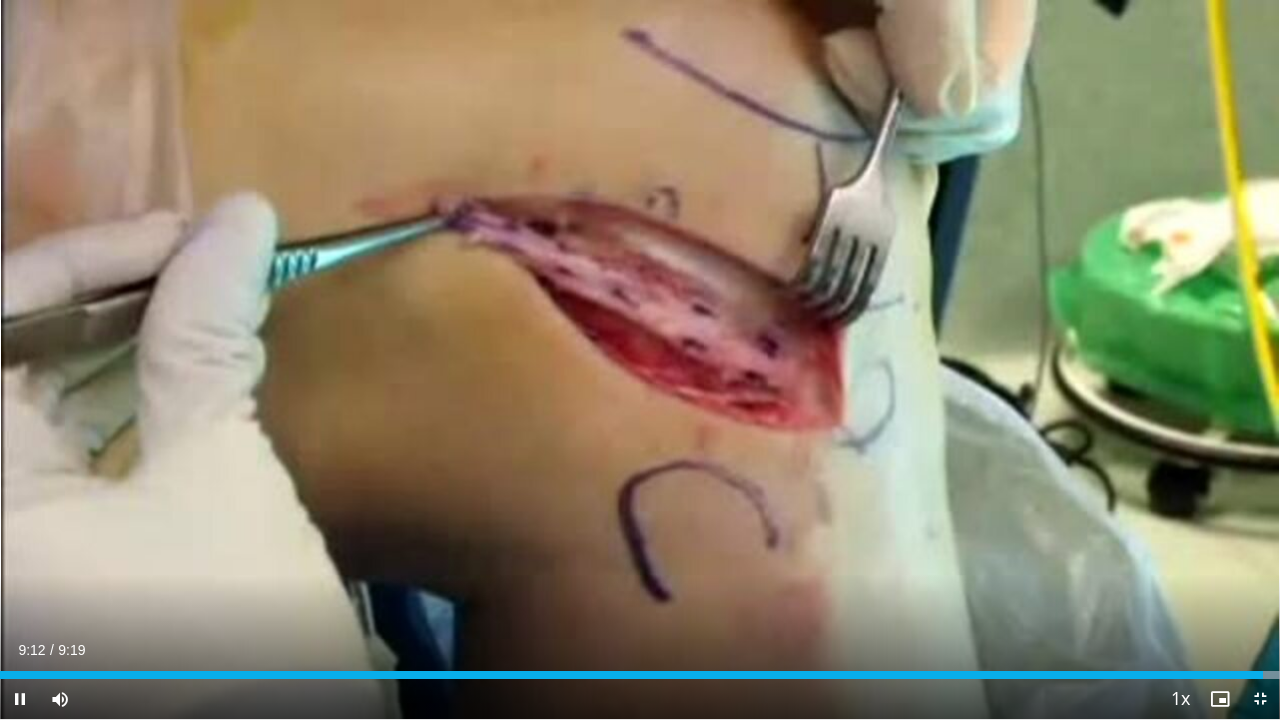 click on "Current Time  9:12 / Duration  9:19" at bounding box center [640, 650] 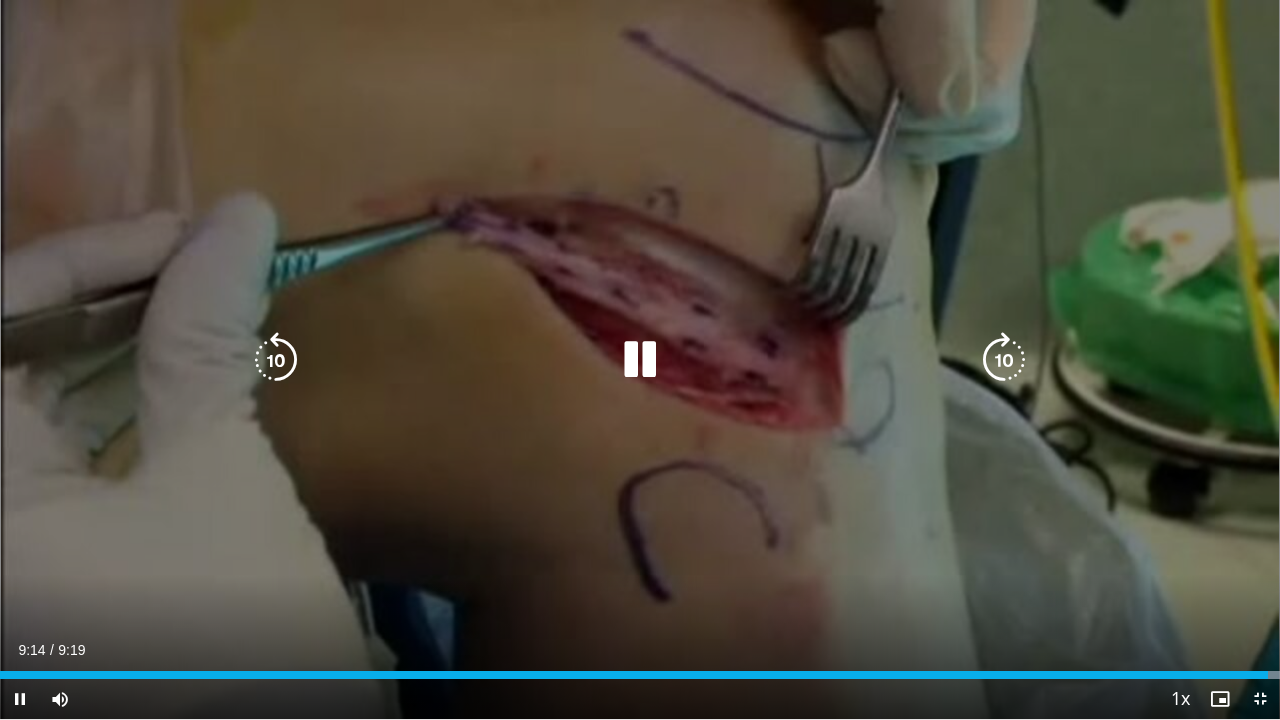 click at bounding box center [640, 360] 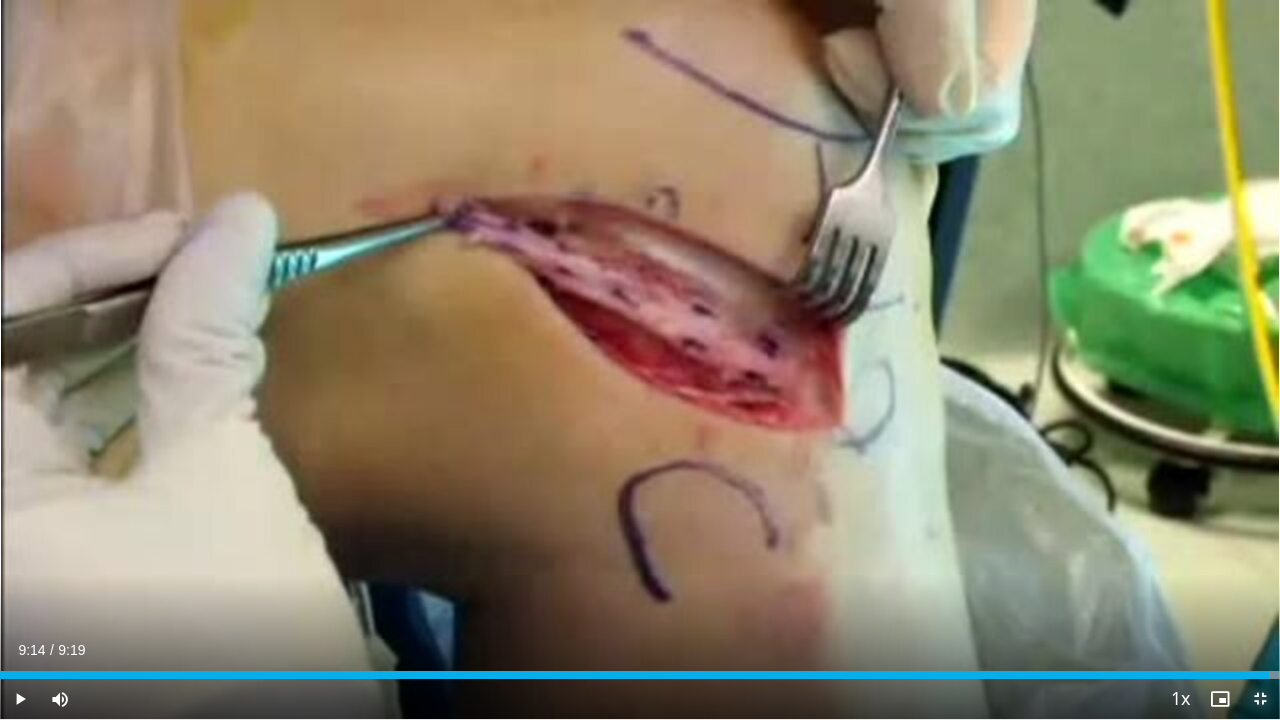 click at bounding box center (1260, 699) 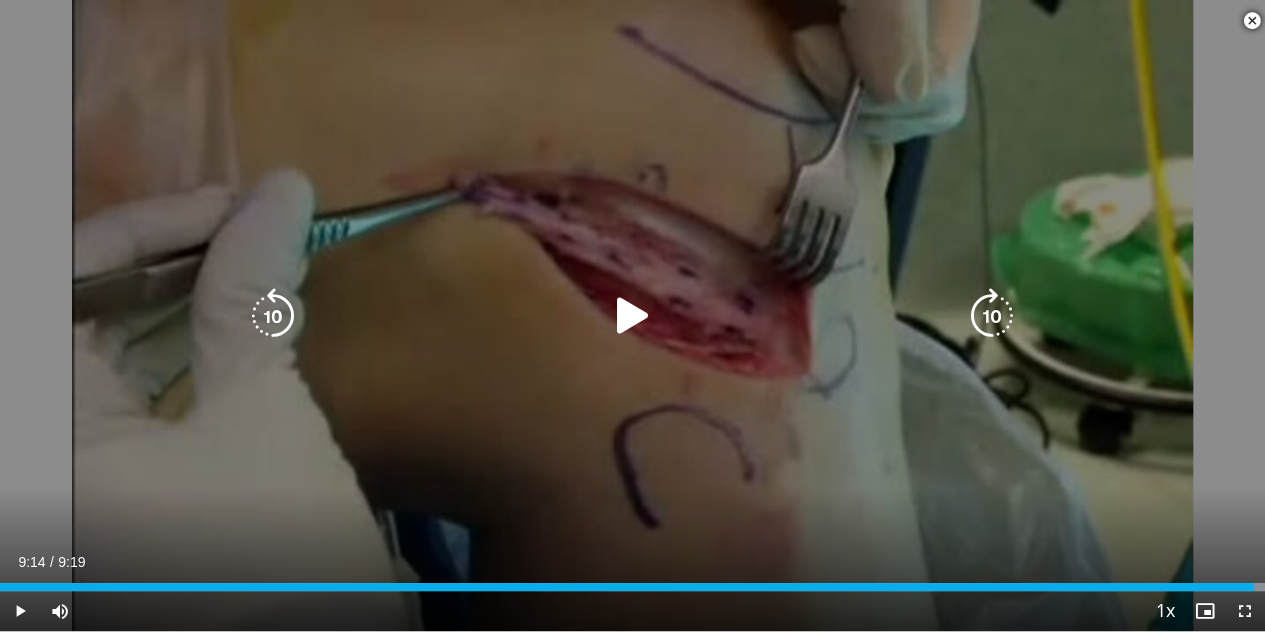 scroll, scrollTop: 304, scrollLeft: 0, axis: vertical 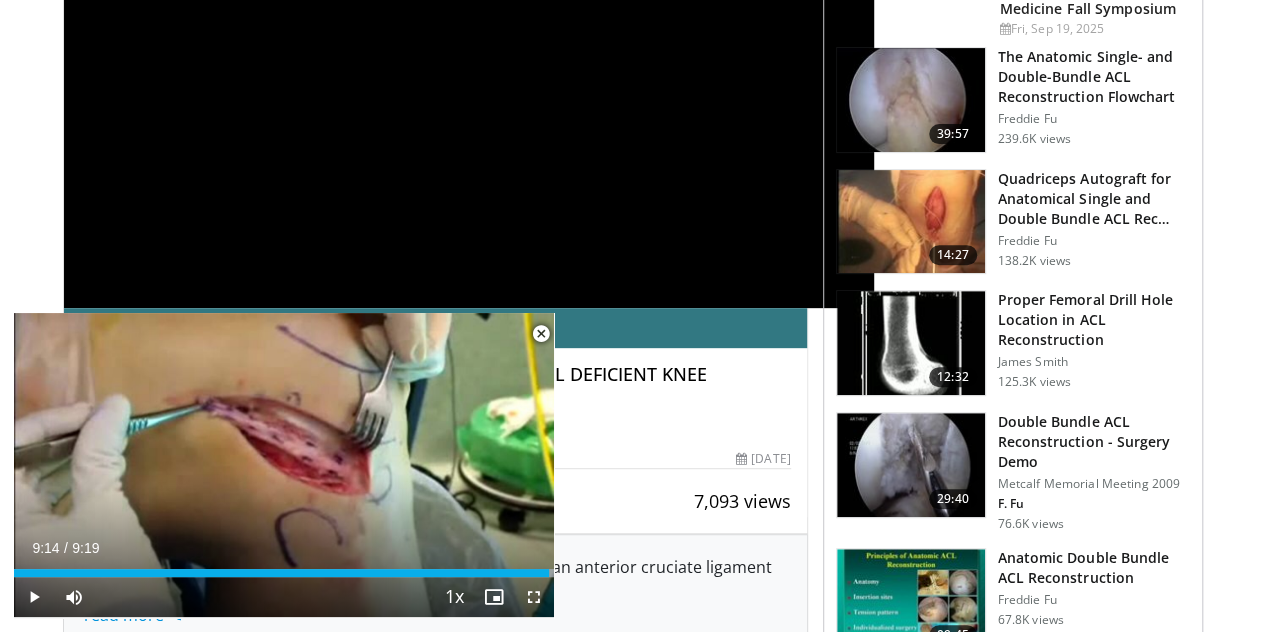 click at bounding box center (541, 334) 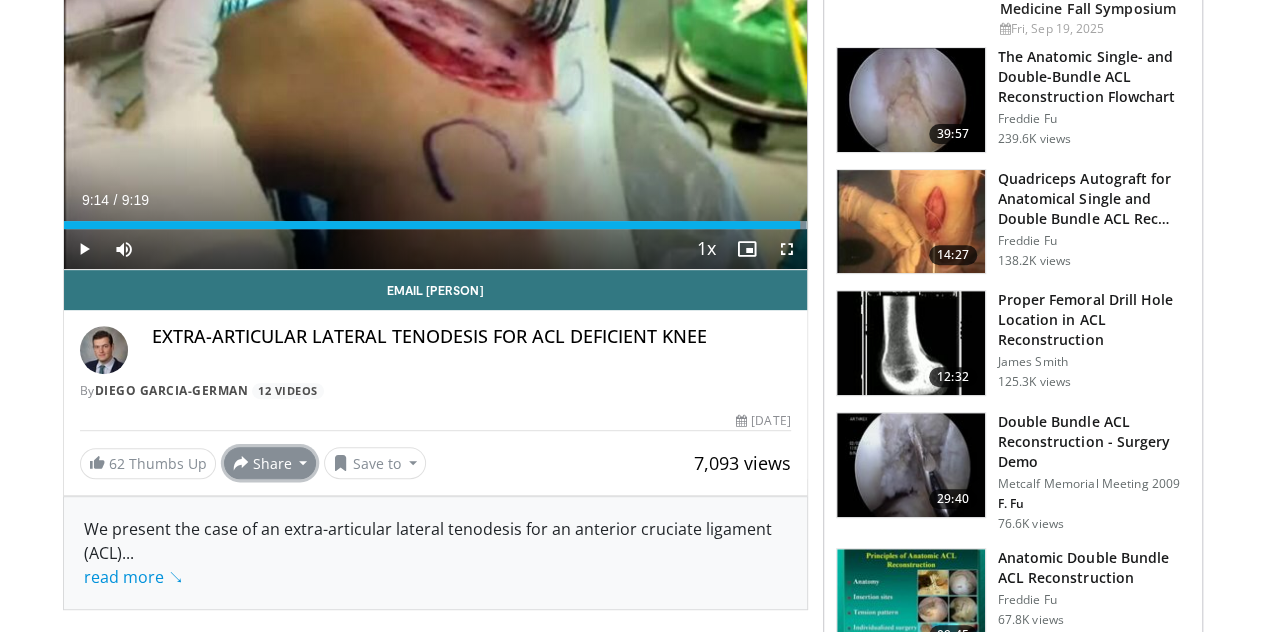 click on "Share" at bounding box center (270, 463) 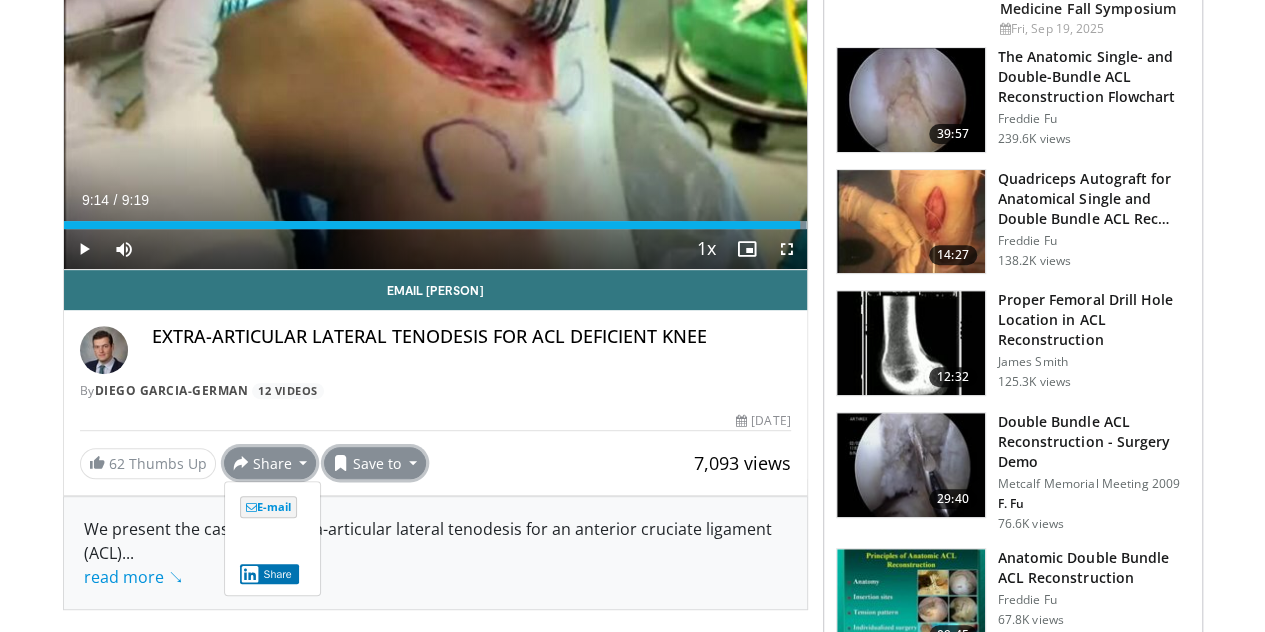click on "Save to" at bounding box center [375, 463] 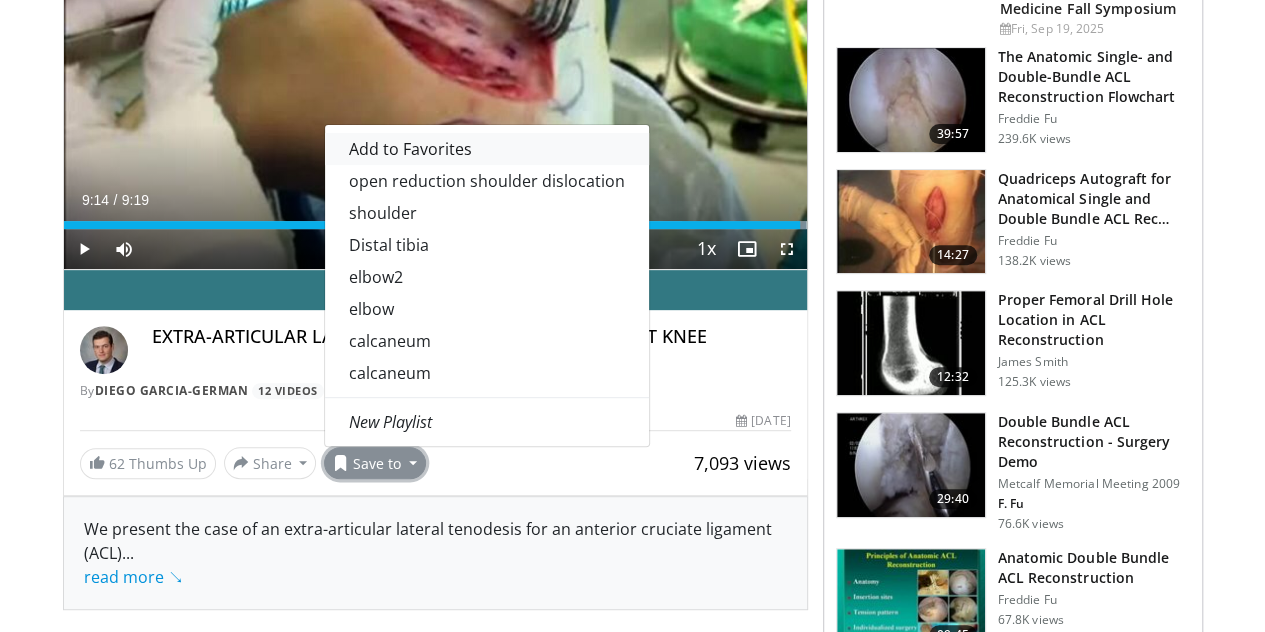 click on "Add to Favorites" at bounding box center [410, 149] 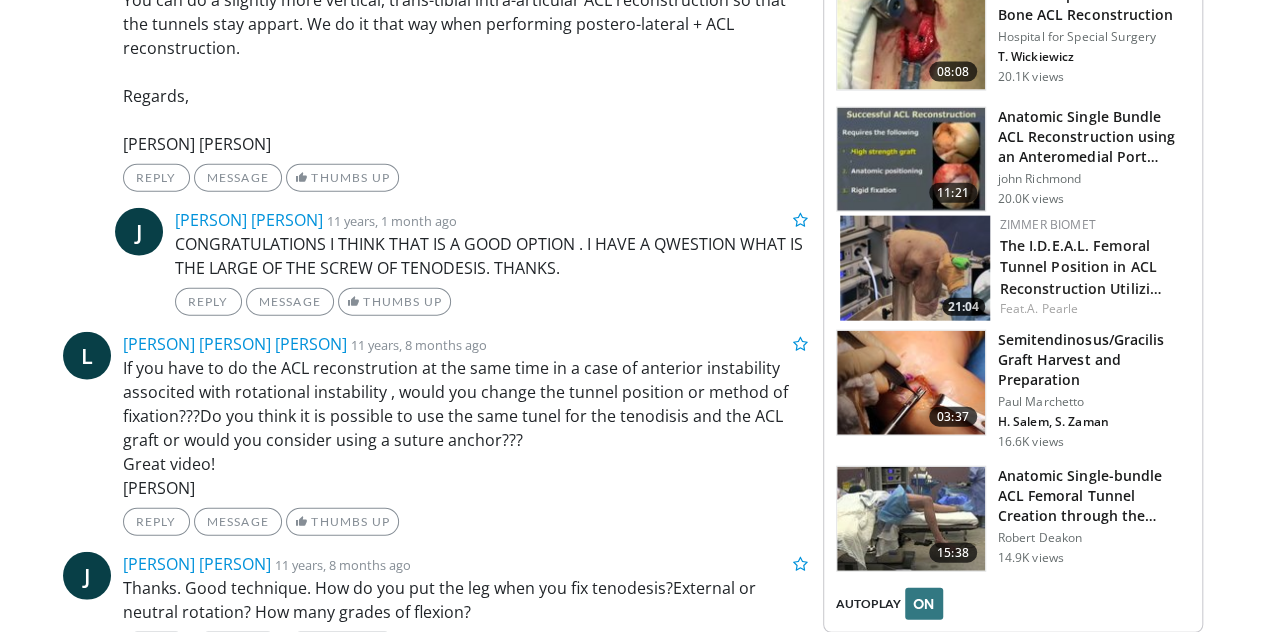 scroll, scrollTop: 2261, scrollLeft: 0, axis: vertical 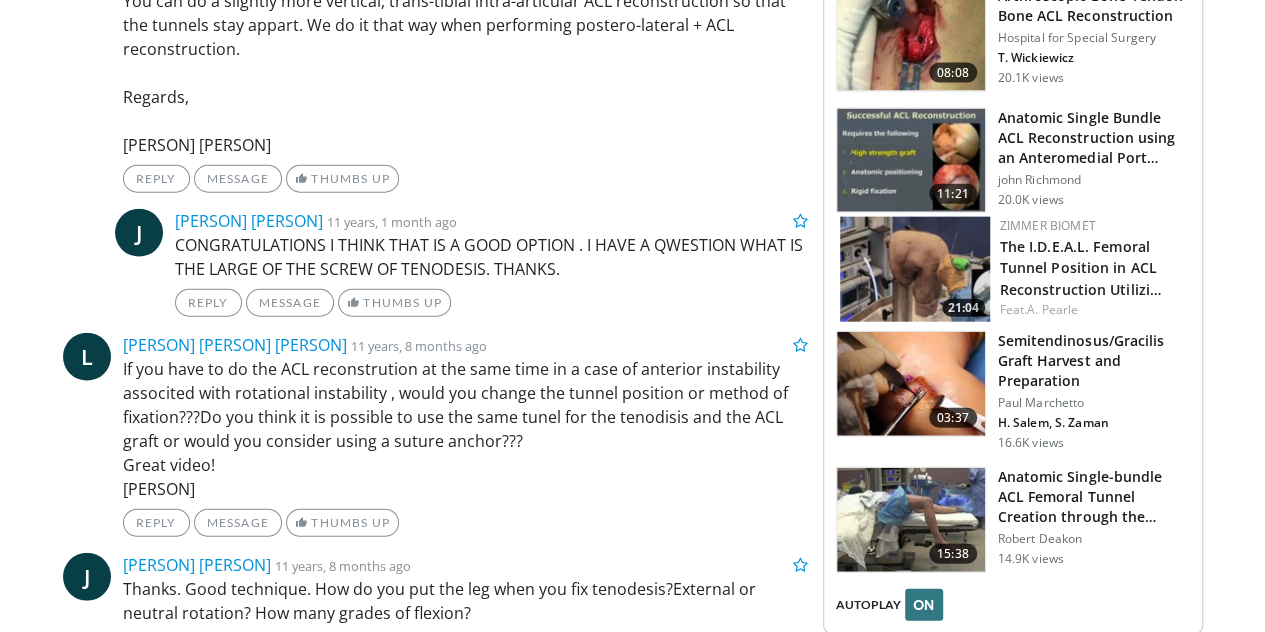click at bounding box center [911, 384] 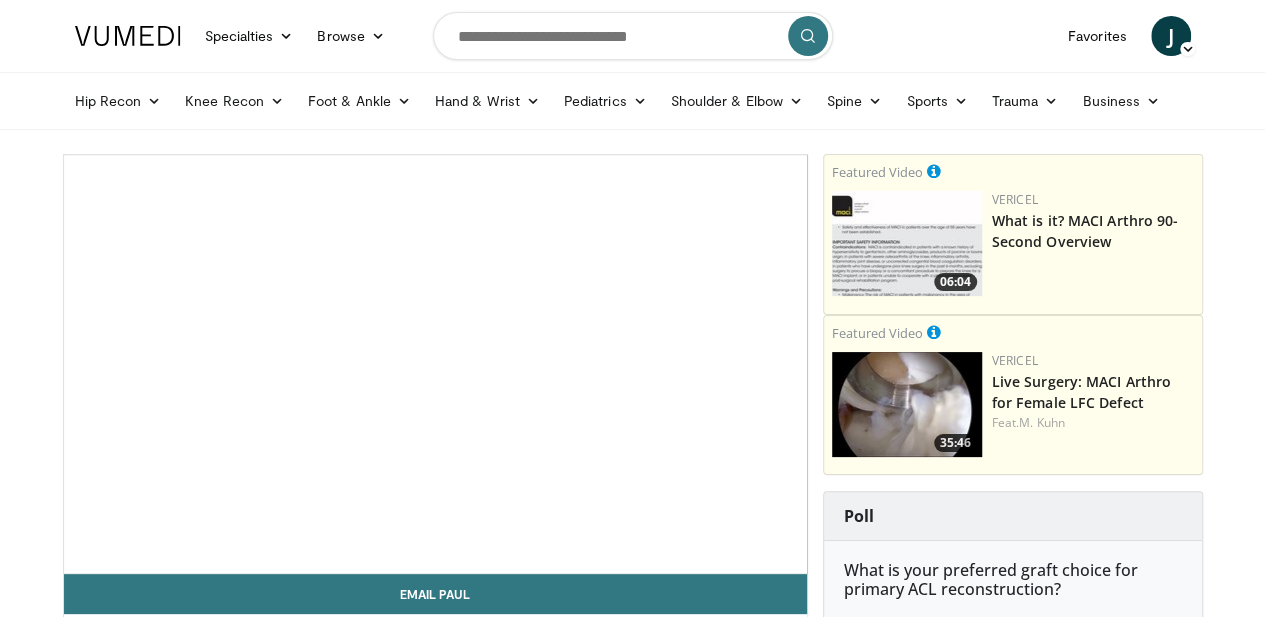 scroll, scrollTop: 22, scrollLeft: 0, axis: vertical 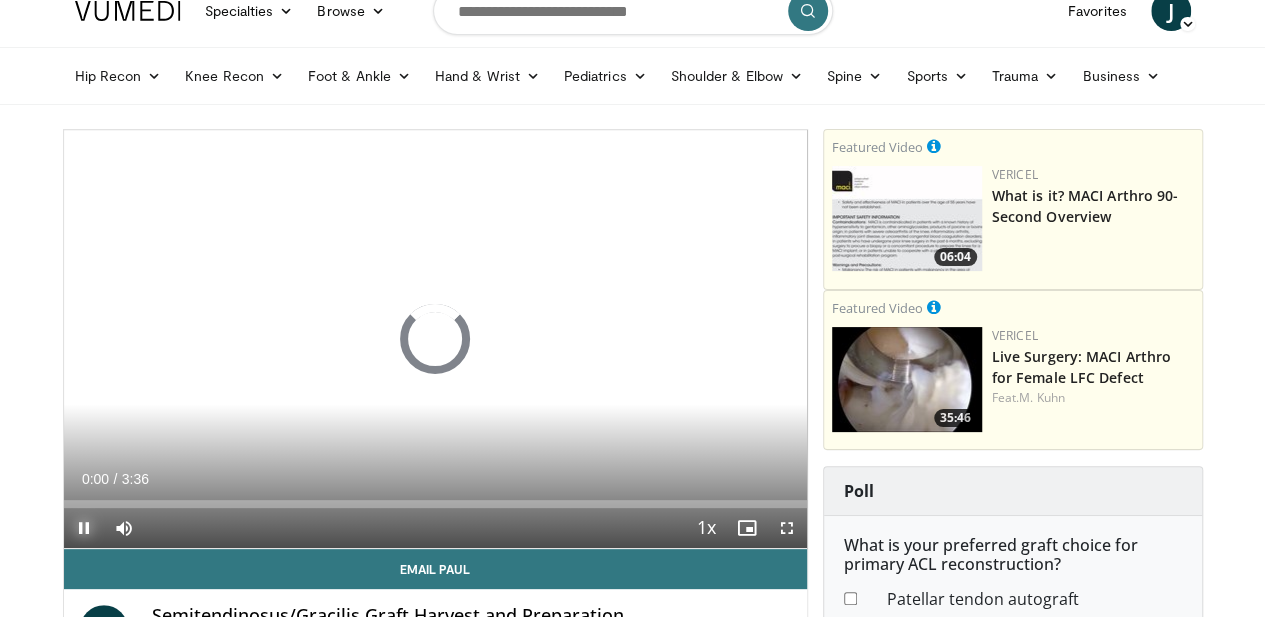 click at bounding box center [84, 528] 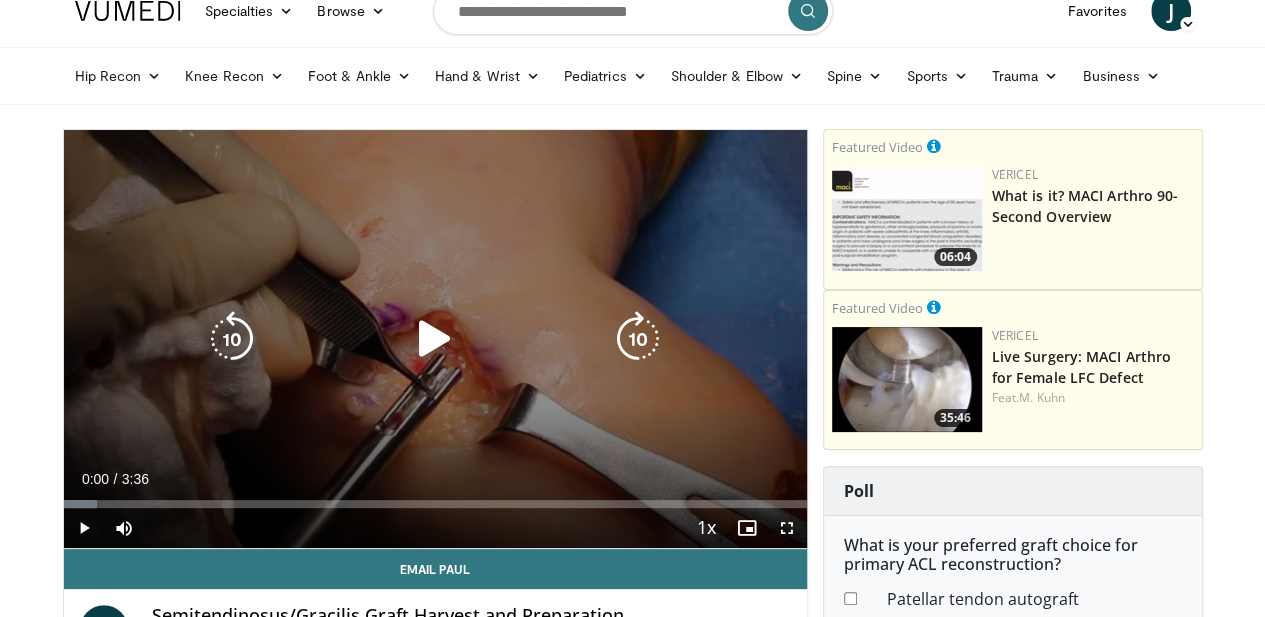 click at bounding box center (435, 339) 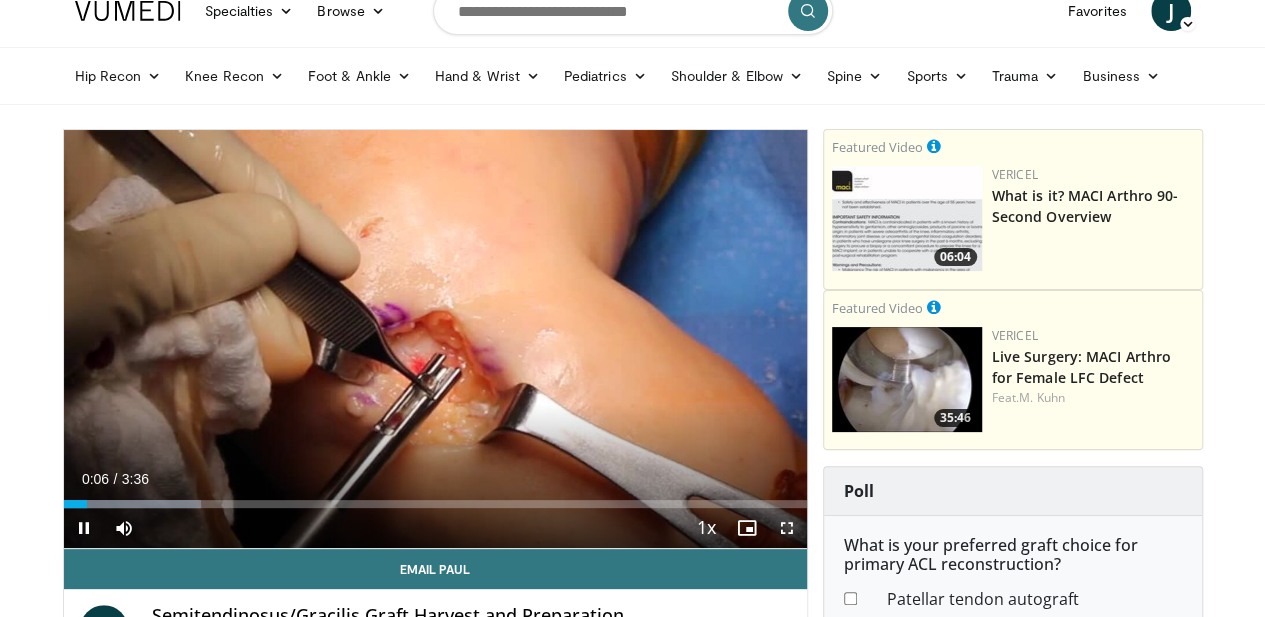 click at bounding box center [787, 528] 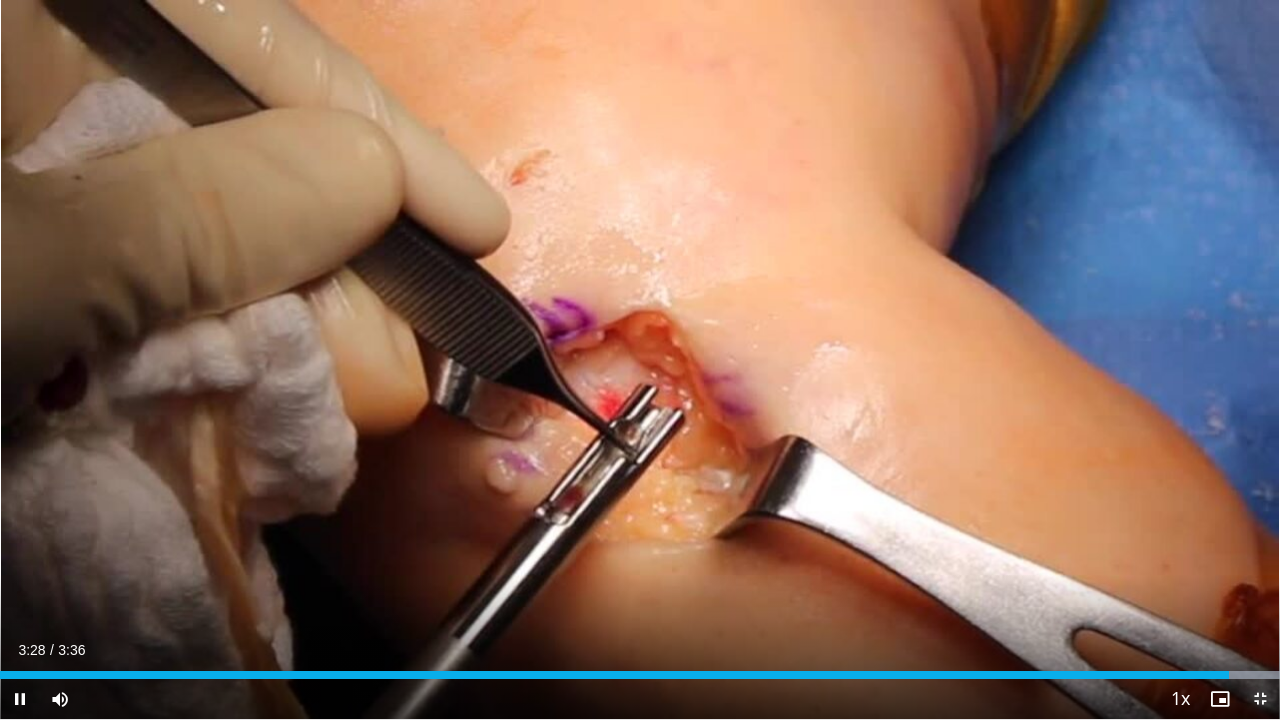 click at bounding box center (1260, 699) 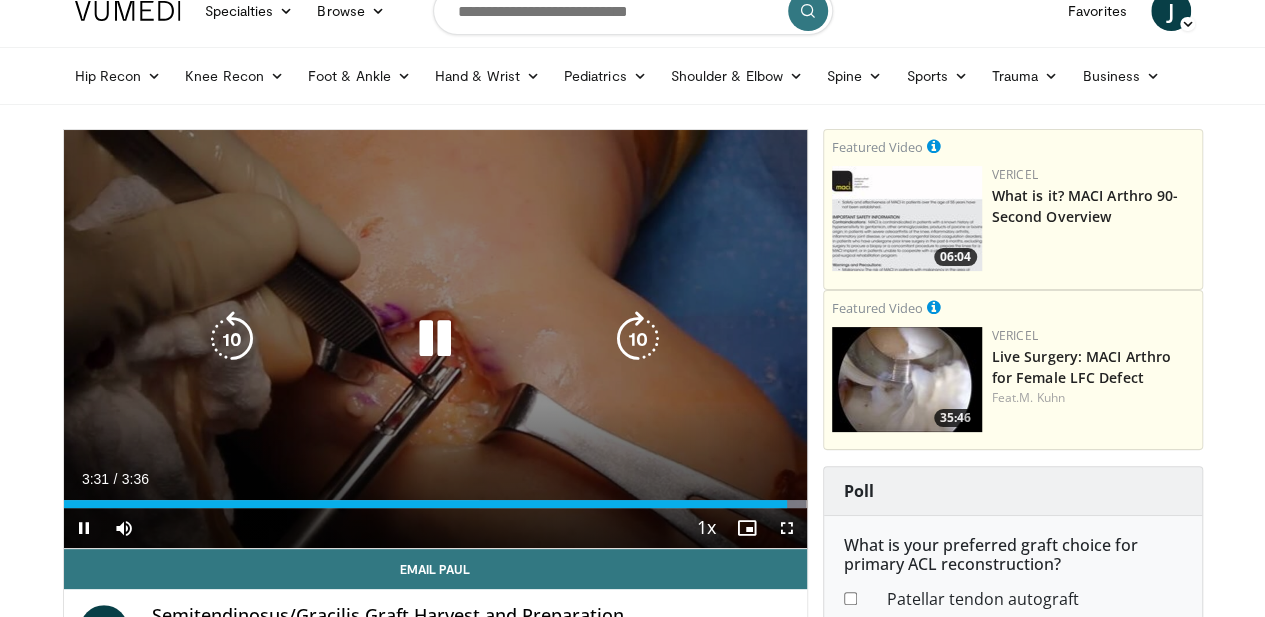 click at bounding box center [435, 339] 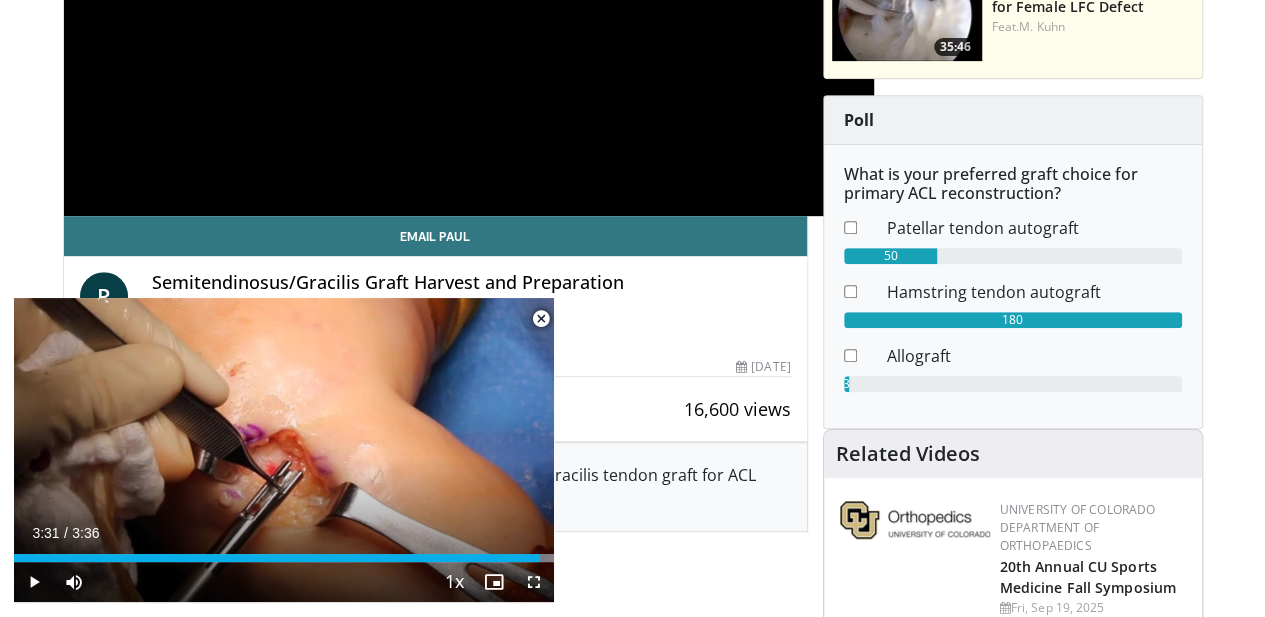 scroll, scrollTop: 398, scrollLeft: 0, axis: vertical 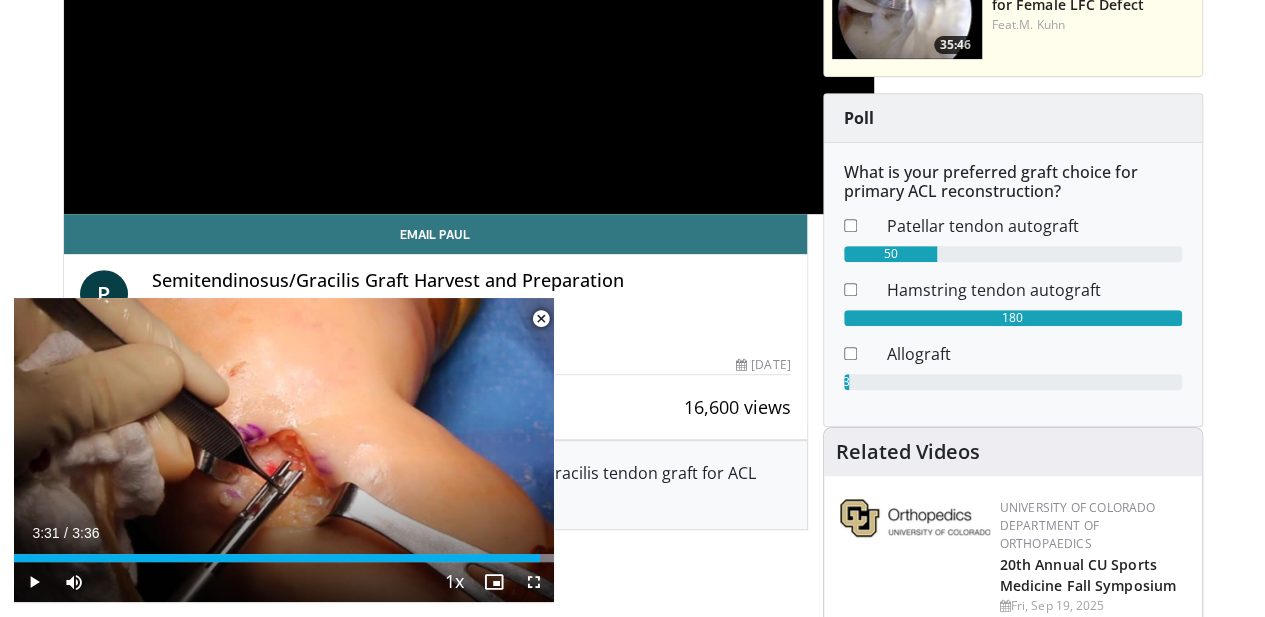 click at bounding box center (541, 319) 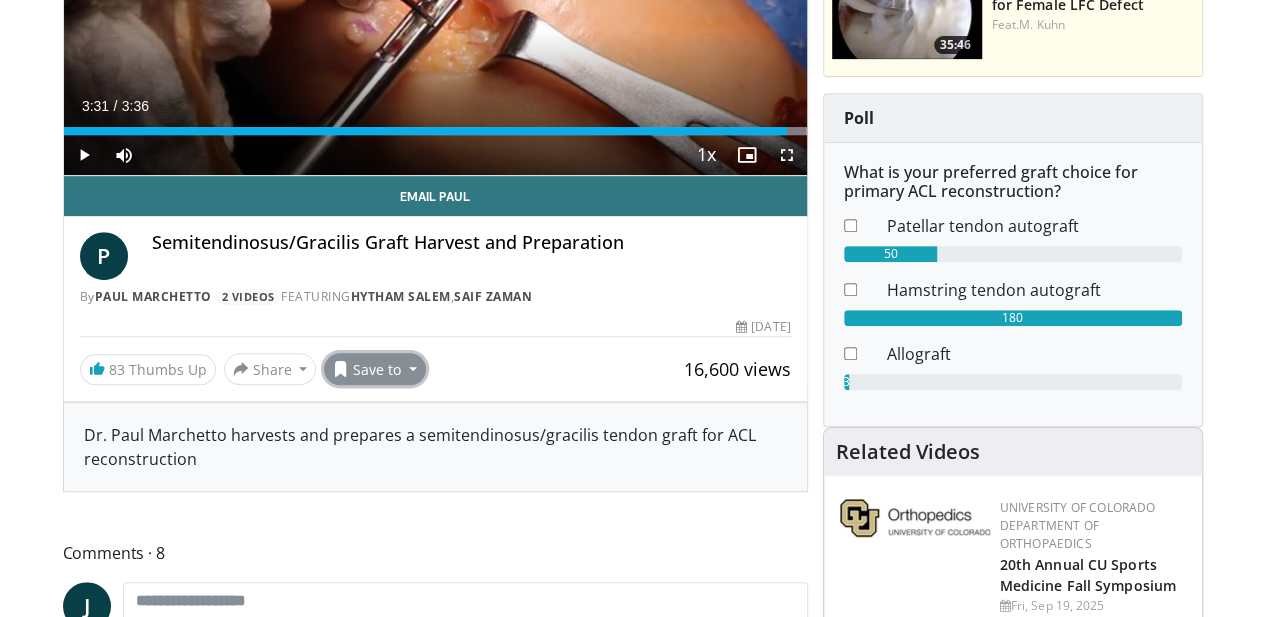click on "Save to" at bounding box center (375, 369) 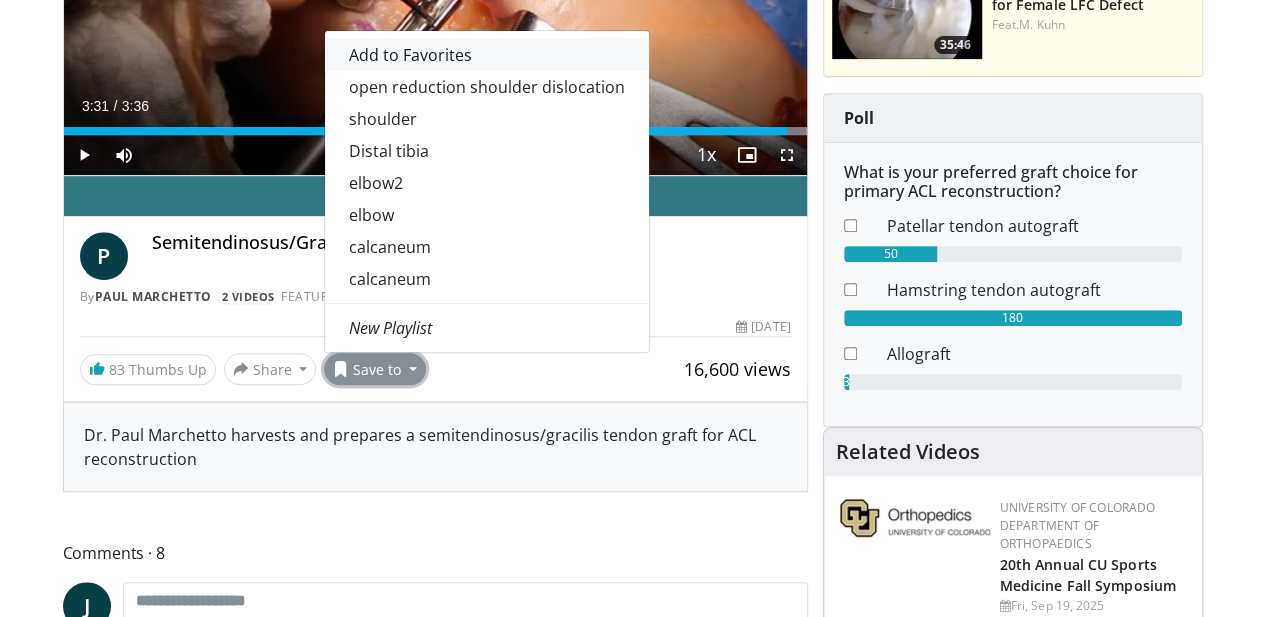 click on "Add to Favorites" at bounding box center (410, 55) 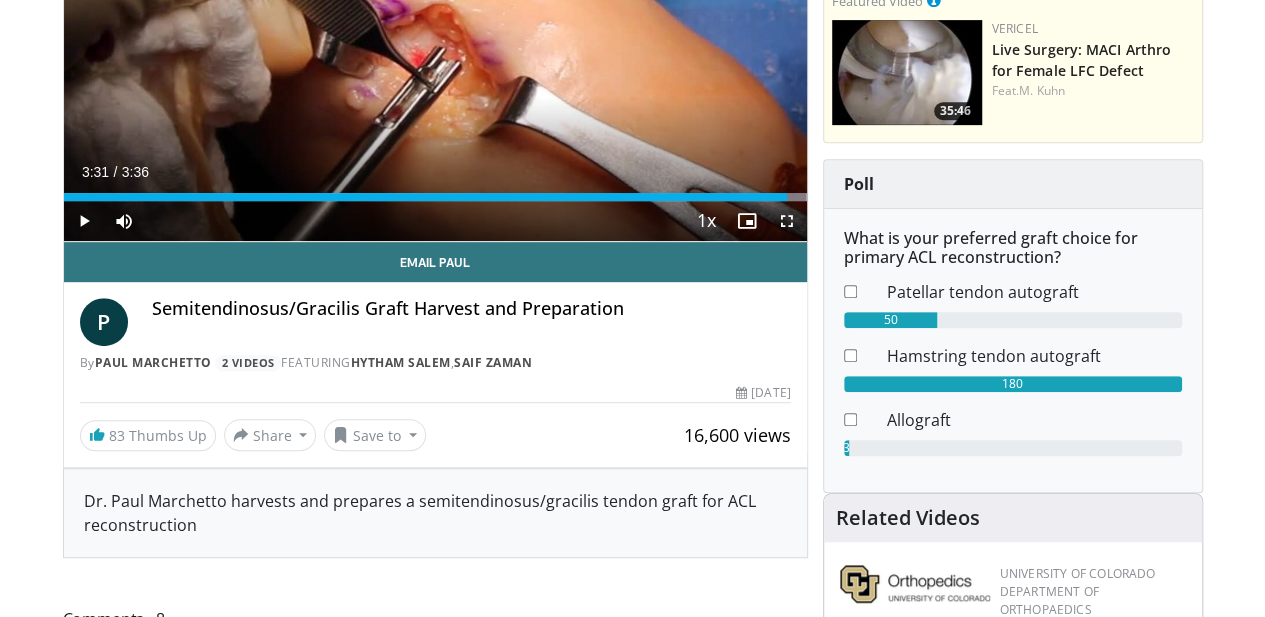 scroll, scrollTop: 463, scrollLeft: 0, axis: vertical 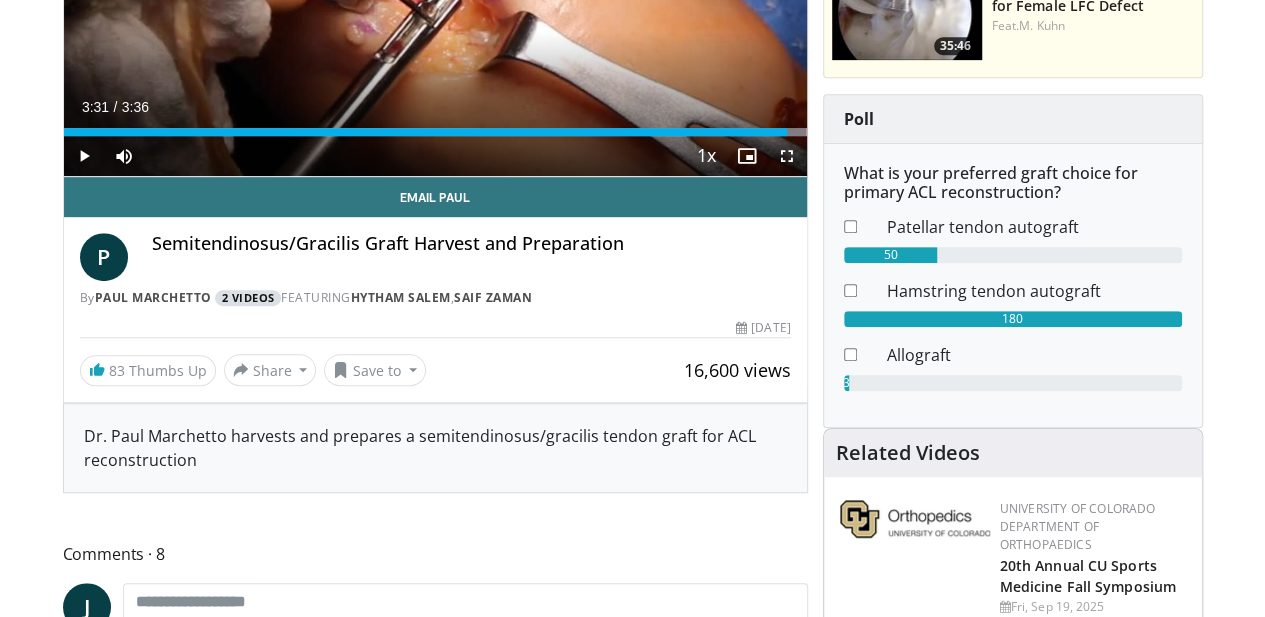 click on "2 Videos" at bounding box center [248, 298] 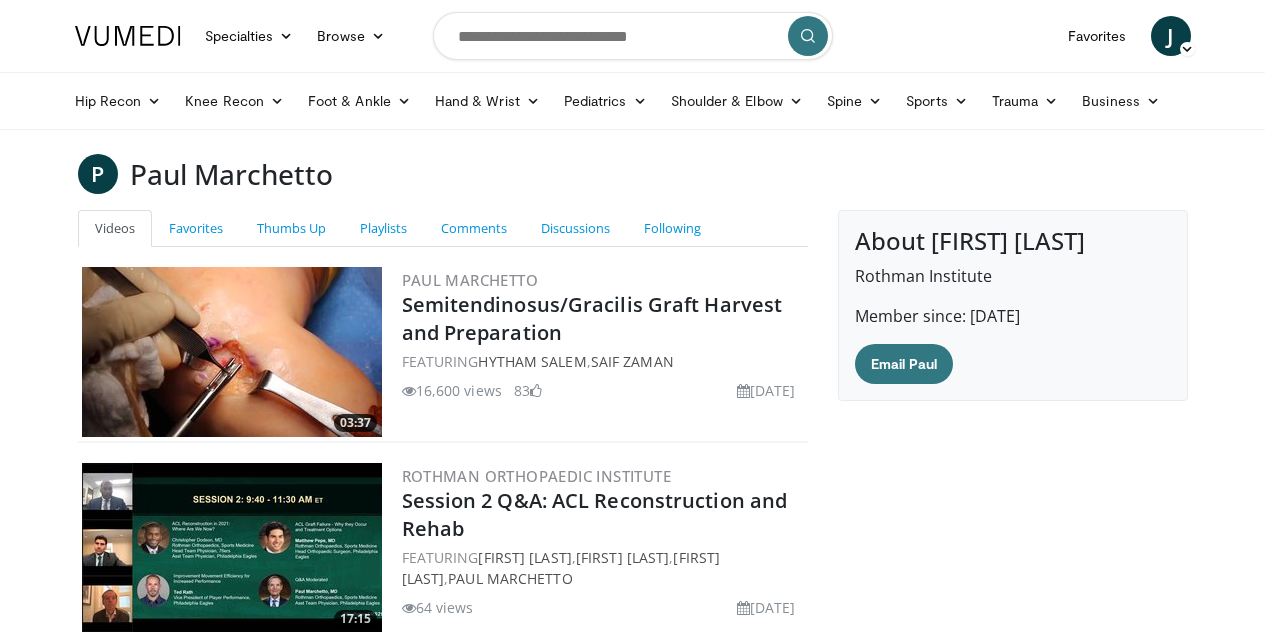 scroll, scrollTop: 219, scrollLeft: 0, axis: vertical 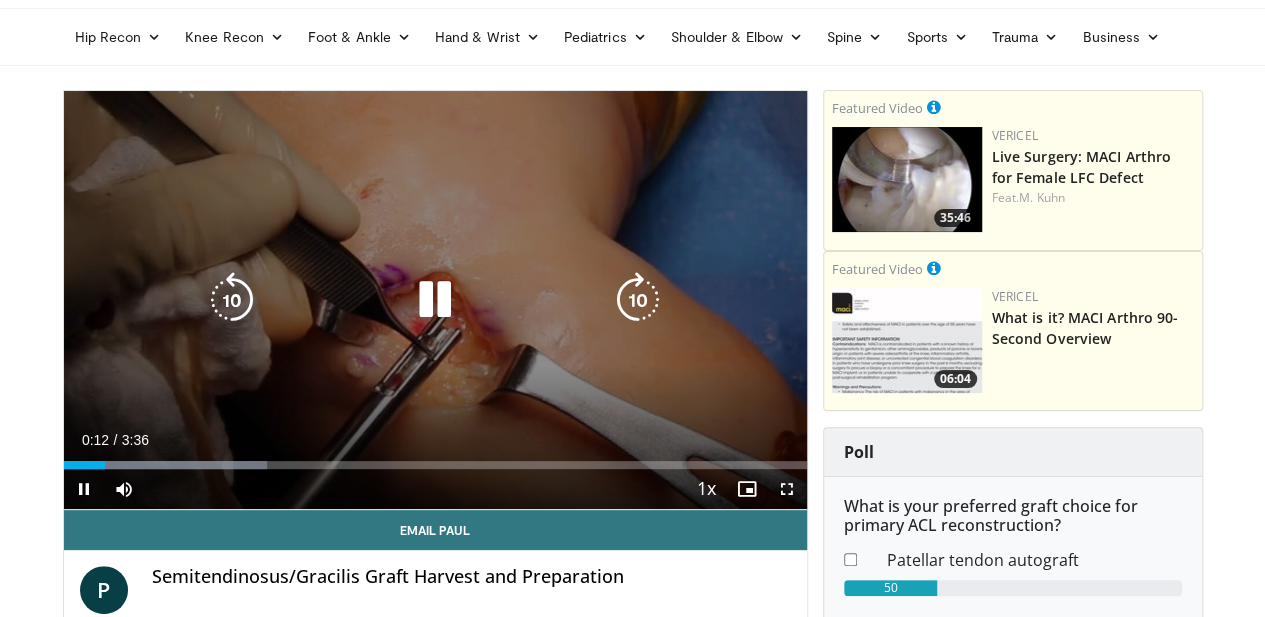 click at bounding box center (435, 300) 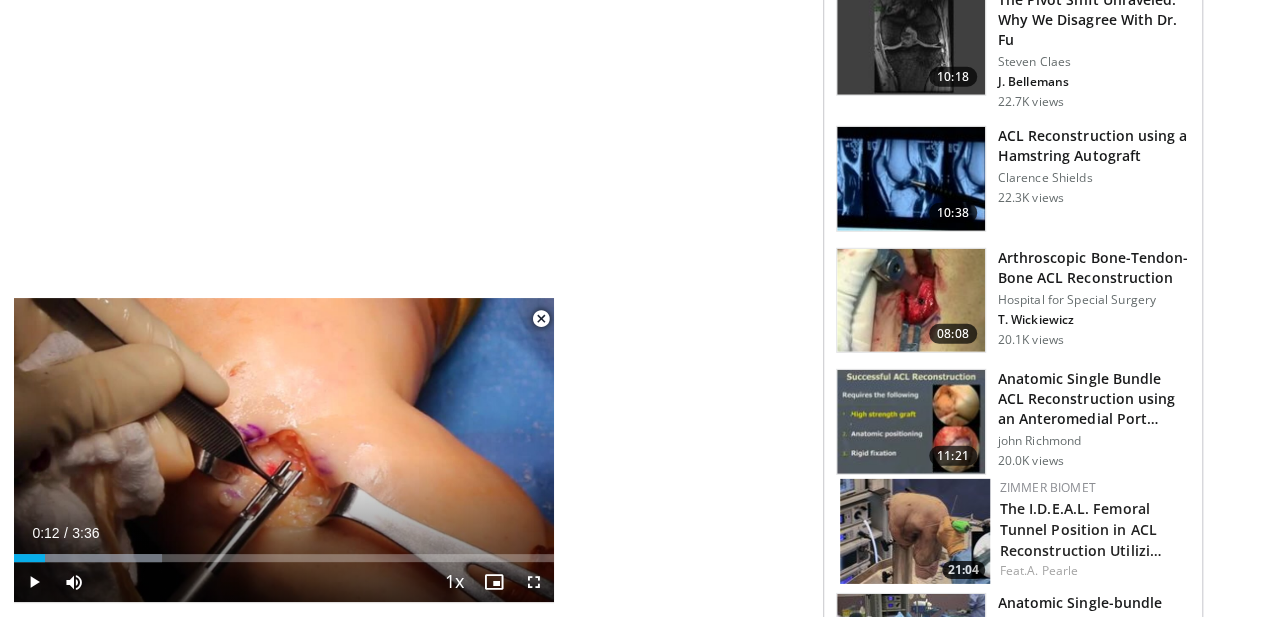 scroll, scrollTop: 2836, scrollLeft: 2, axis: both 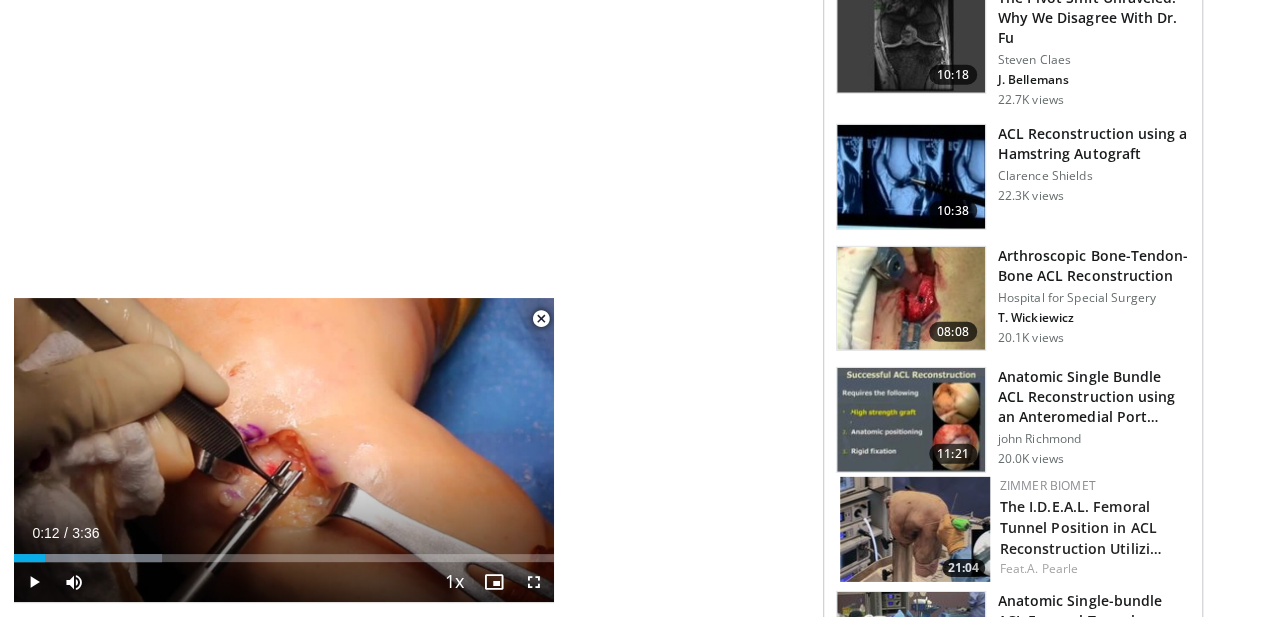 click at bounding box center (541, 319) 